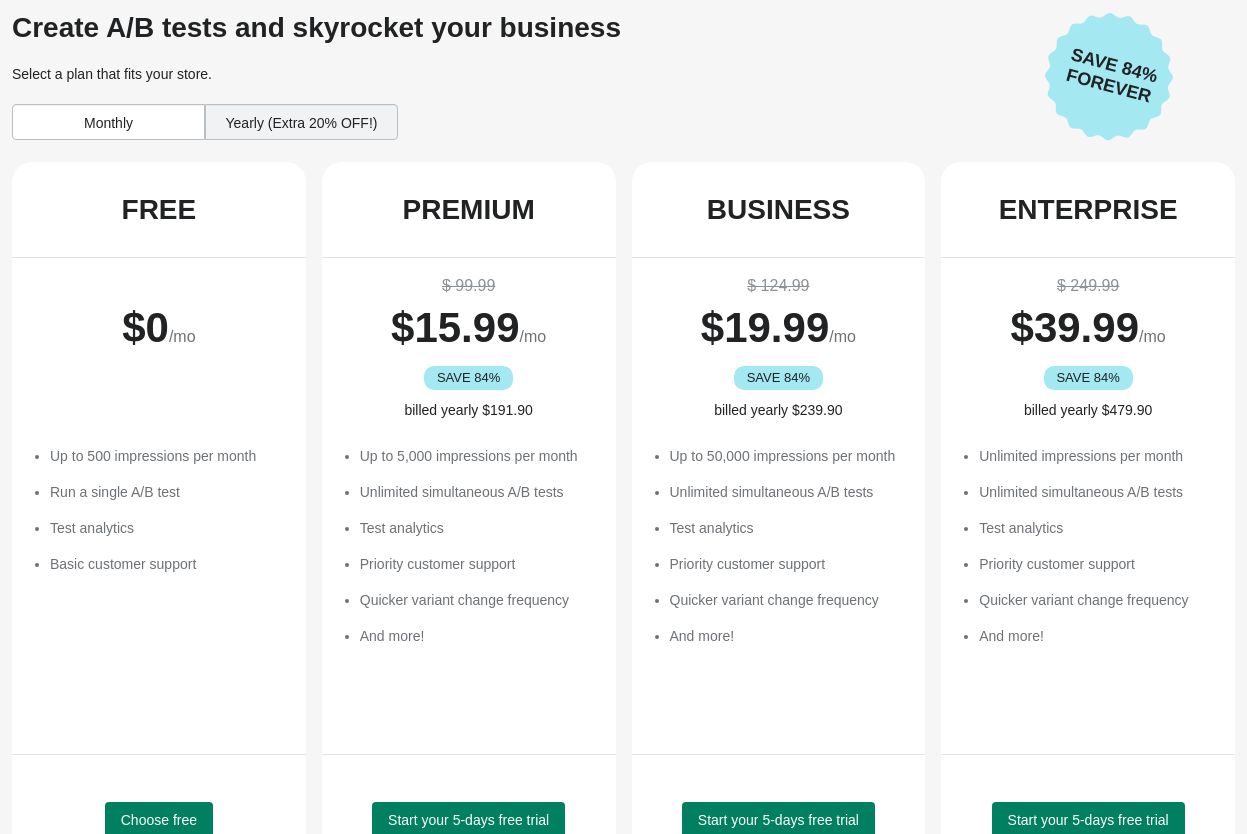 scroll, scrollTop: 130, scrollLeft: 0, axis: vertical 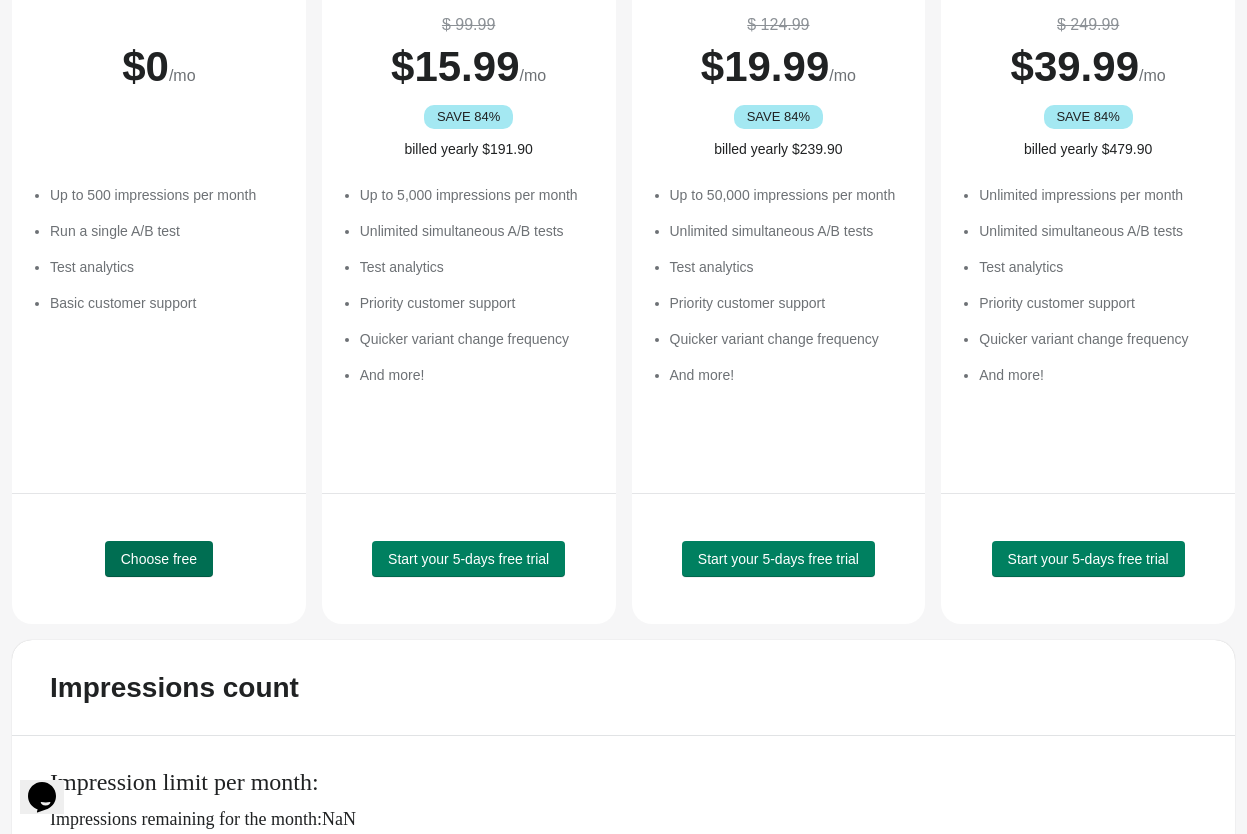 click on "Choose free" at bounding box center [159, 559] 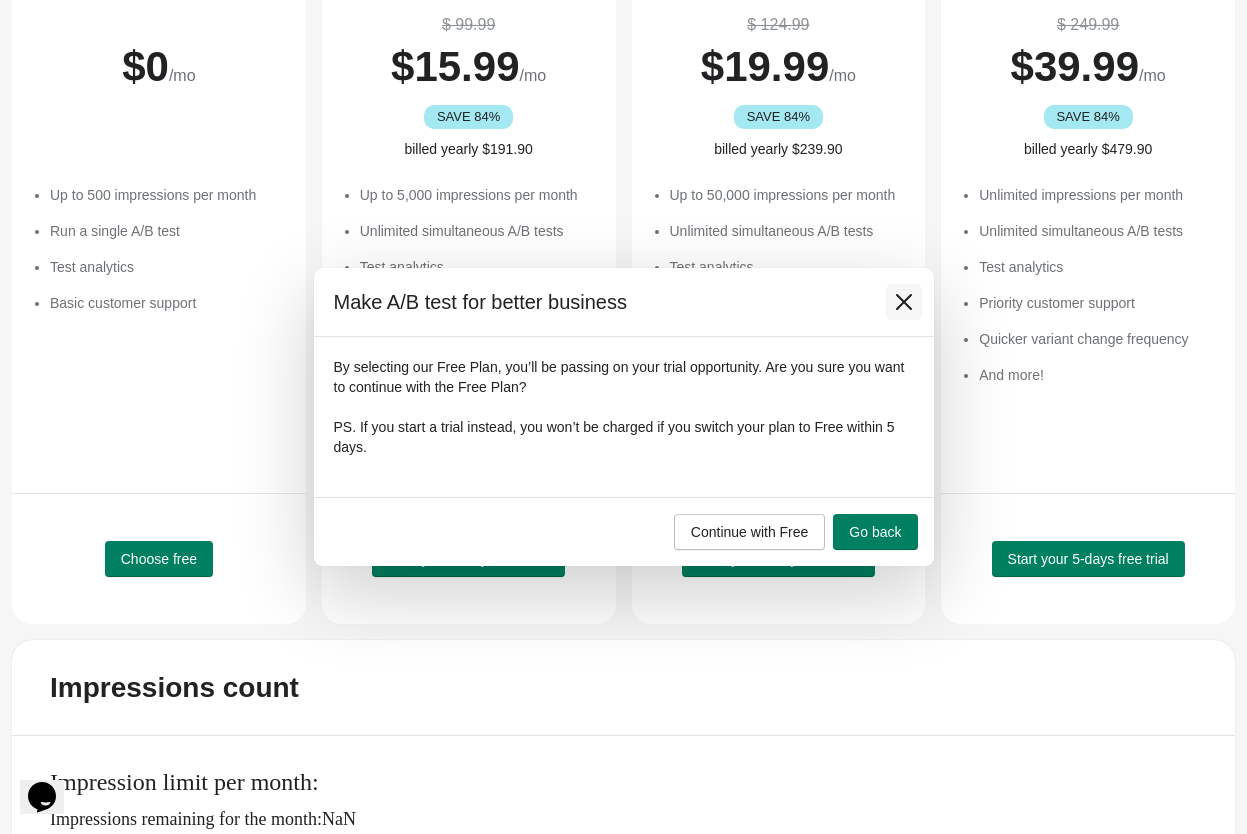 click at bounding box center (904, 302) 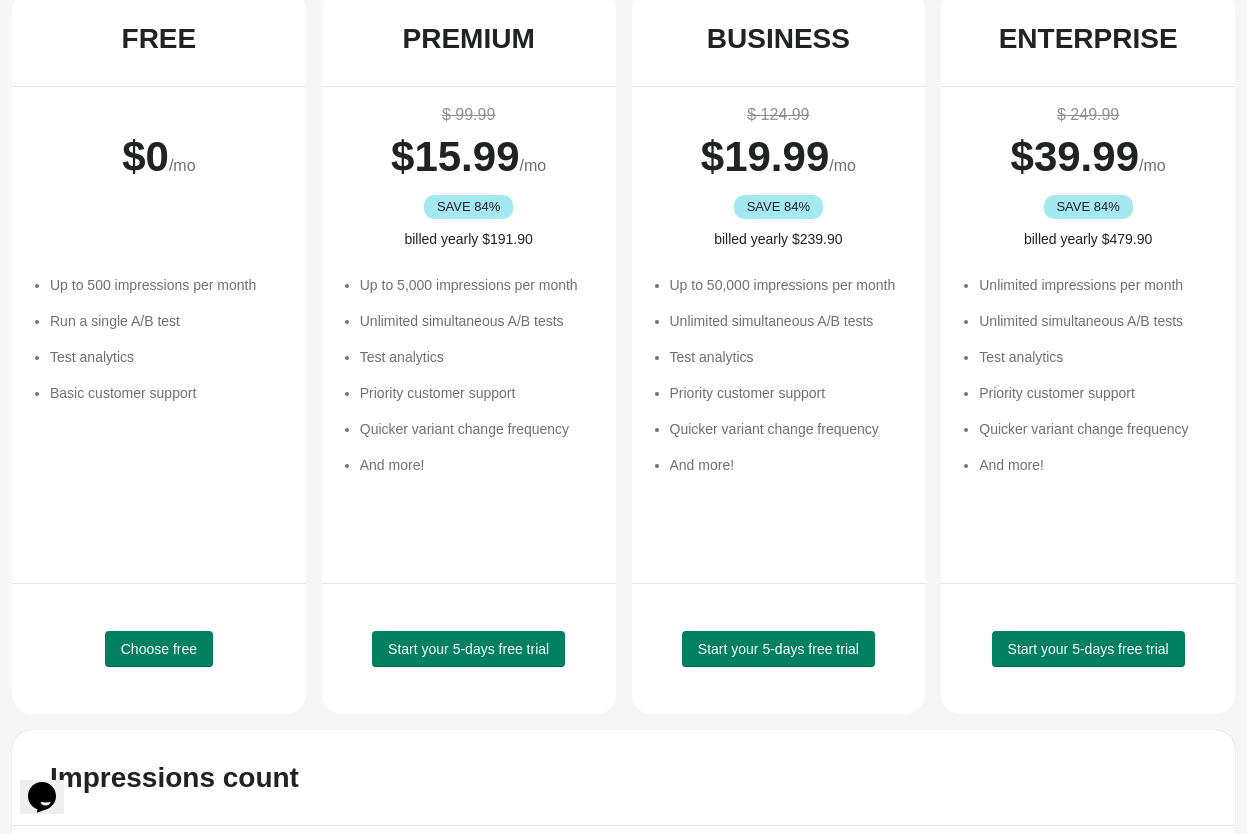 scroll, scrollTop: 209, scrollLeft: 0, axis: vertical 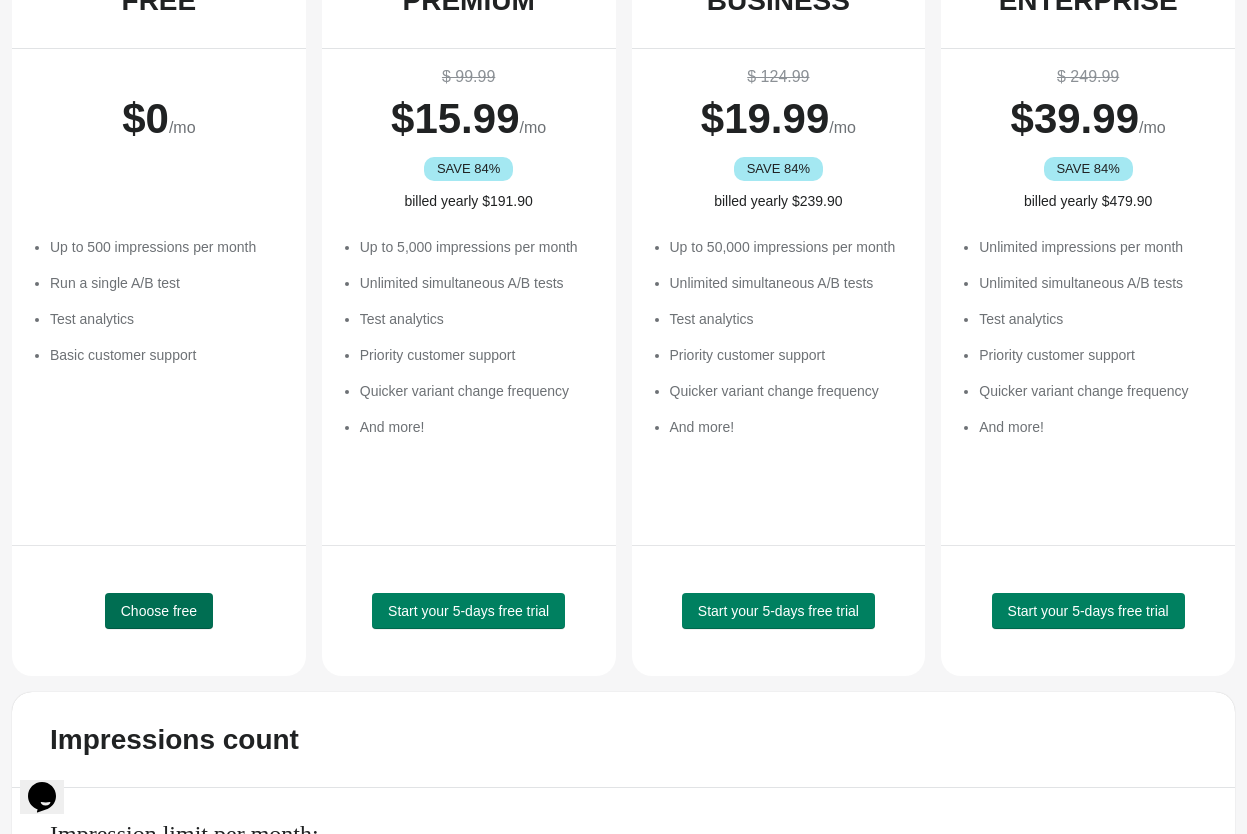 click on "Choose free" at bounding box center [159, 611] 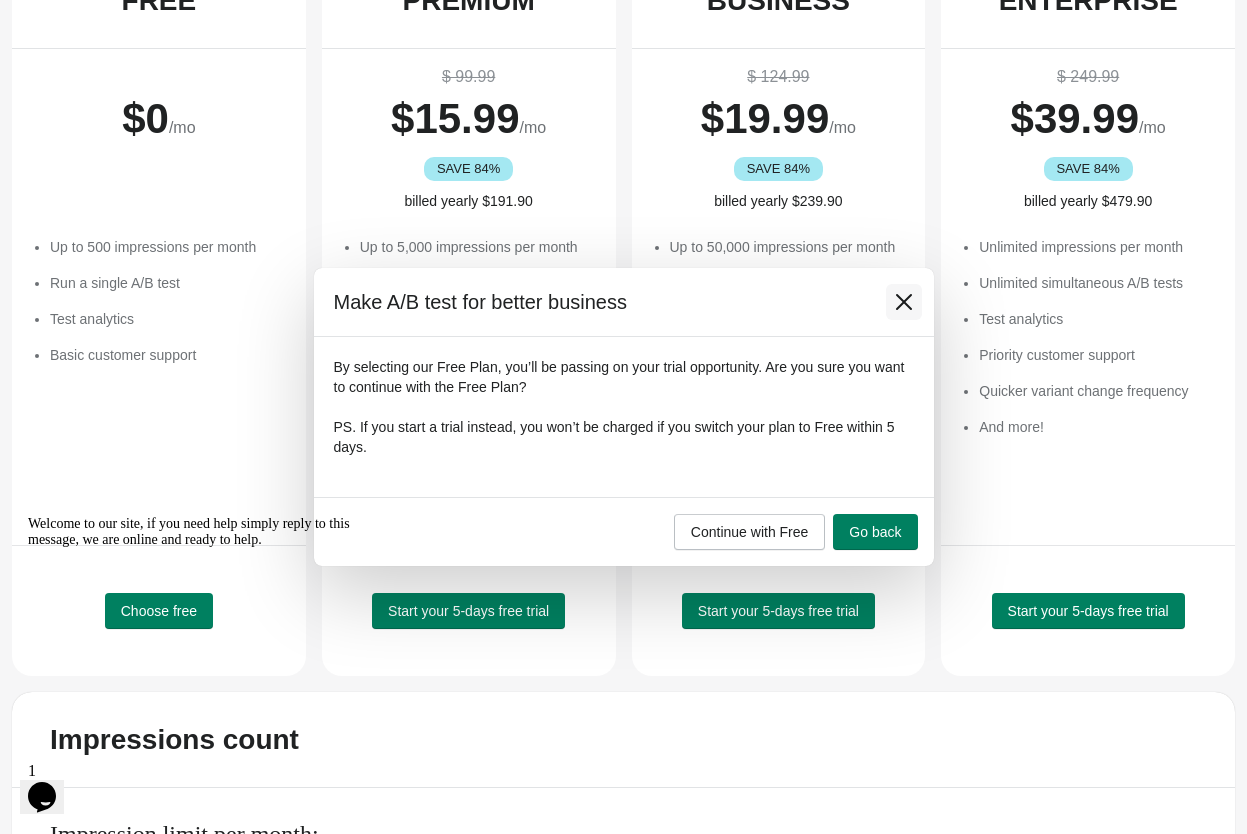 click at bounding box center (904, 302) 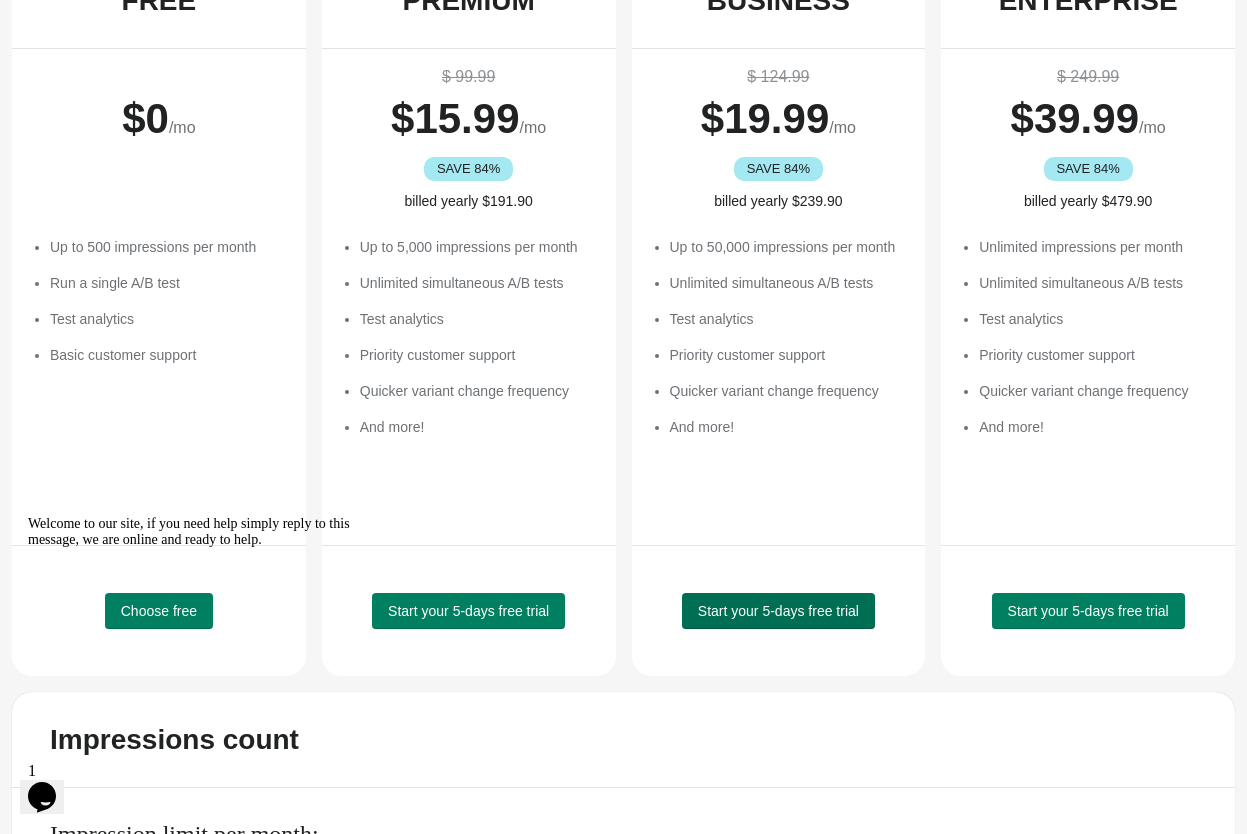 click on "Start your 5-days free trial" at bounding box center (159, 611) 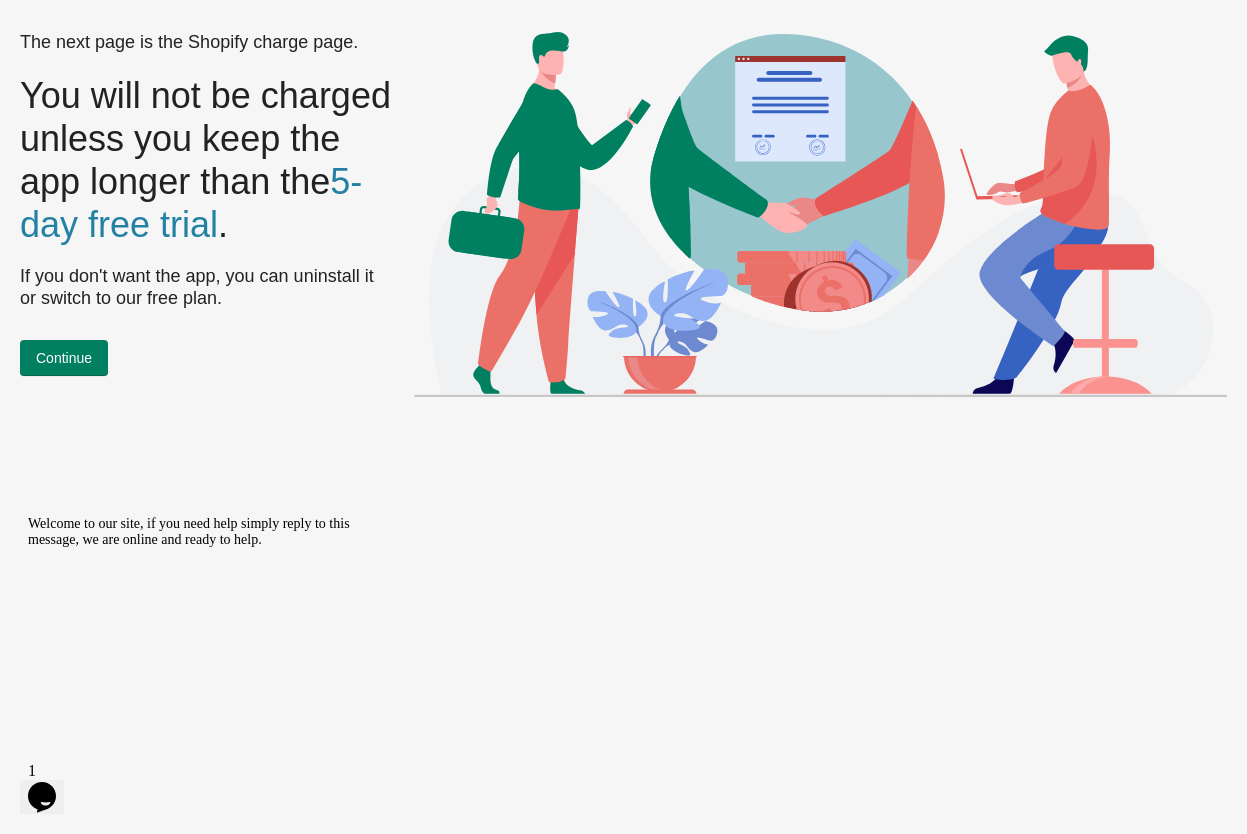 scroll, scrollTop: 0, scrollLeft: 0, axis: both 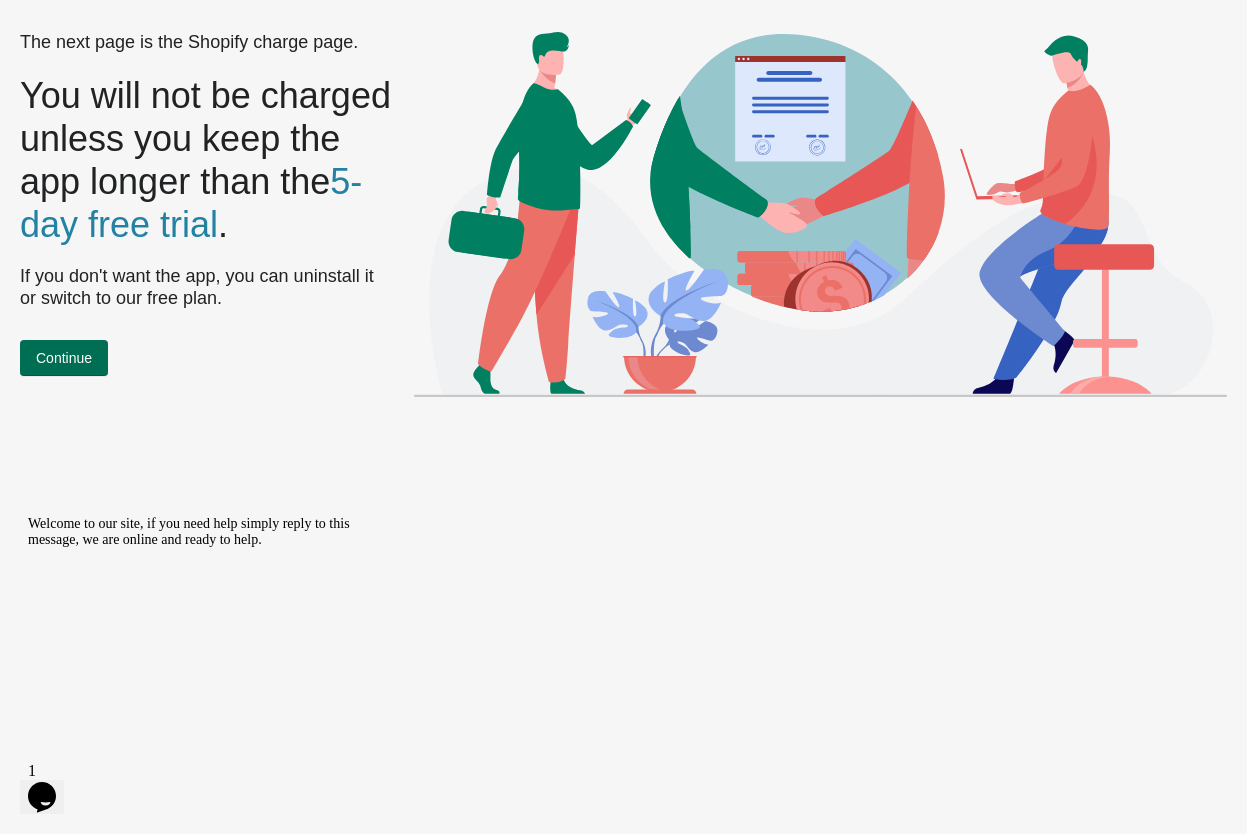 click on "Continue" at bounding box center [64, 358] 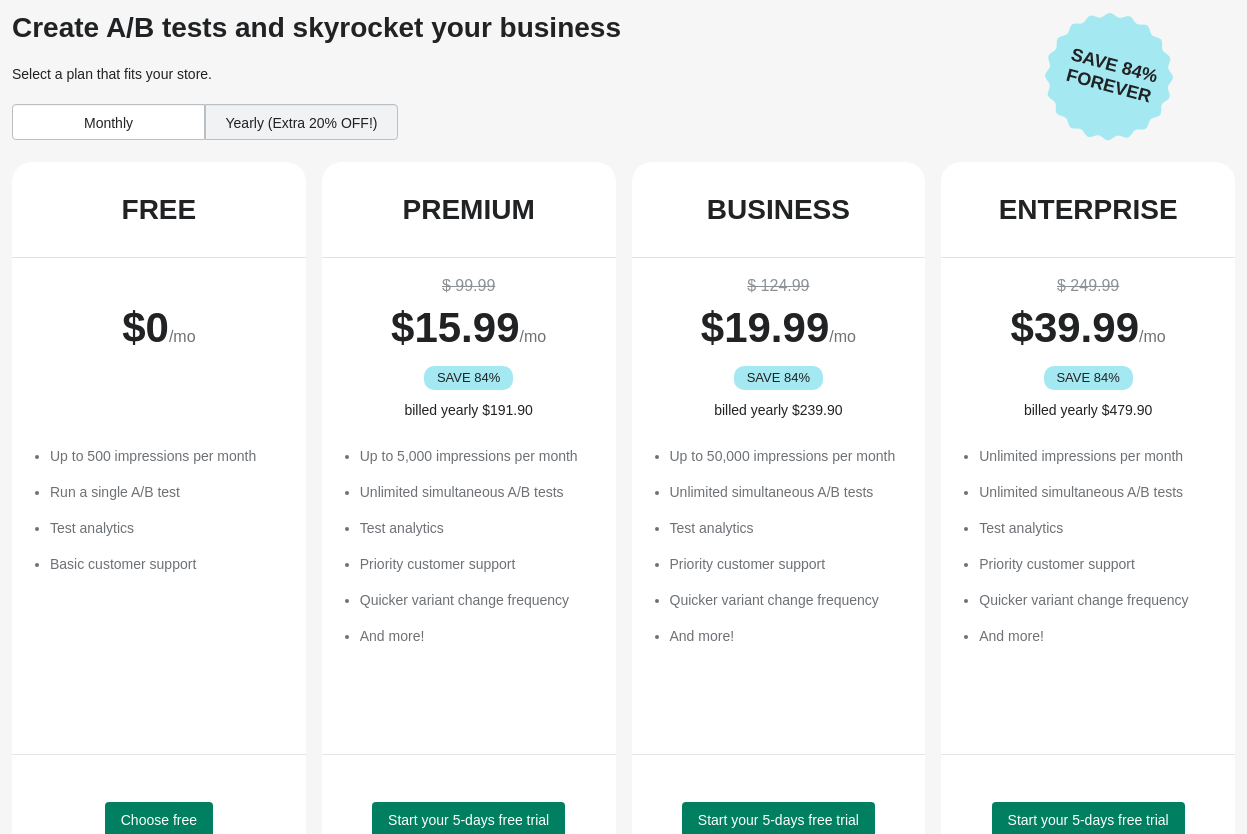 scroll, scrollTop: 0, scrollLeft: 0, axis: both 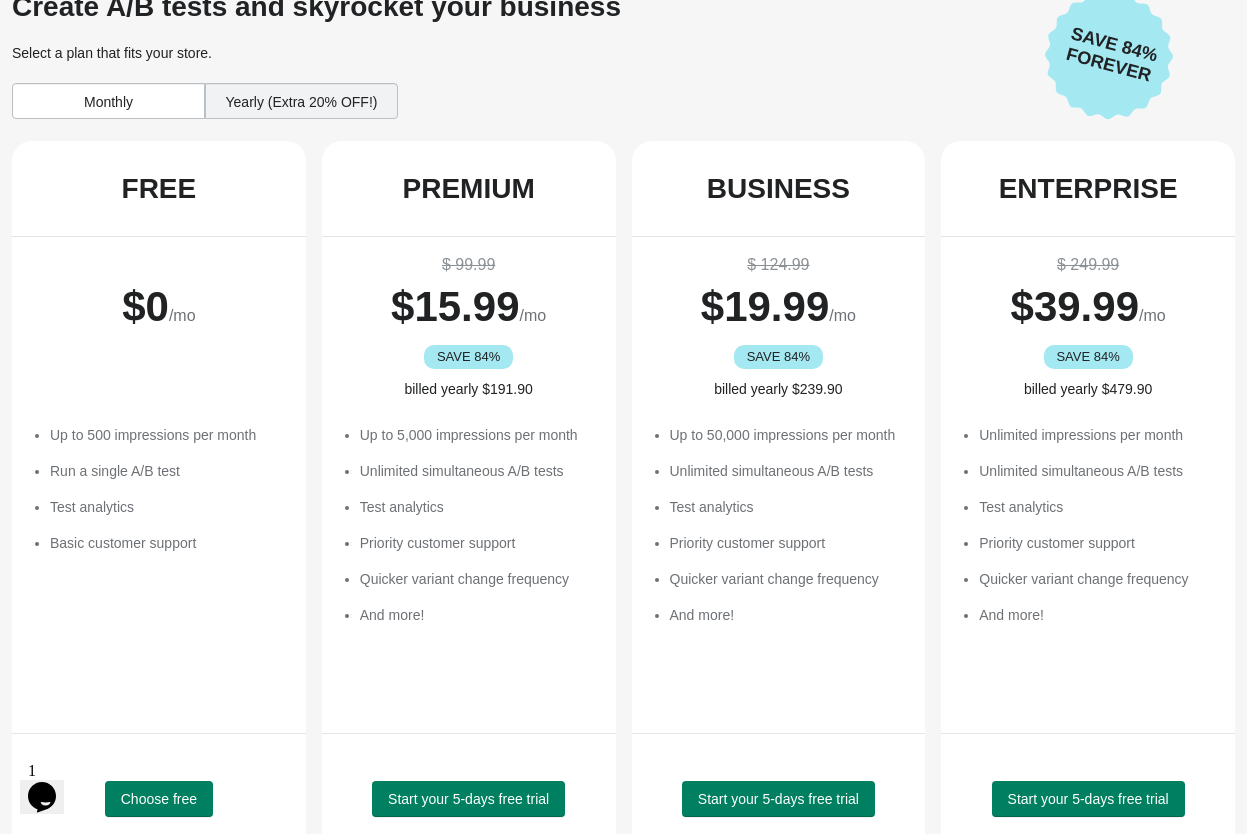 click on "Monthly" at bounding box center (108, 101) 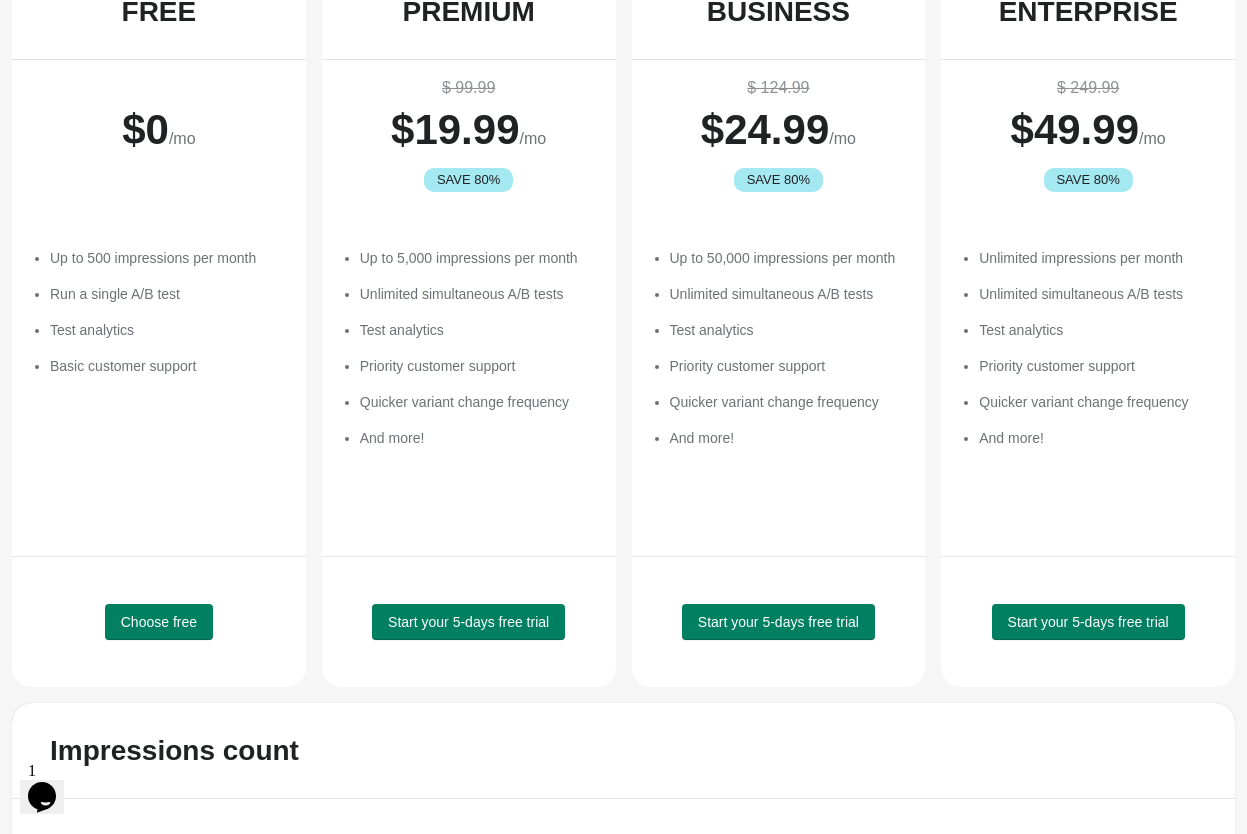 scroll, scrollTop: 235, scrollLeft: 0, axis: vertical 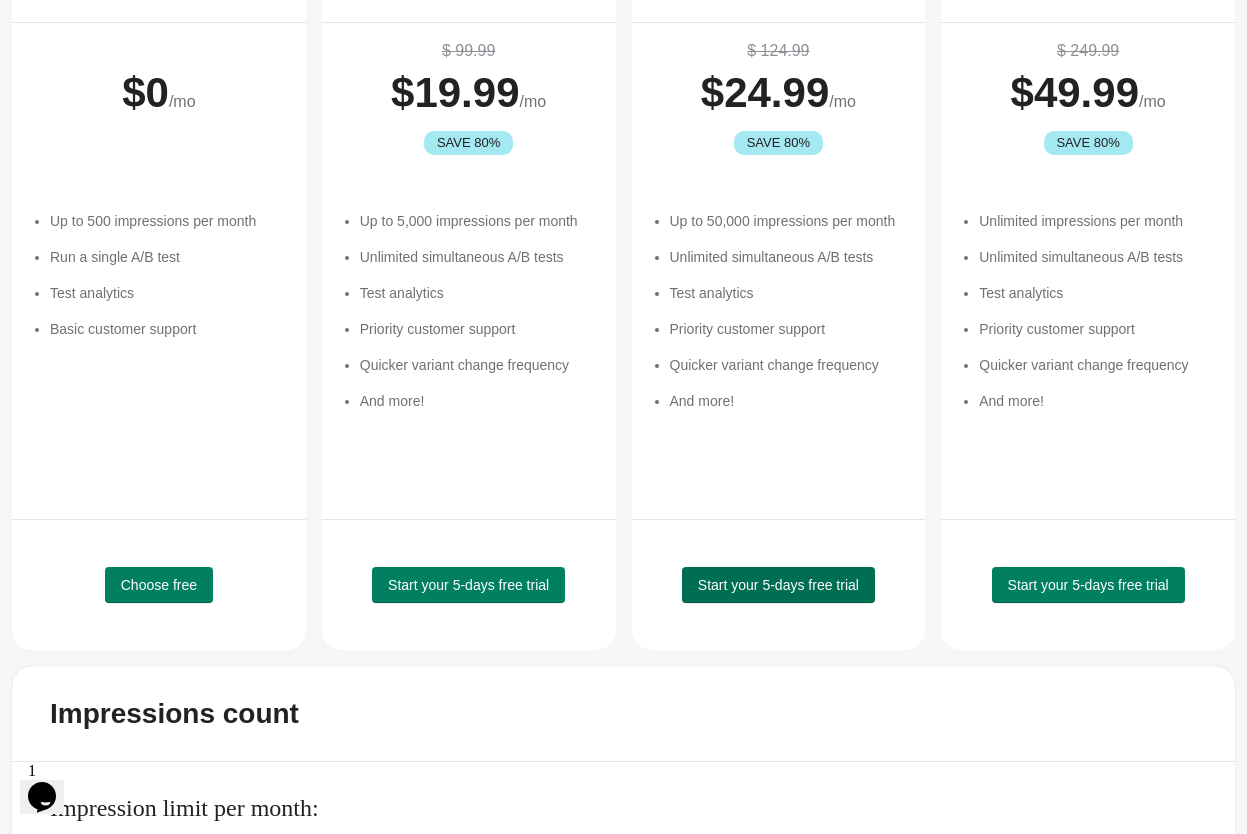 click on "Start your 5-days free trial" at bounding box center (159, 585) 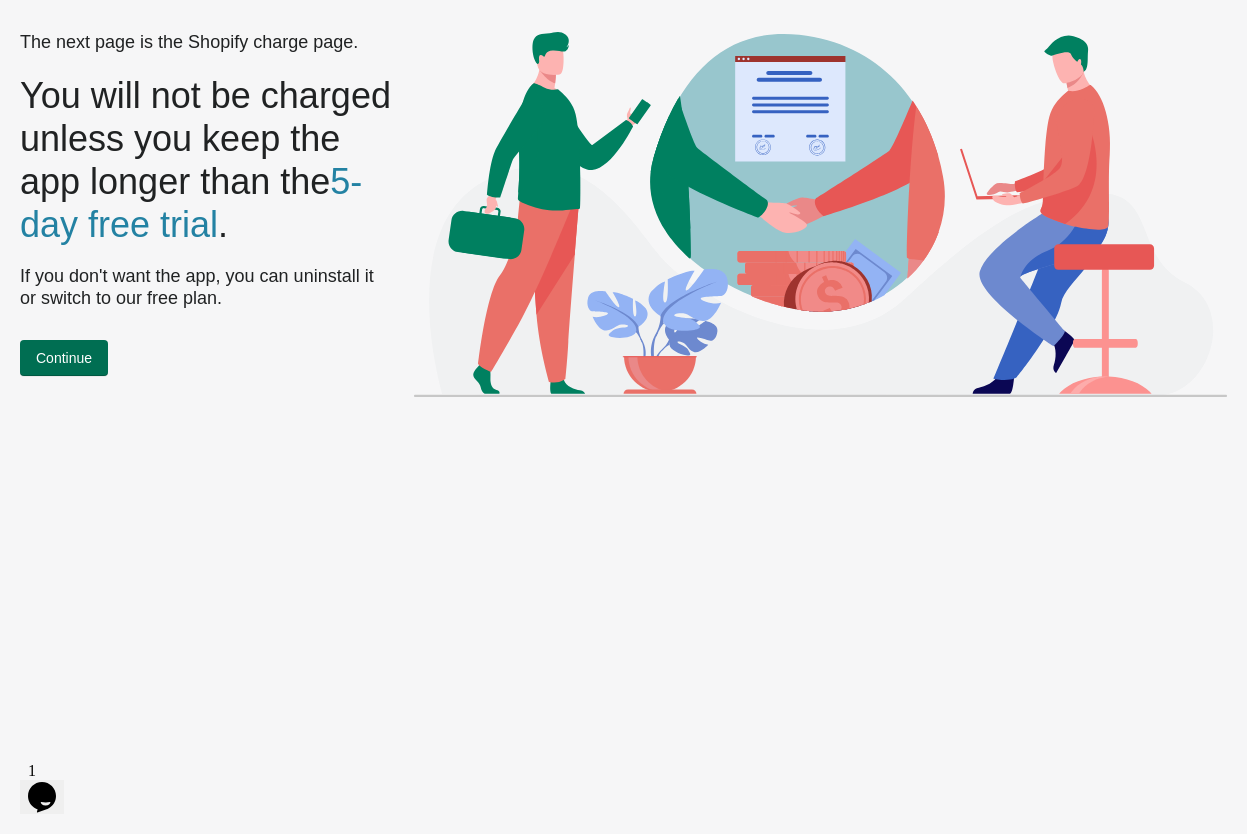 click on "Continue" at bounding box center (64, 358) 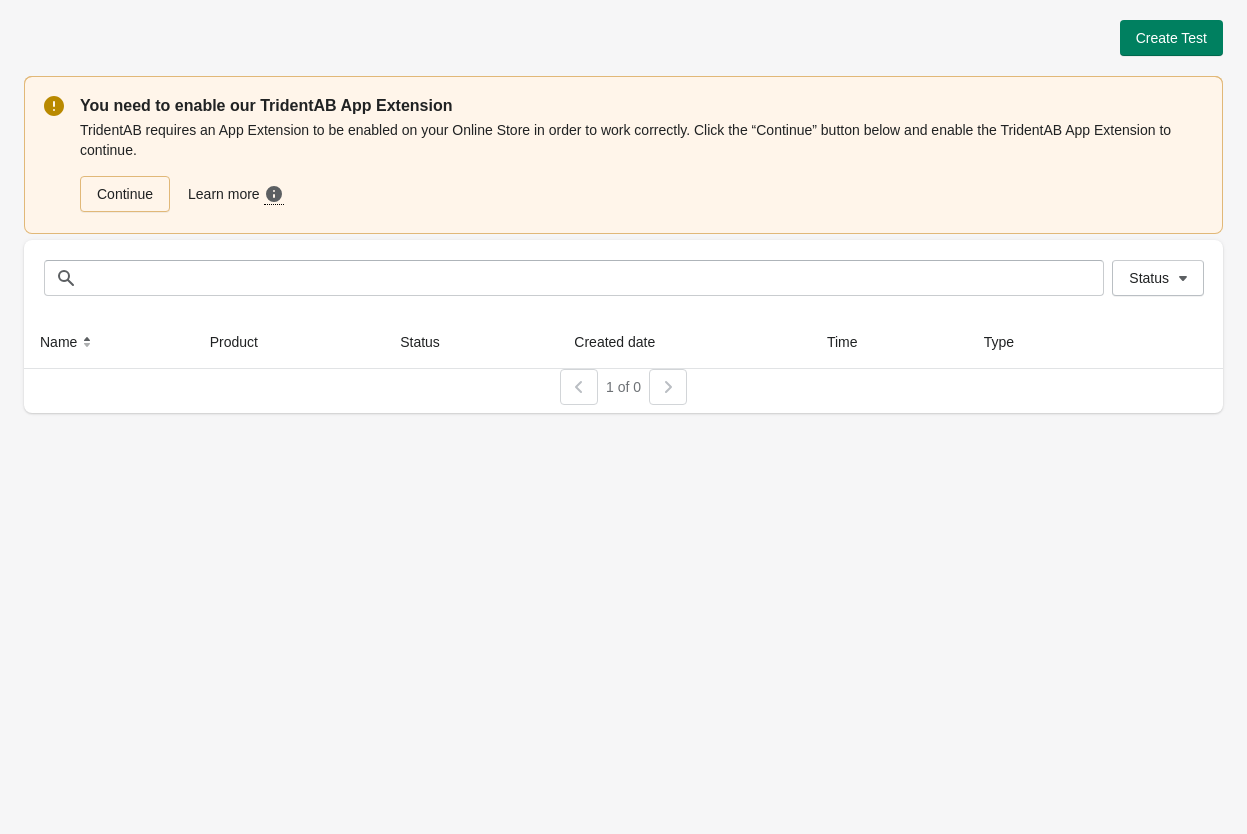 scroll, scrollTop: 0, scrollLeft: 0, axis: both 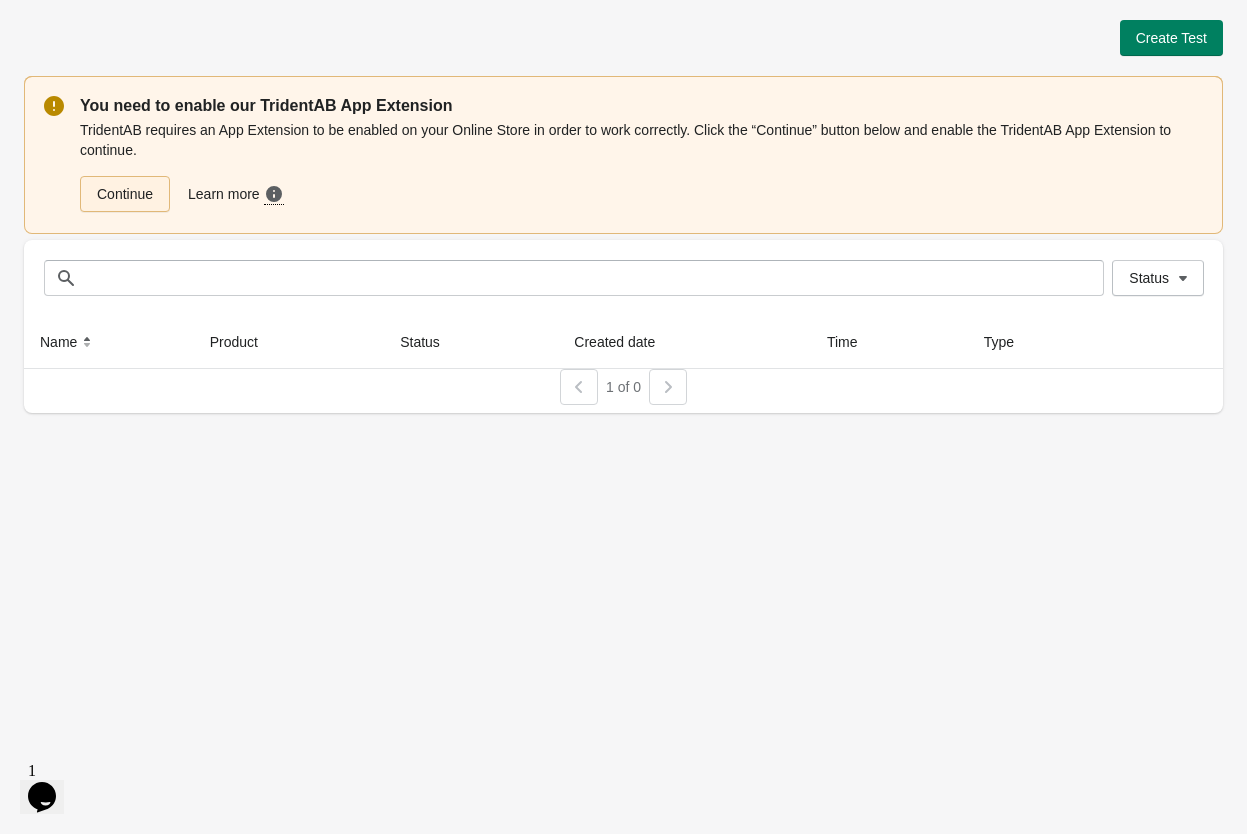click on "Continue" at bounding box center (125, 194) 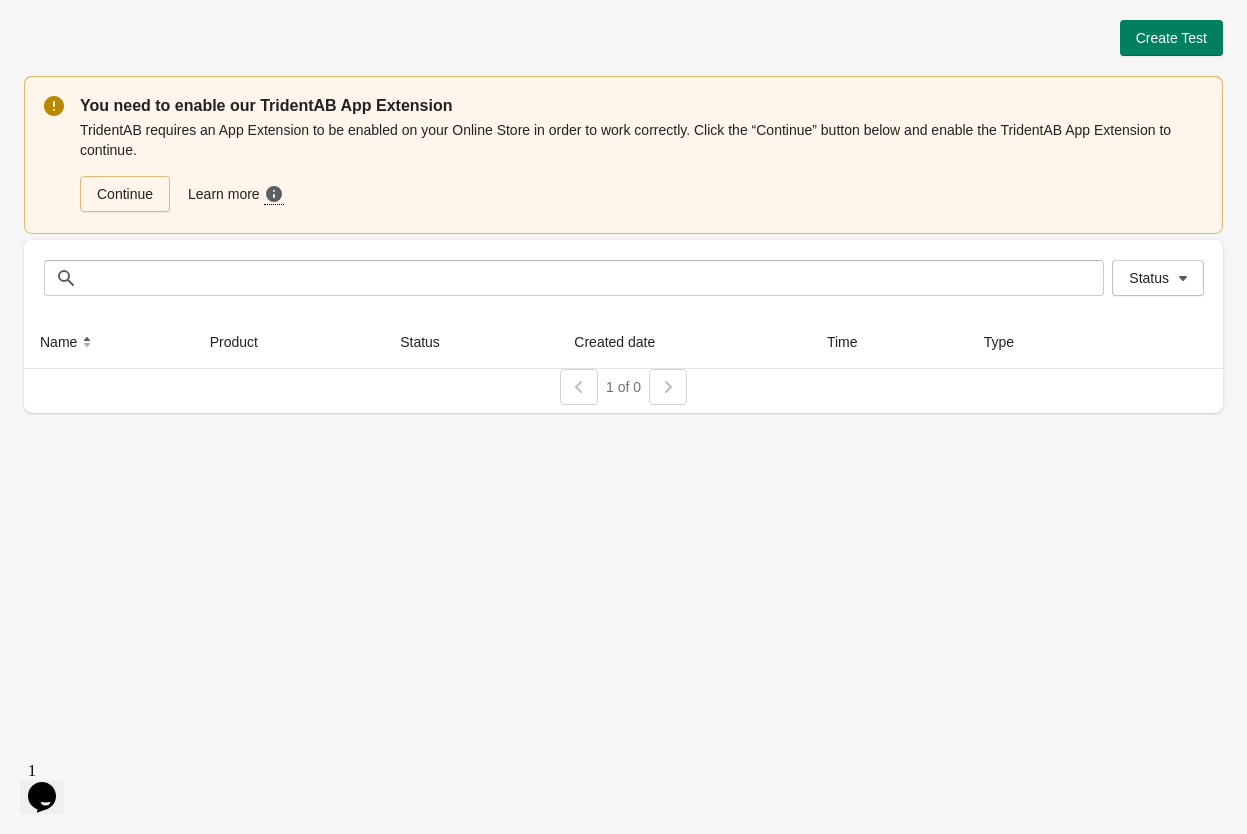 click on "TridentAB requires an App Extension to be enabled on your Online Store in order to work correctly. Click the “Continue” button below and enable the TridentAB App Extension to continue. Continue Learn more Need more guidance?  Click here  to see a  step-by-step video guide  on how to do this." at bounding box center (641, 166) 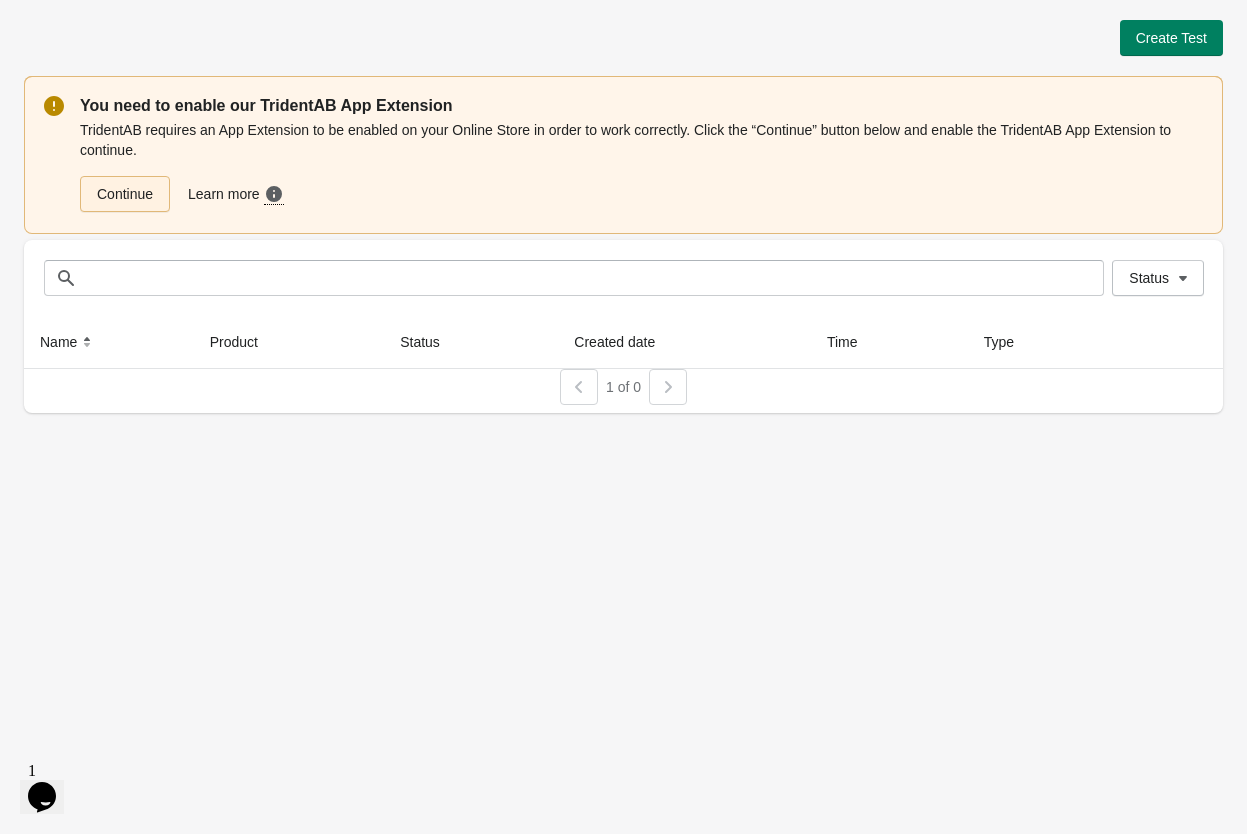 click on "Continue" at bounding box center (125, 194) 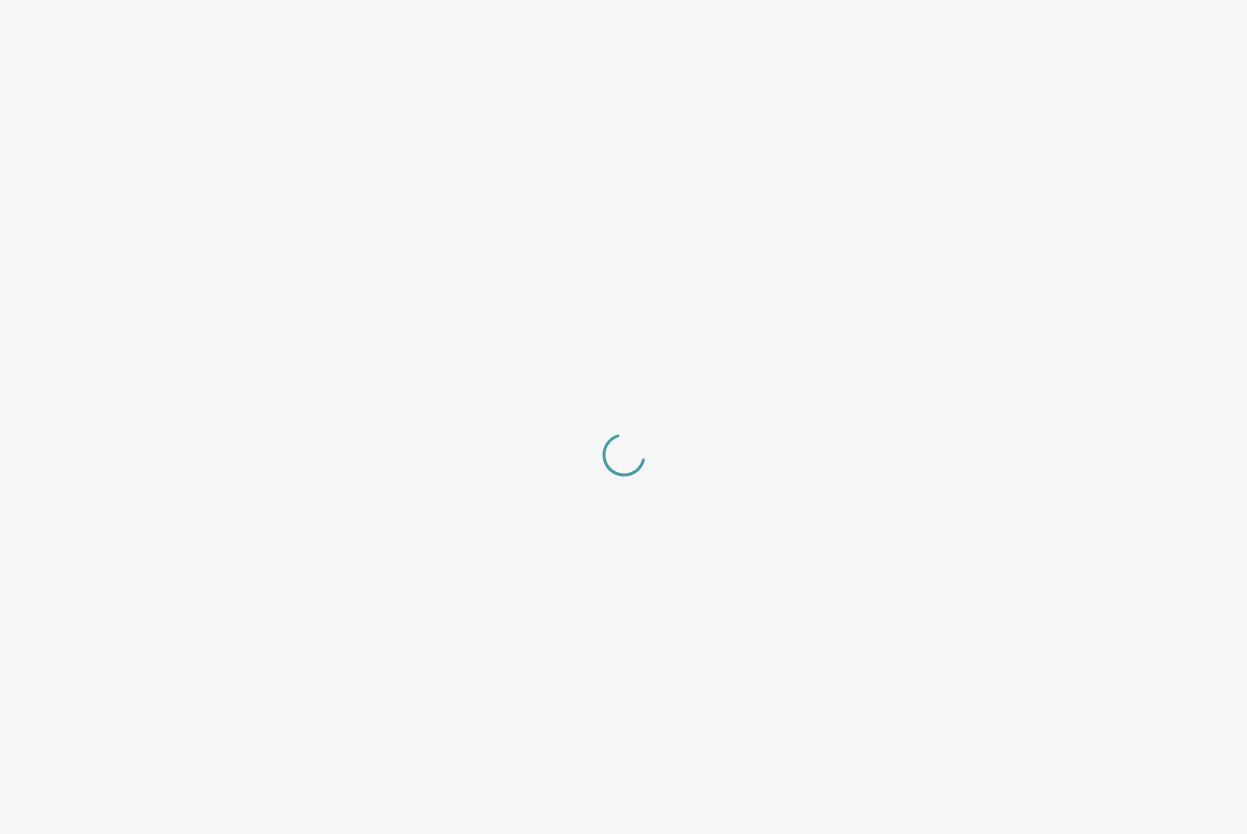 scroll, scrollTop: 0, scrollLeft: 0, axis: both 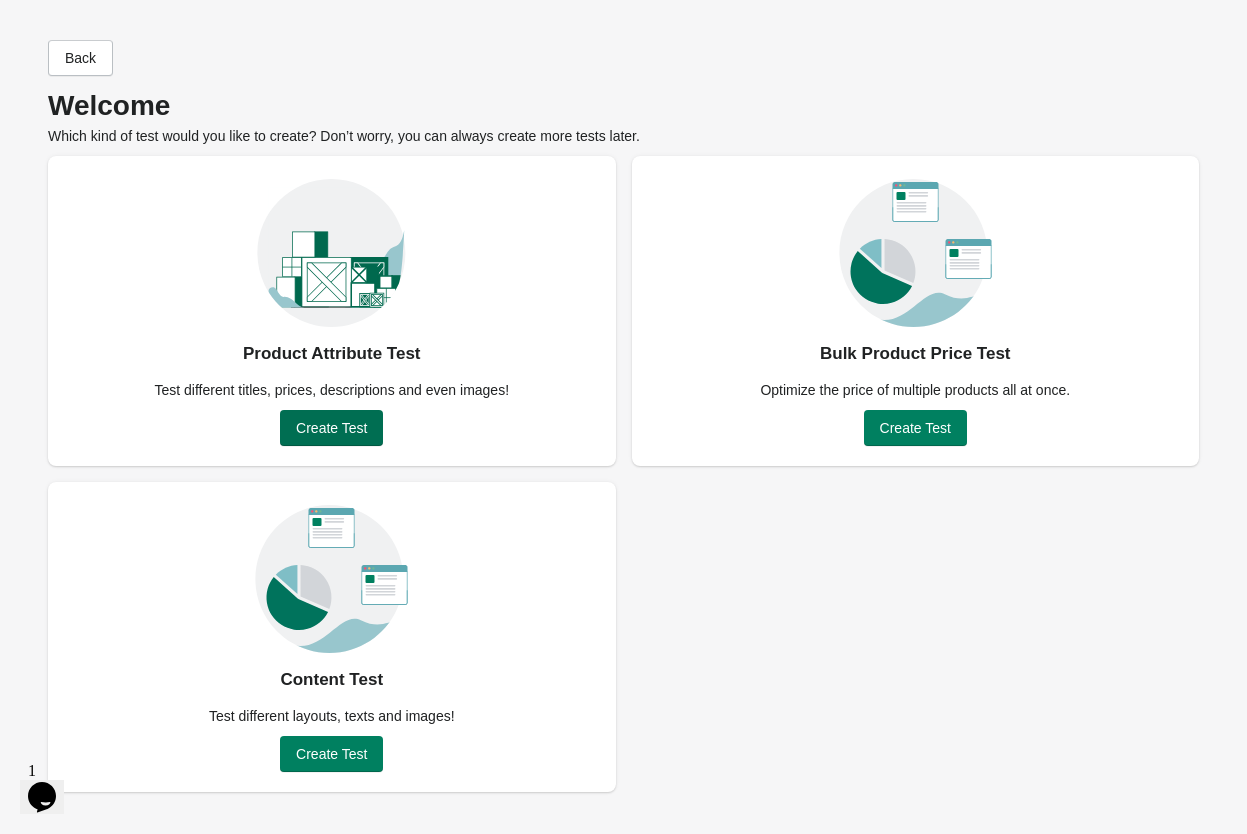click on "Create Test" at bounding box center [331, 428] 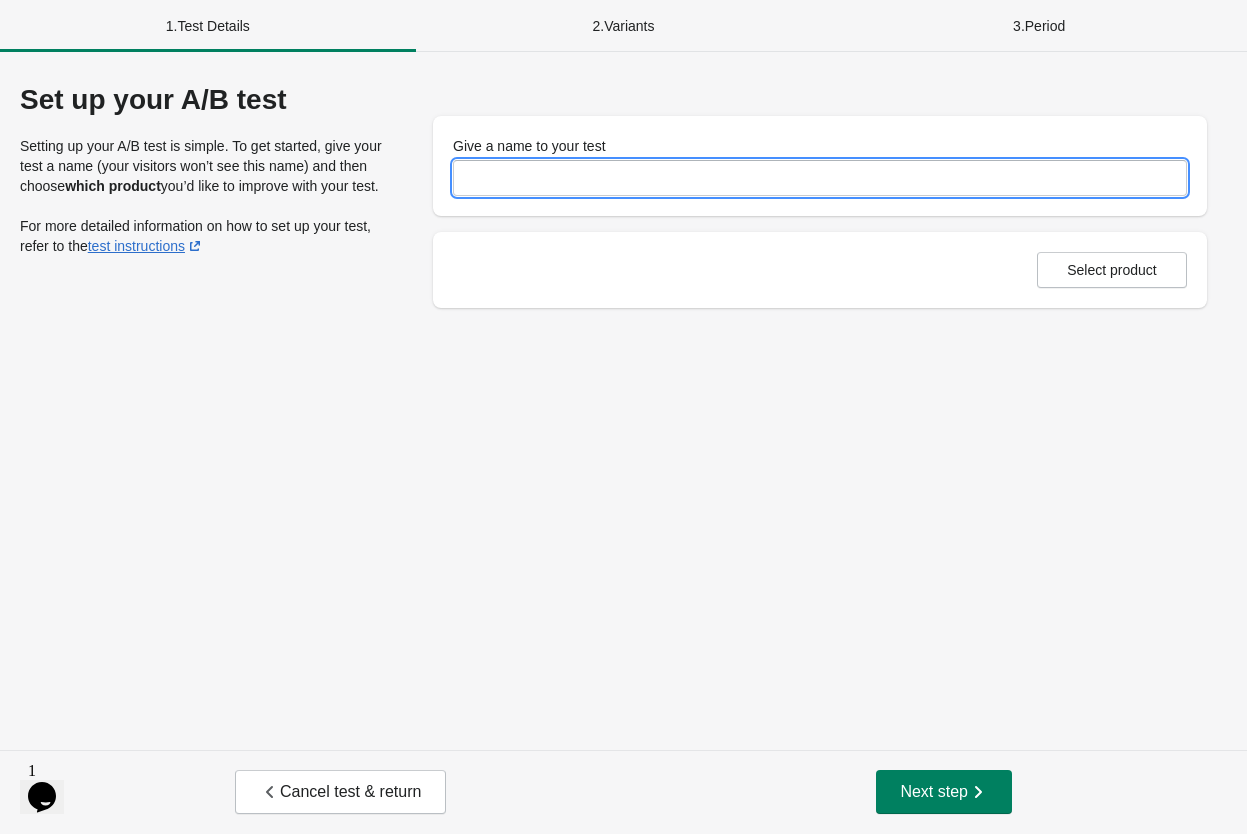 click on "Give a name to your test" at bounding box center [820, 178] 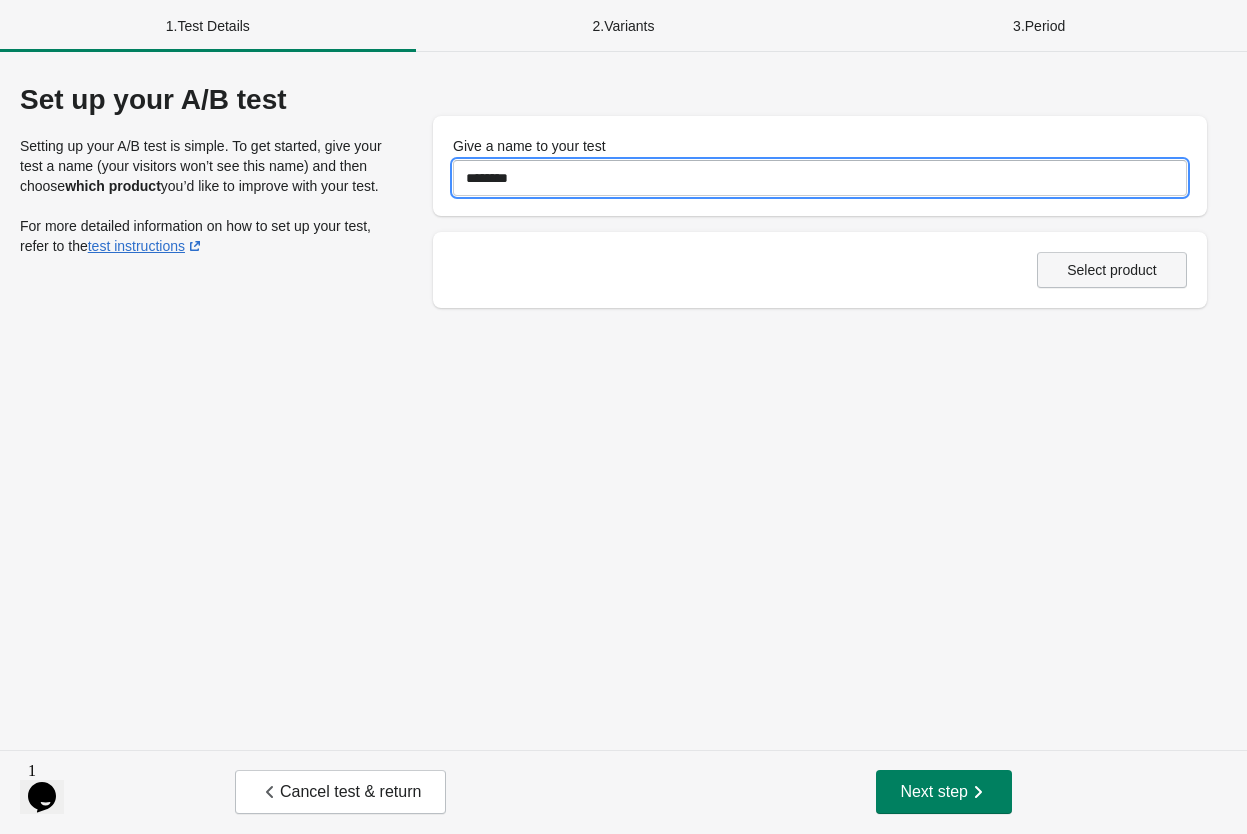 type on "********" 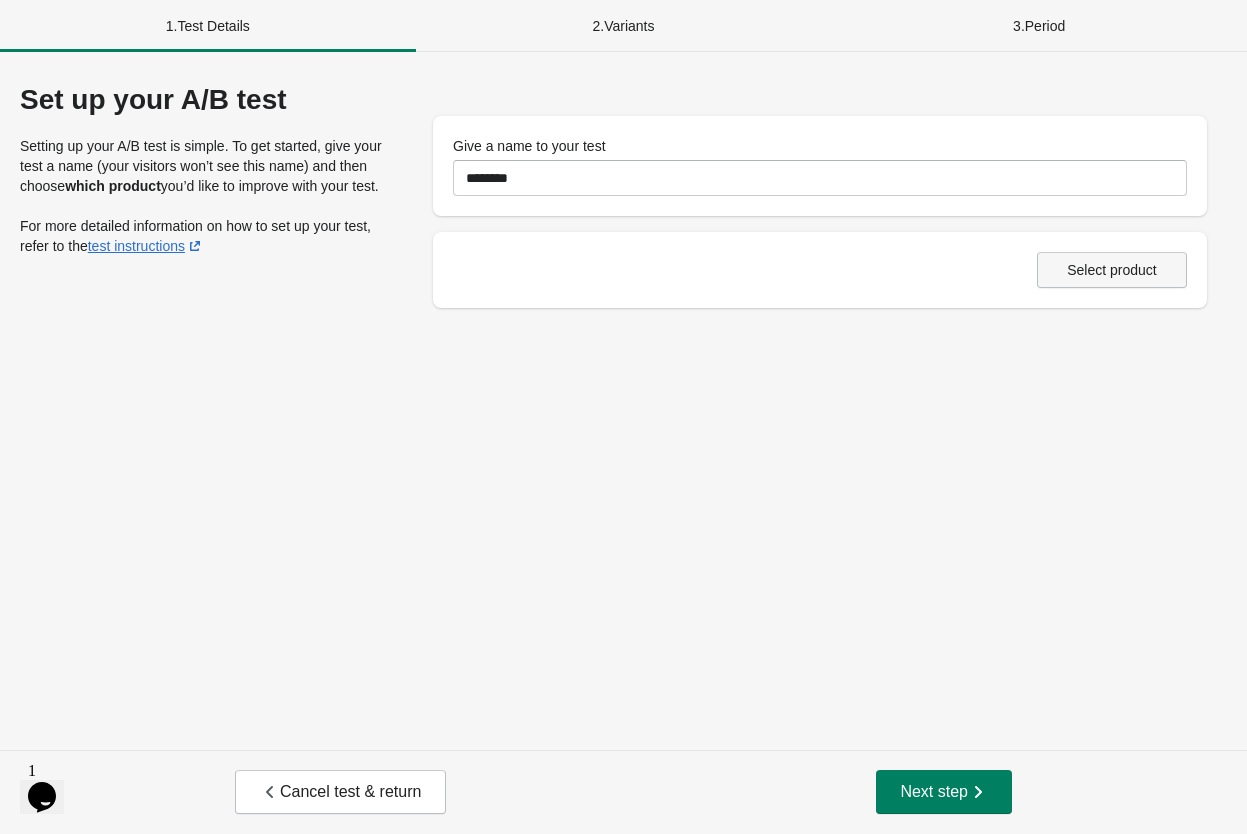 click on "Select product" at bounding box center (1112, 270) 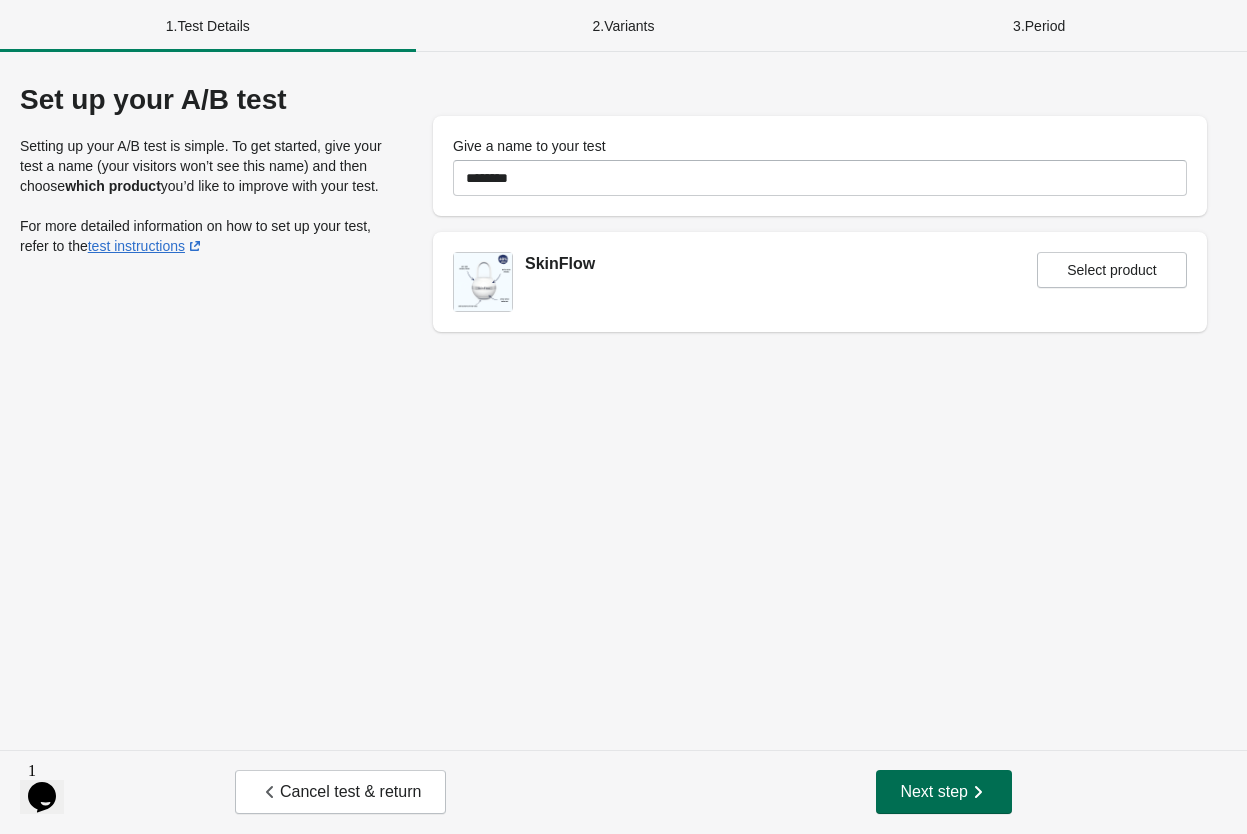click on "Next step" at bounding box center (944, 792) 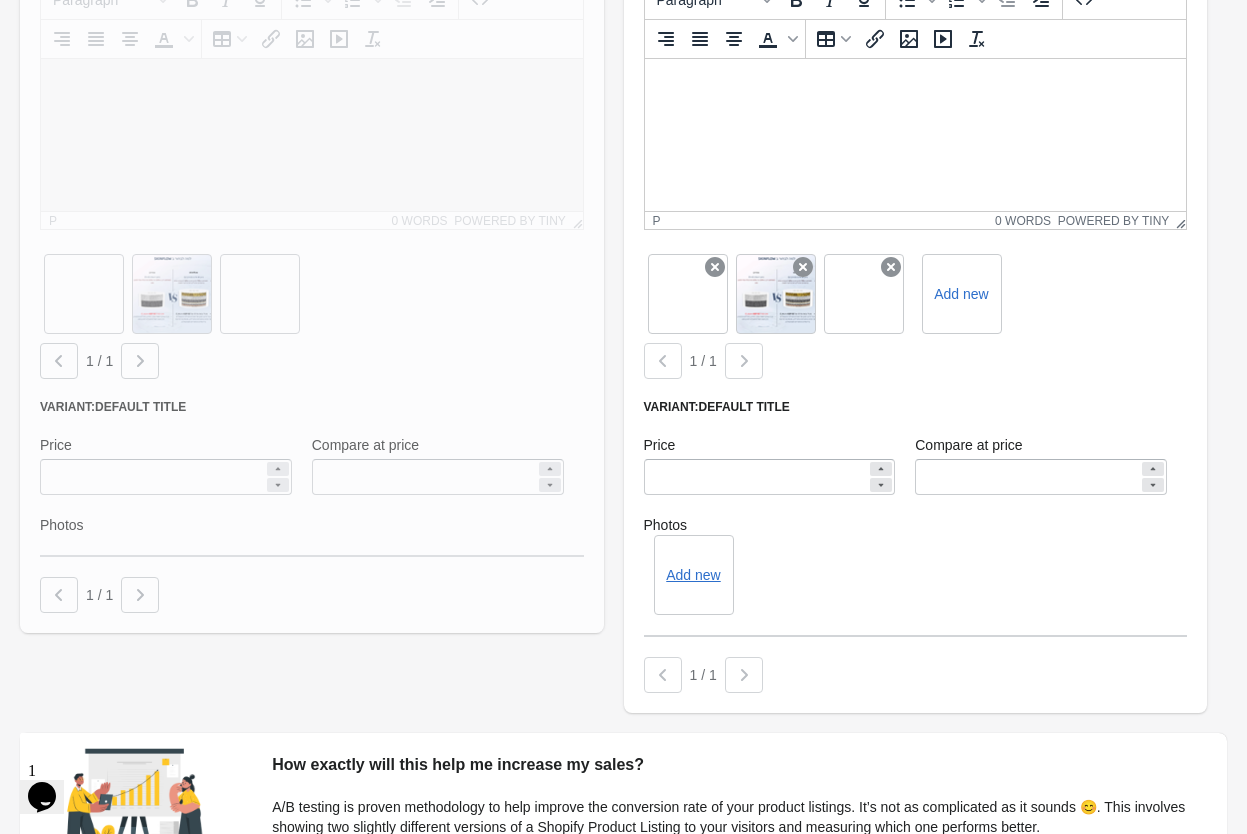 scroll, scrollTop: 450, scrollLeft: 0, axis: vertical 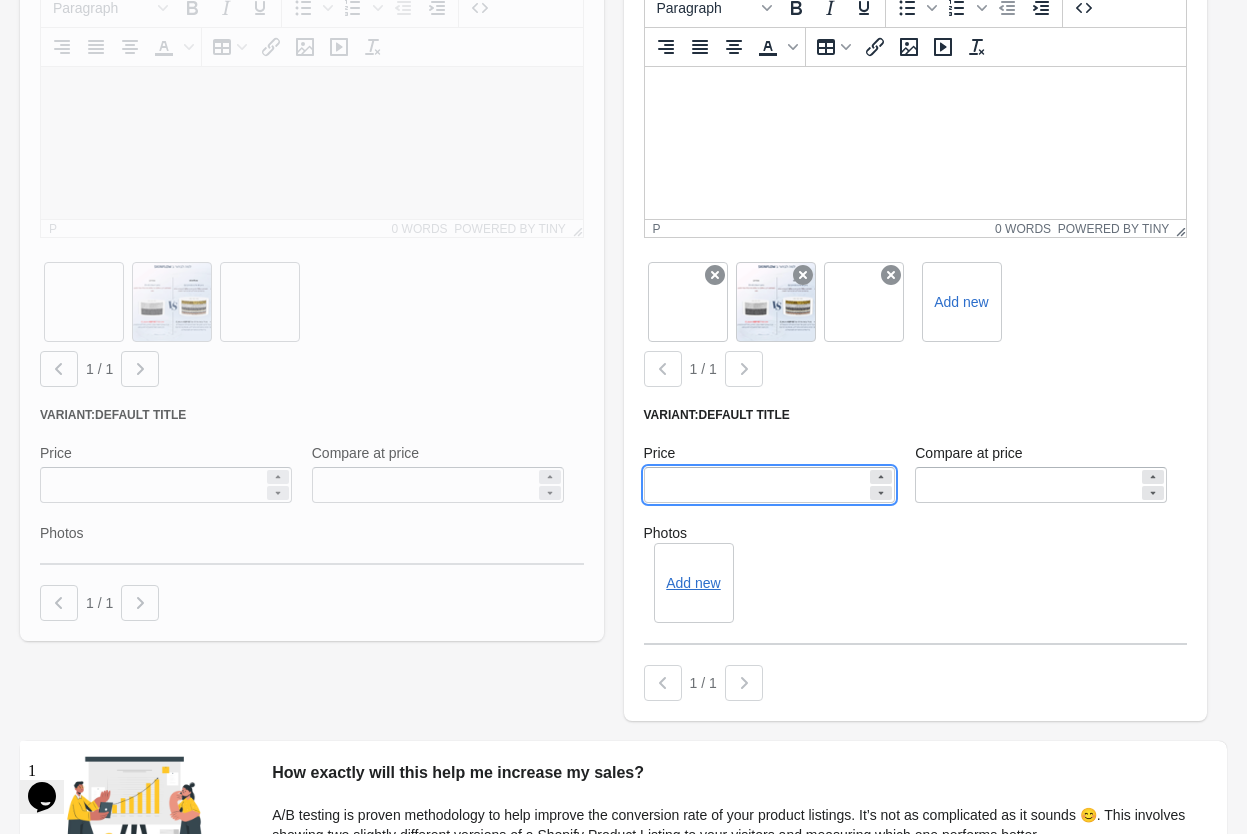 click on "******" at bounding box center (756, 485) 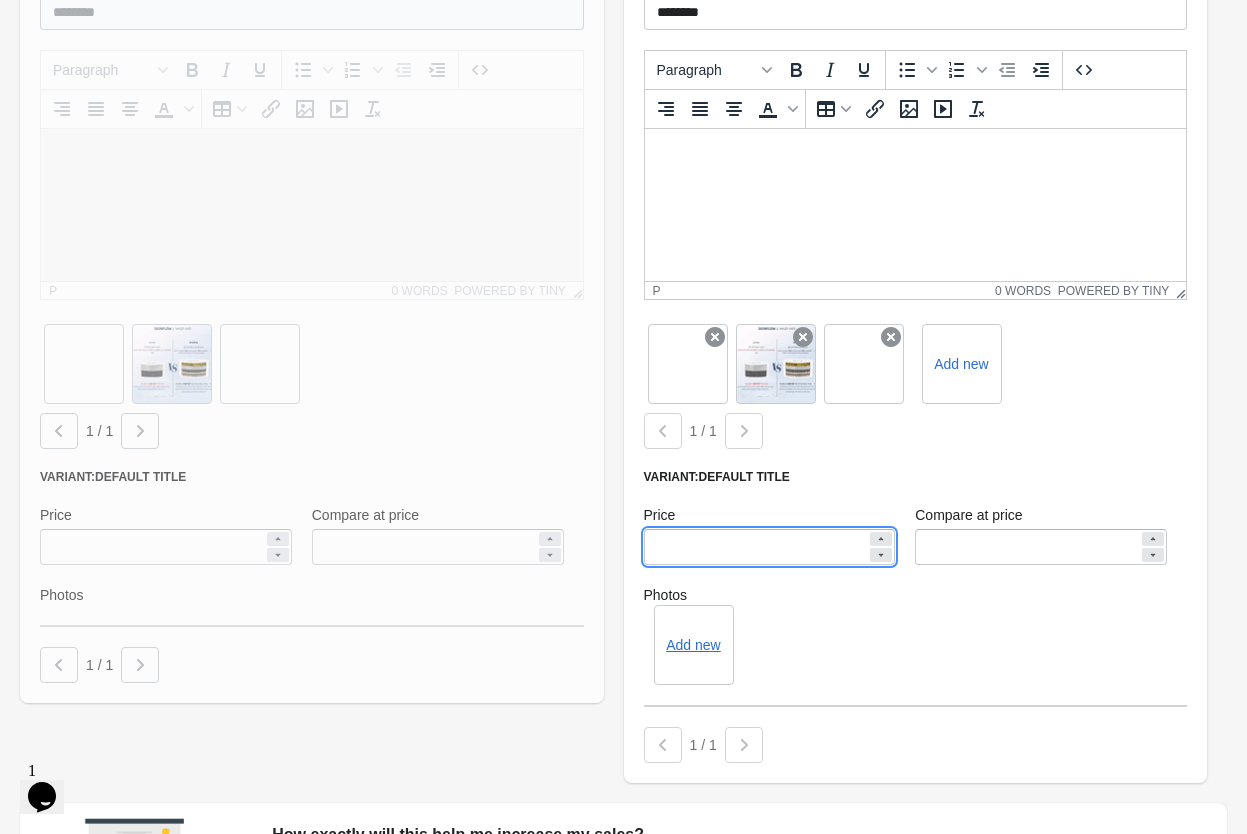 scroll, scrollTop: 375, scrollLeft: 0, axis: vertical 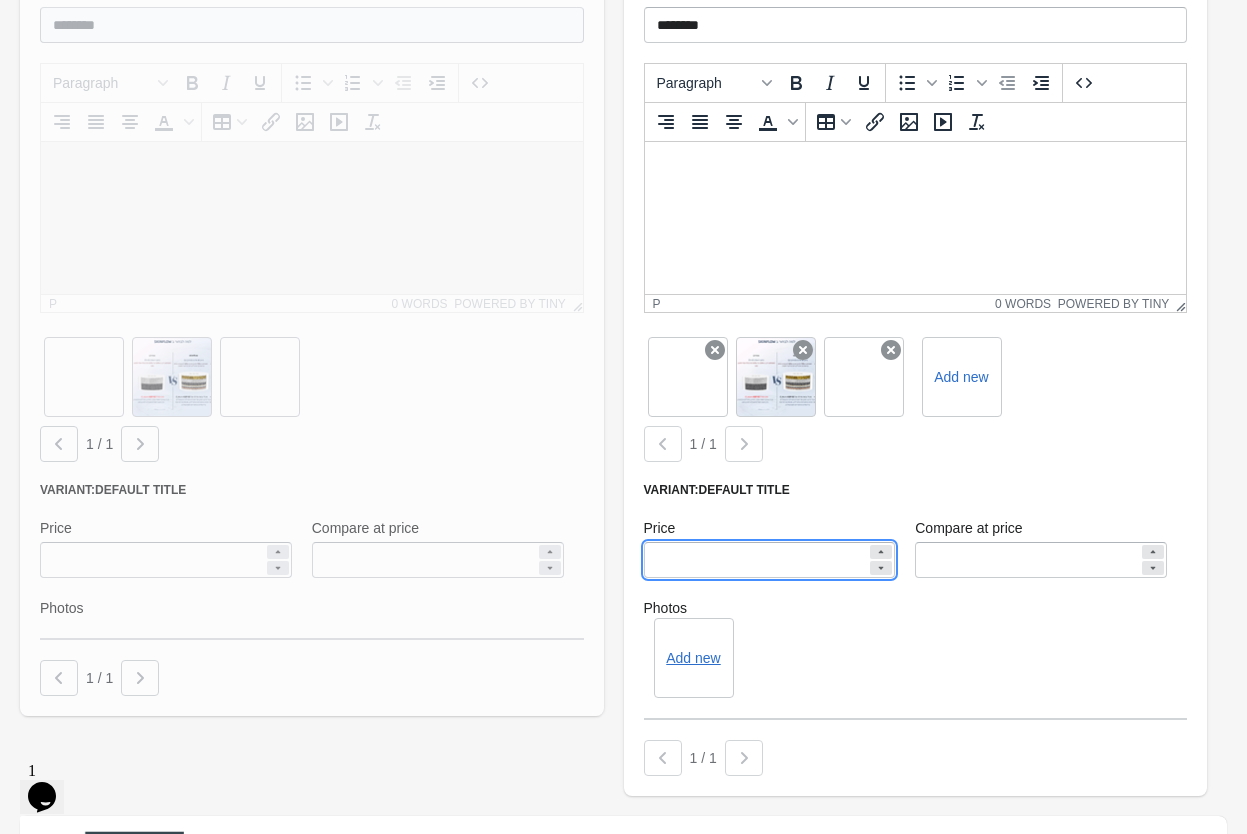 click on "******" at bounding box center [756, 560] 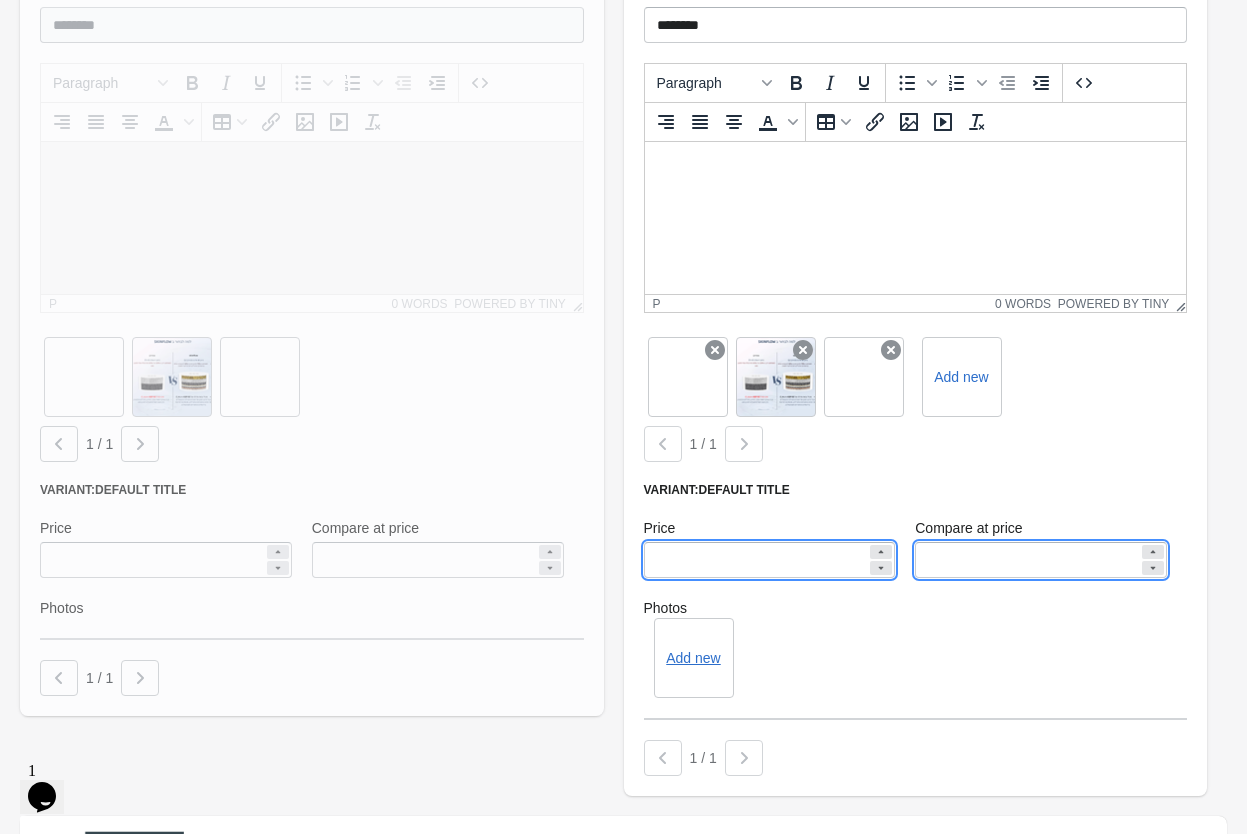 click on "******" at bounding box center [1027, 560] 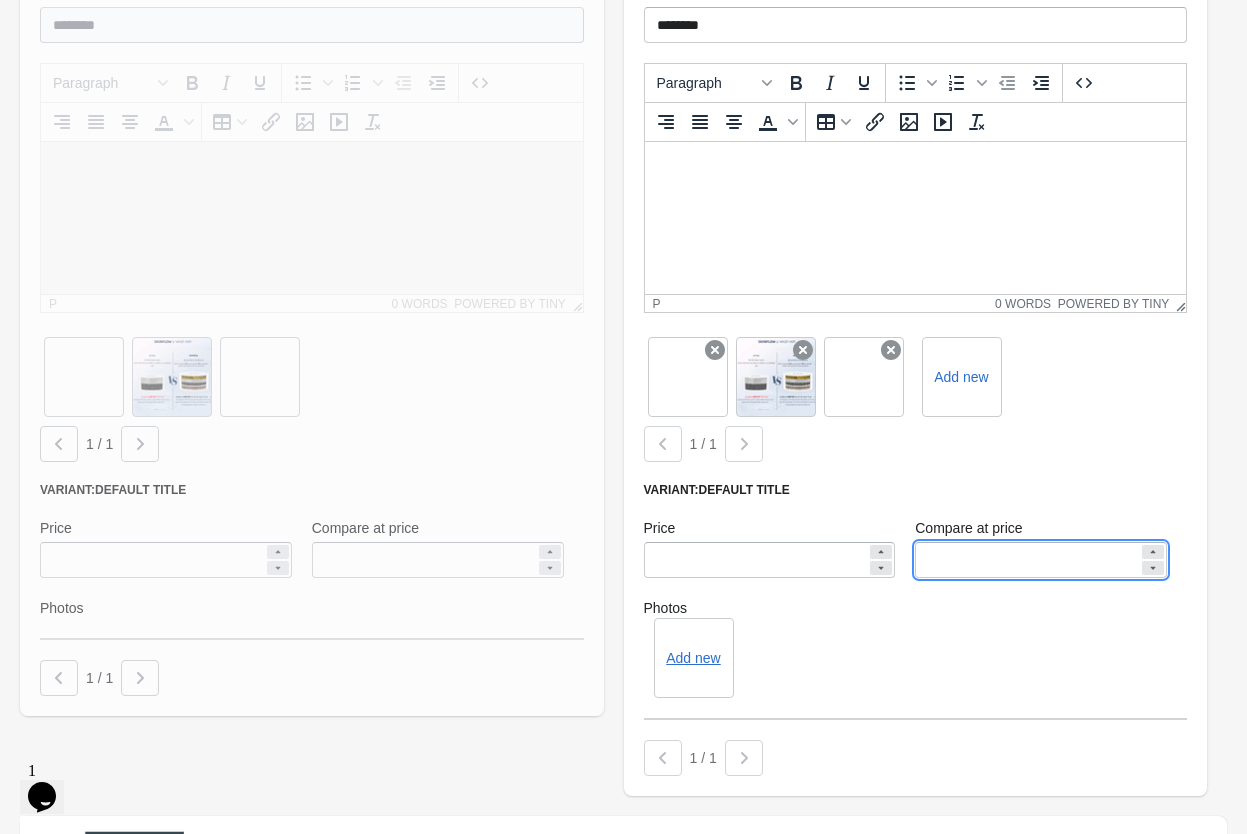 click on "******" at bounding box center (1027, 560) 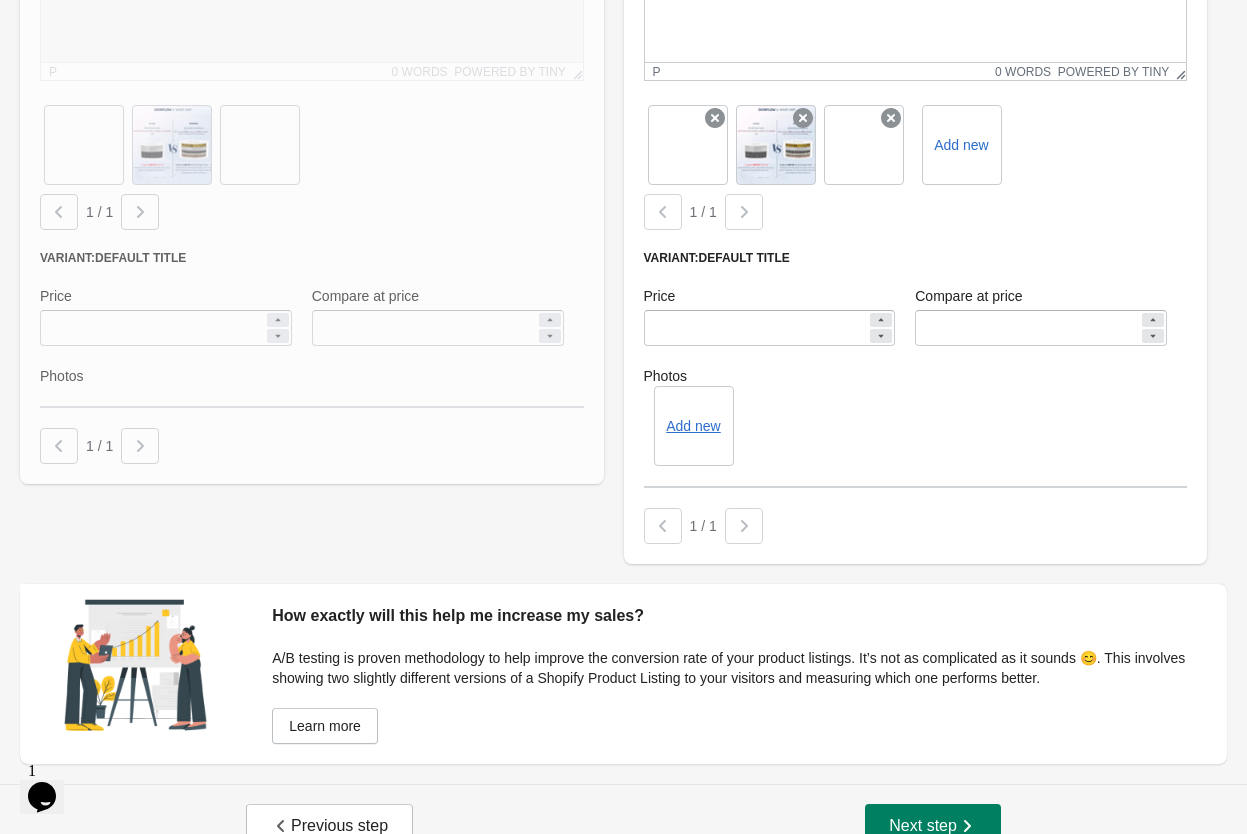 scroll, scrollTop: 598, scrollLeft: 0, axis: vertical 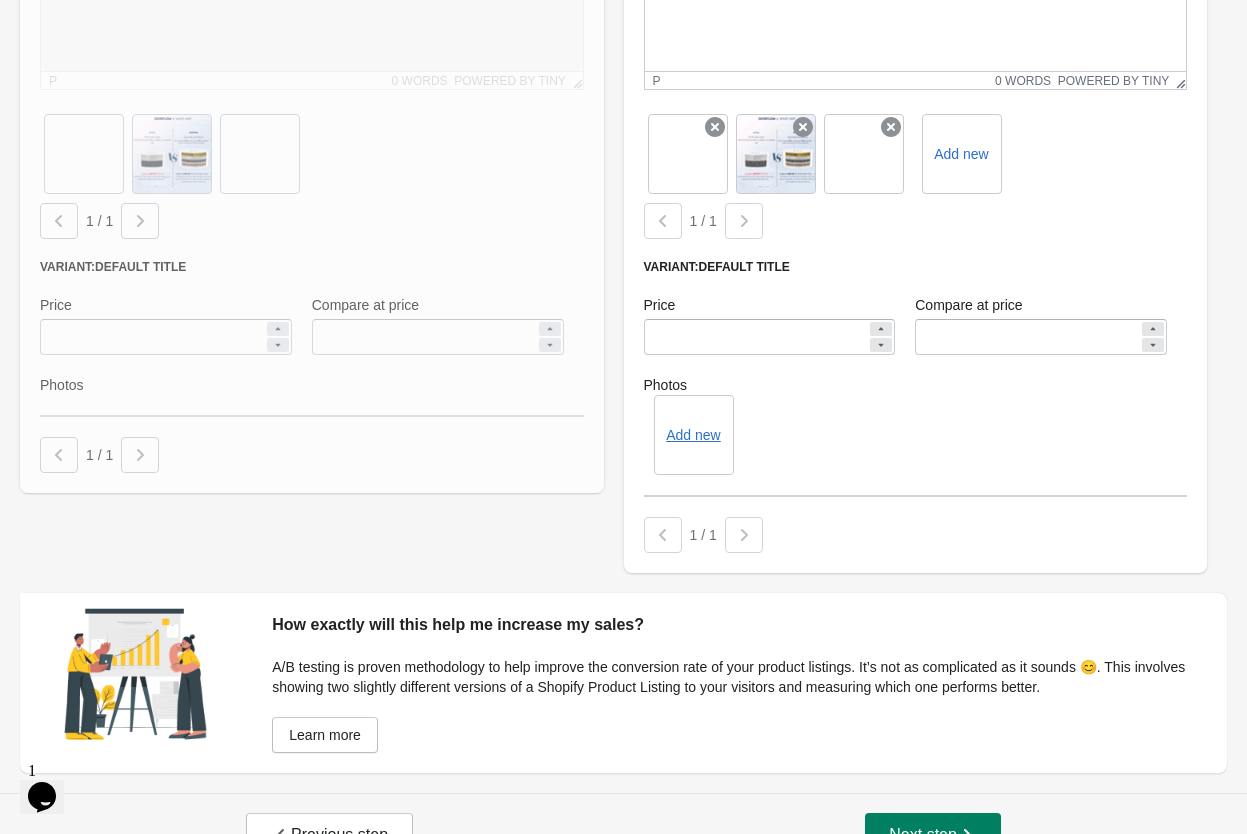 click at bounding box center (140, 221) 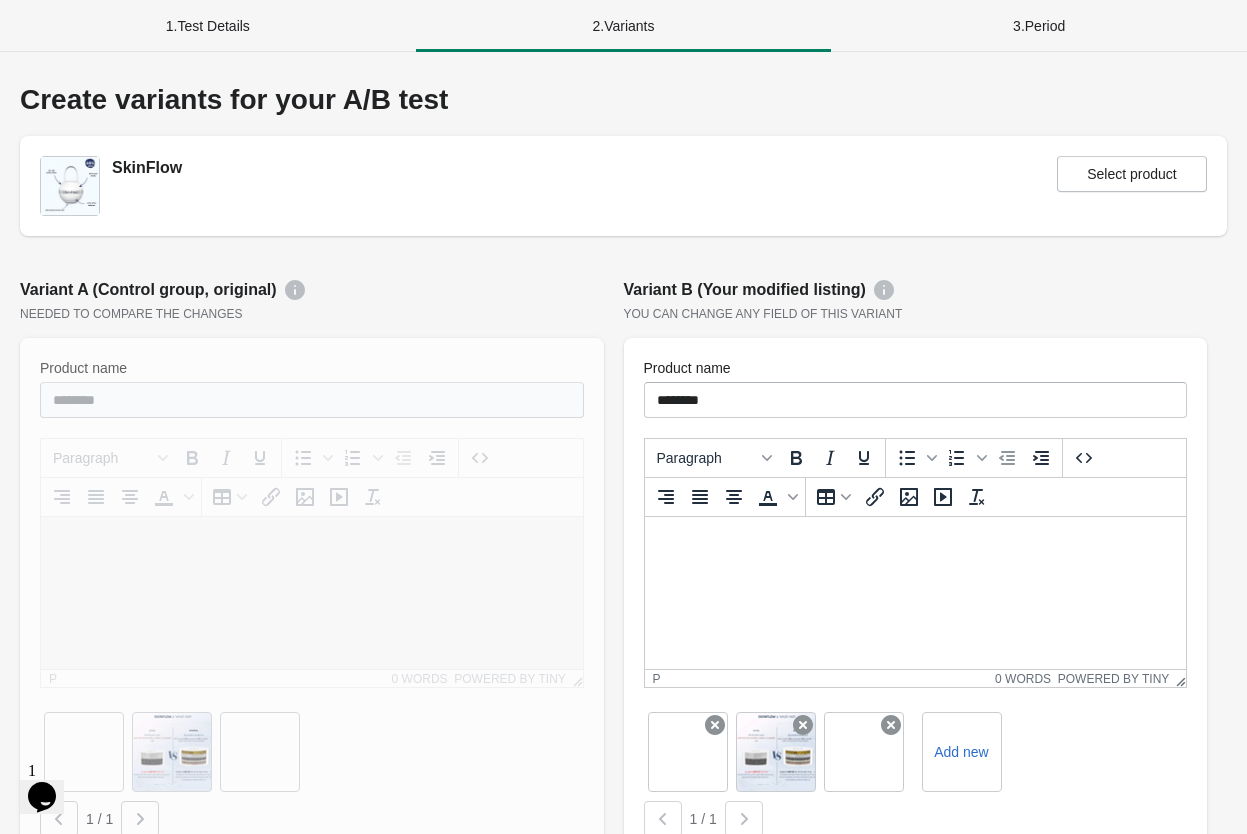 scroll, scrollTop: 0, scrollLeft: 0, axis: both 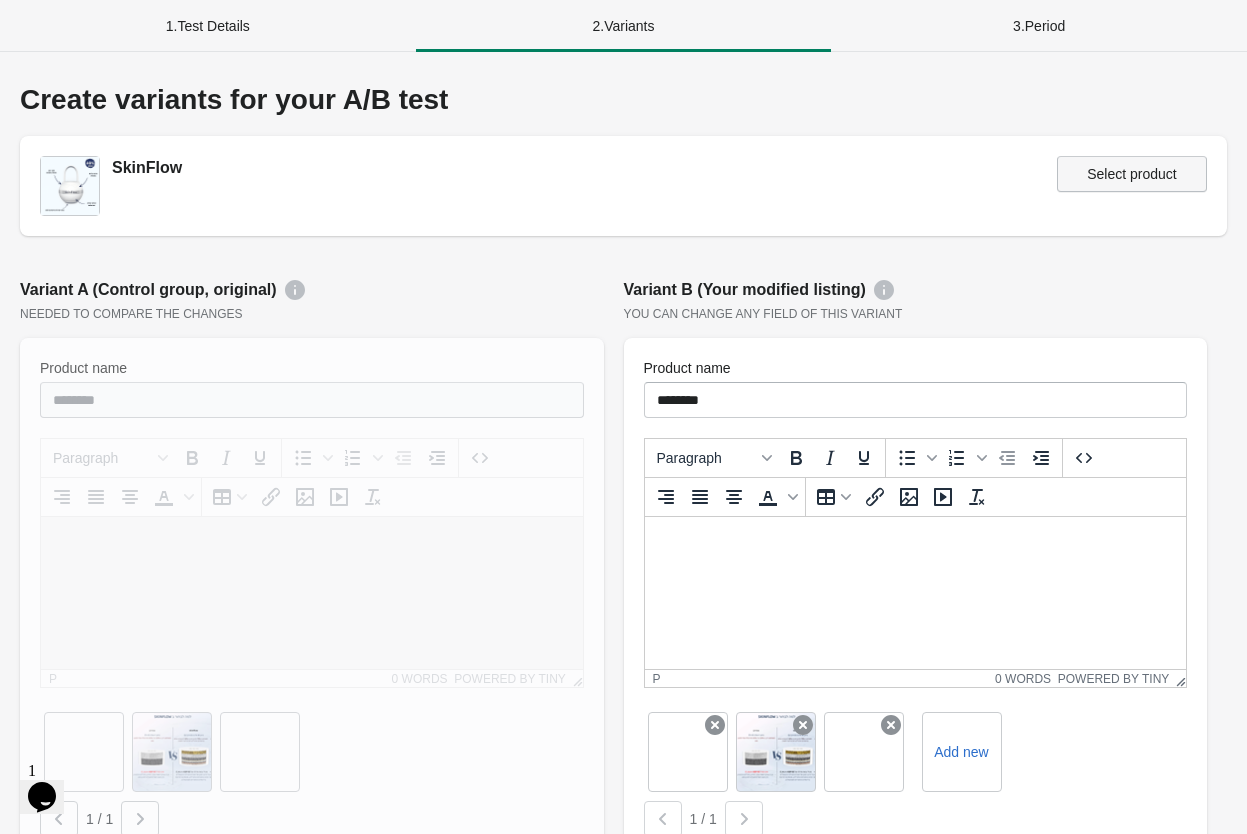 click on "Select product" at bounding box center [1132, 174] 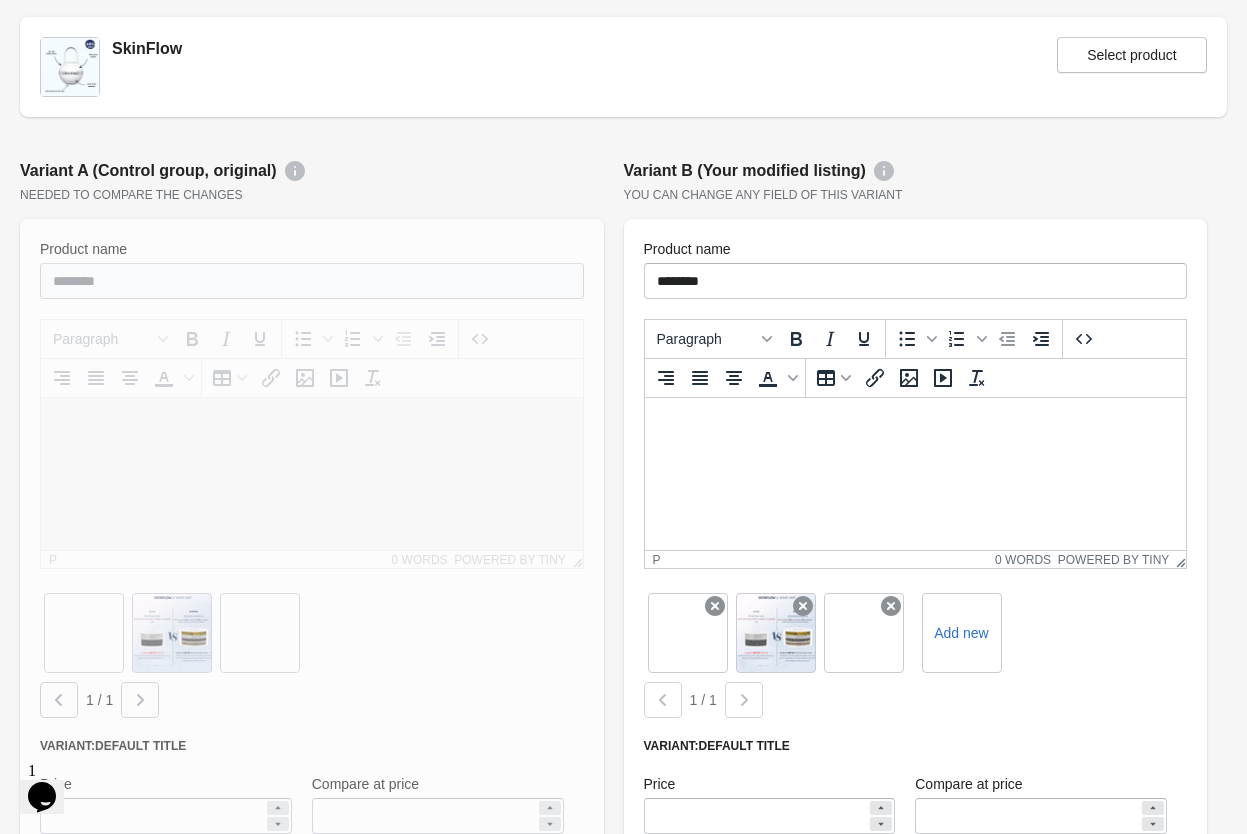 scroll, scrollTop: 126, scrollLeft: 0, axis: vertical 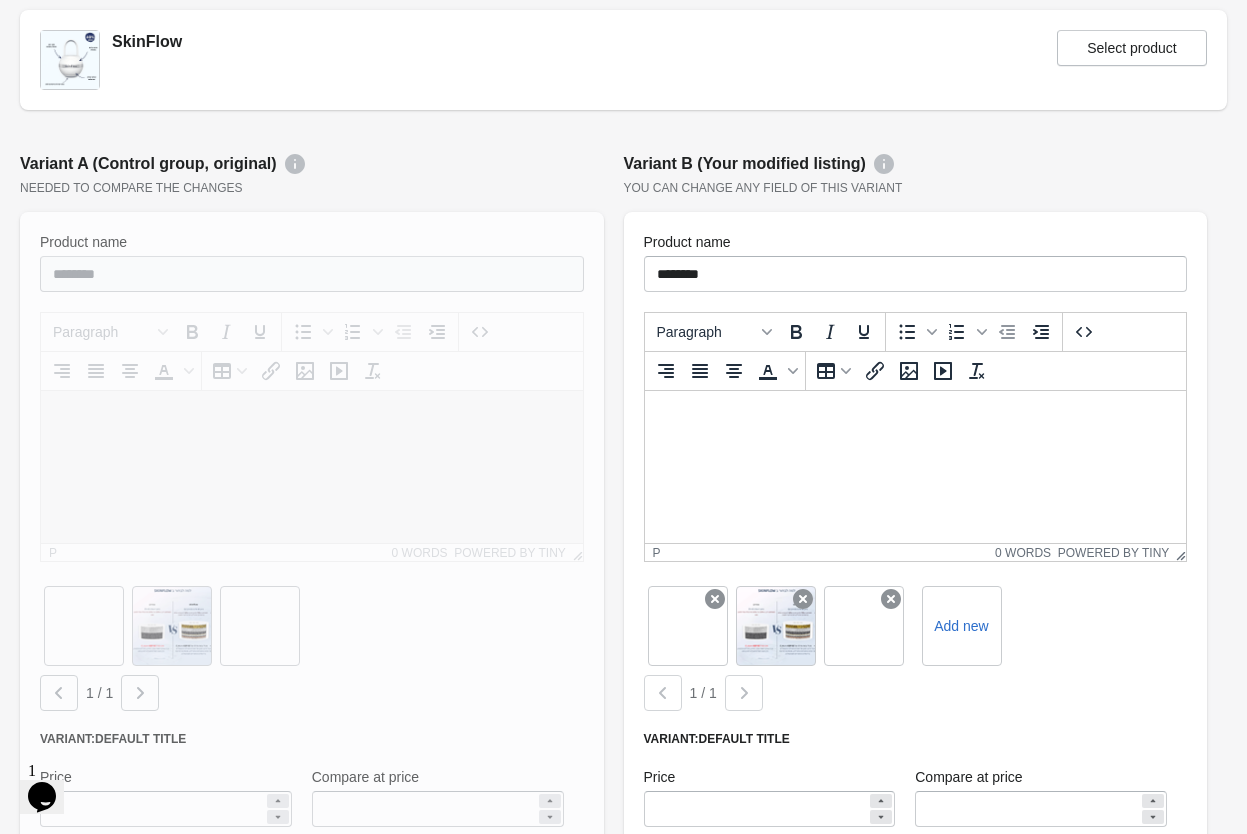 click at bounding box center (295, 164) 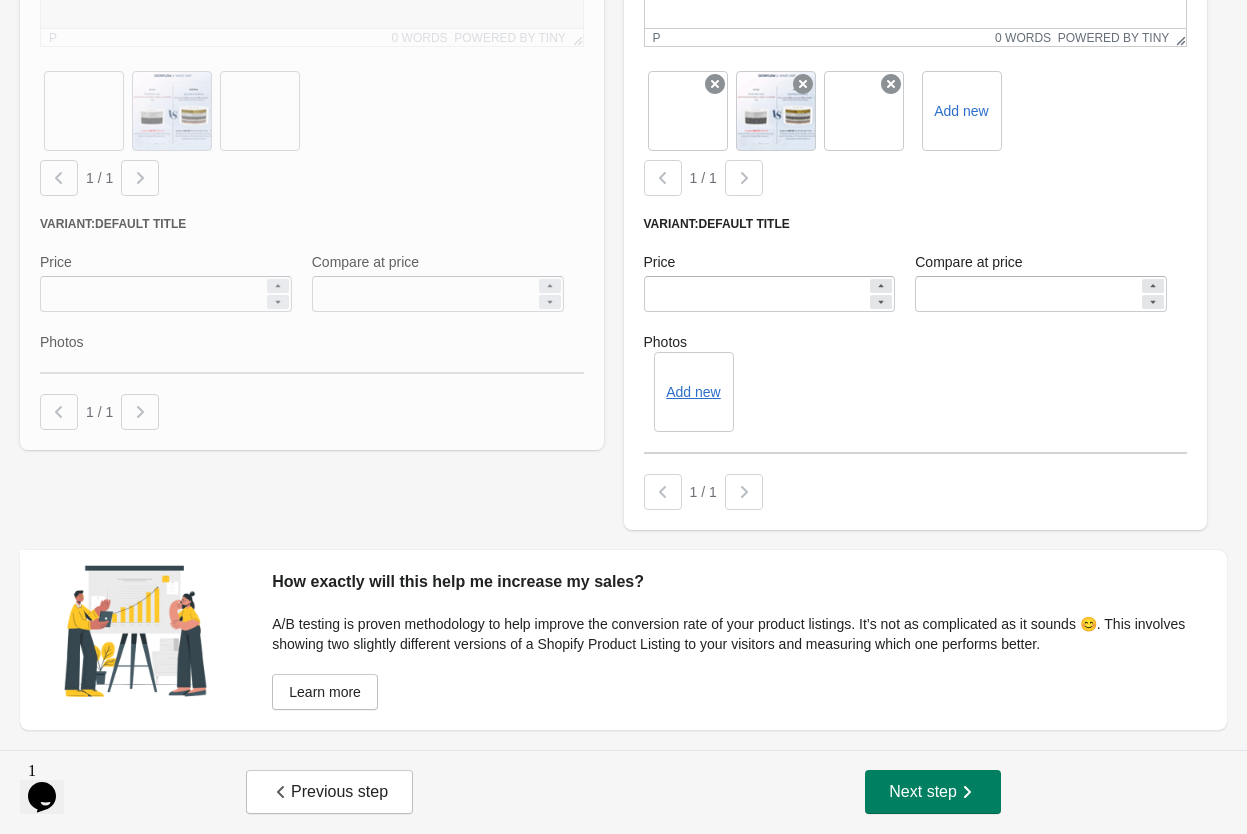 scroll, scrollTop: 641, scrollLeft: 0, axis: vertical 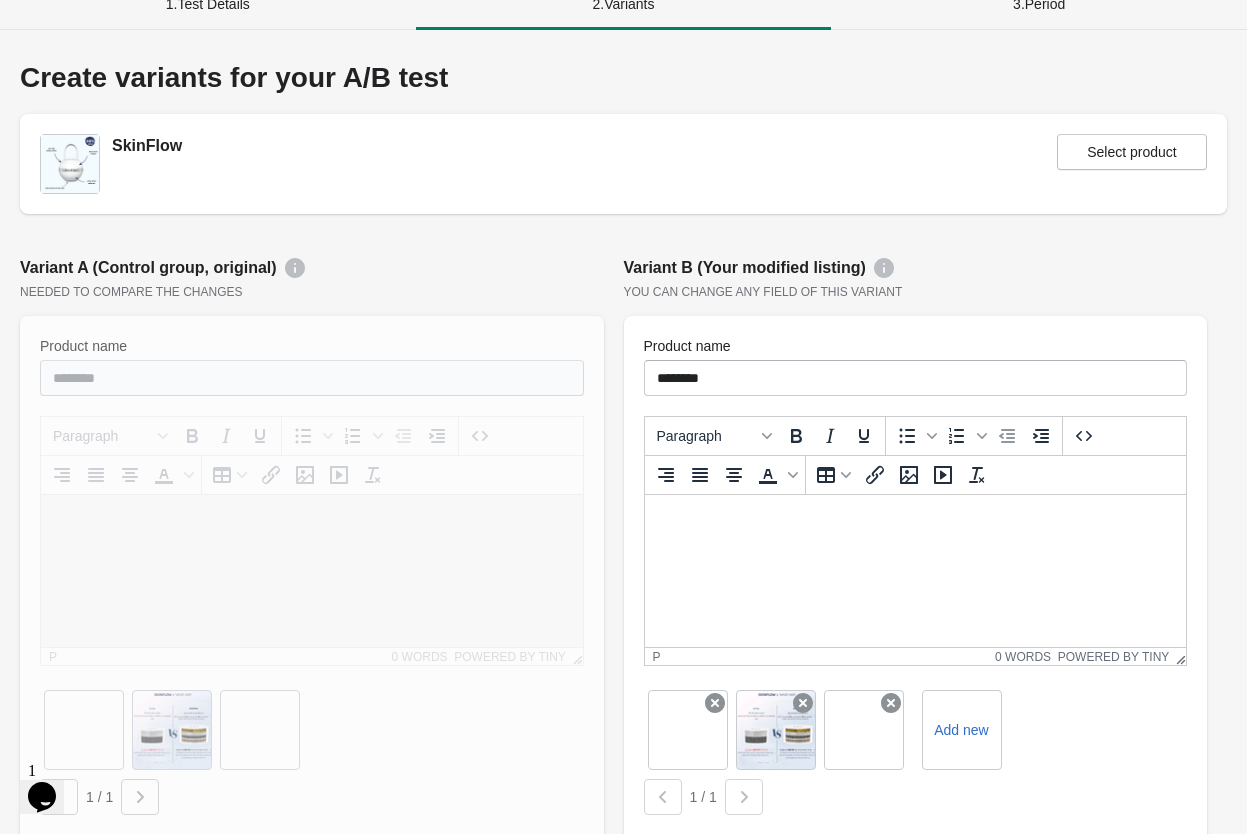 click at bounding box center (295, 268) 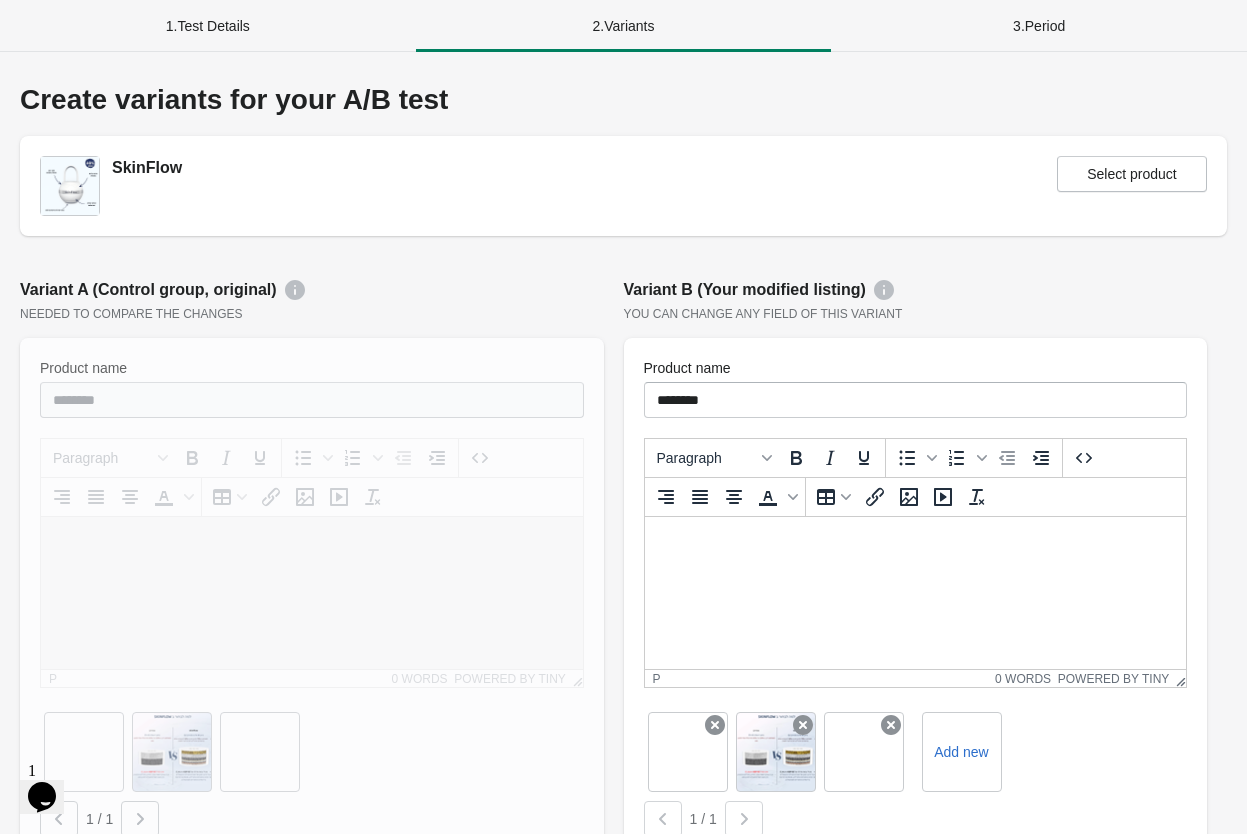 scroll, scrollTop: 0, scrollLeft: 0, axis: both 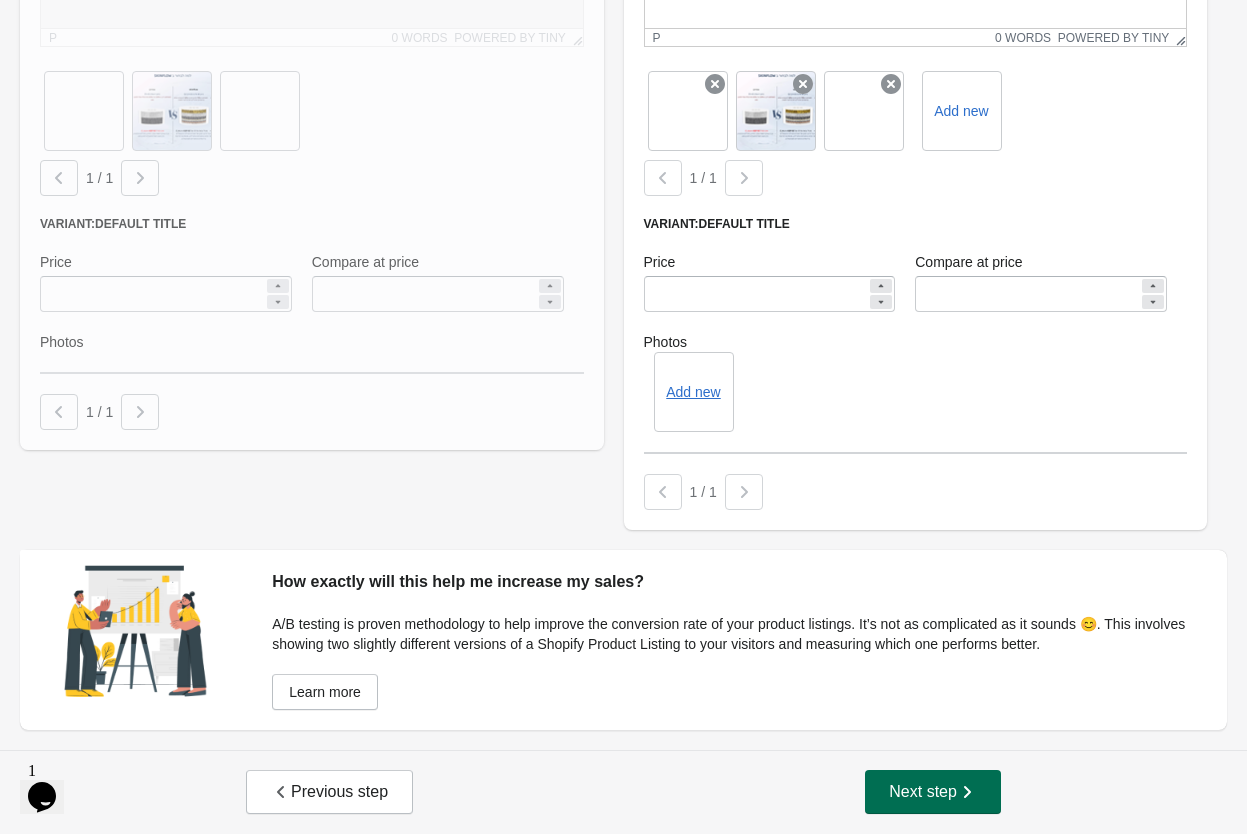 click on "Next step" at bounding box center (933, 792) 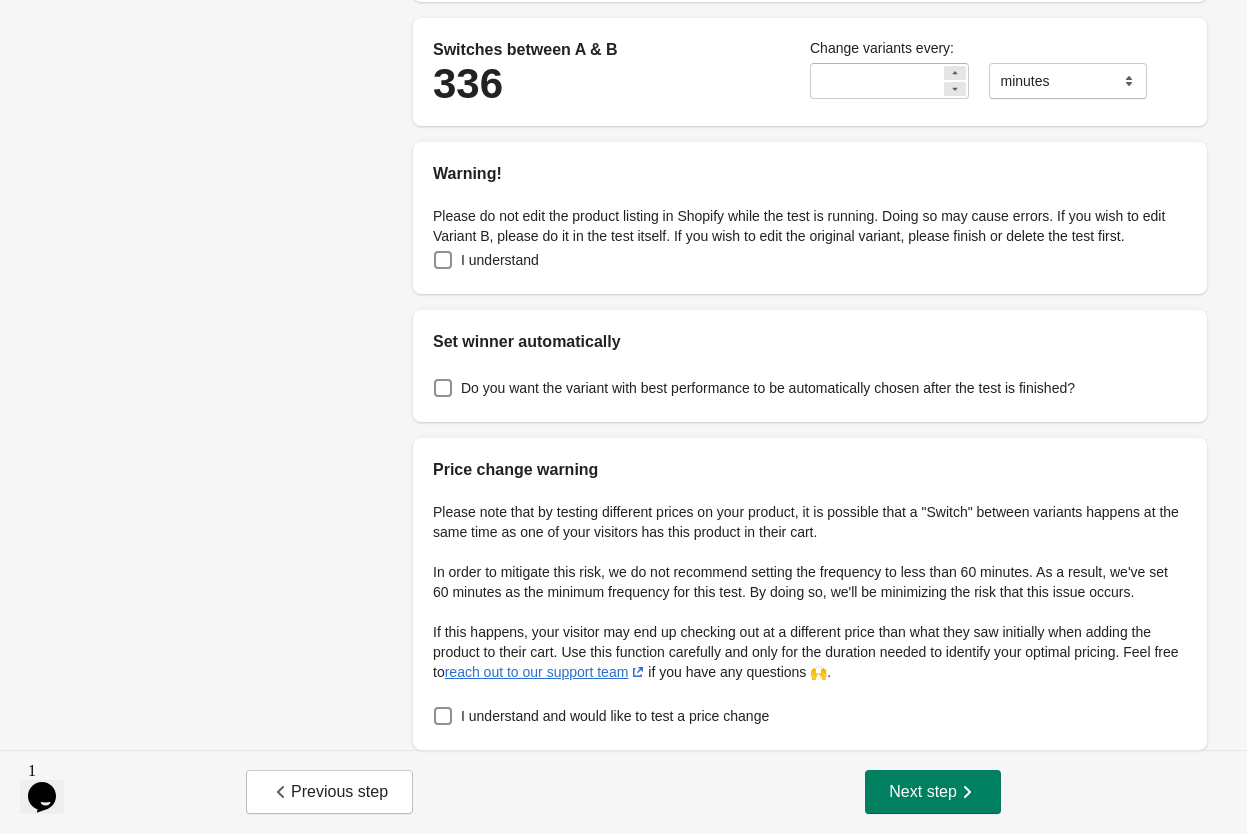 scroll, scrollTop: 401, scrollLeft: 0, axis: vertical 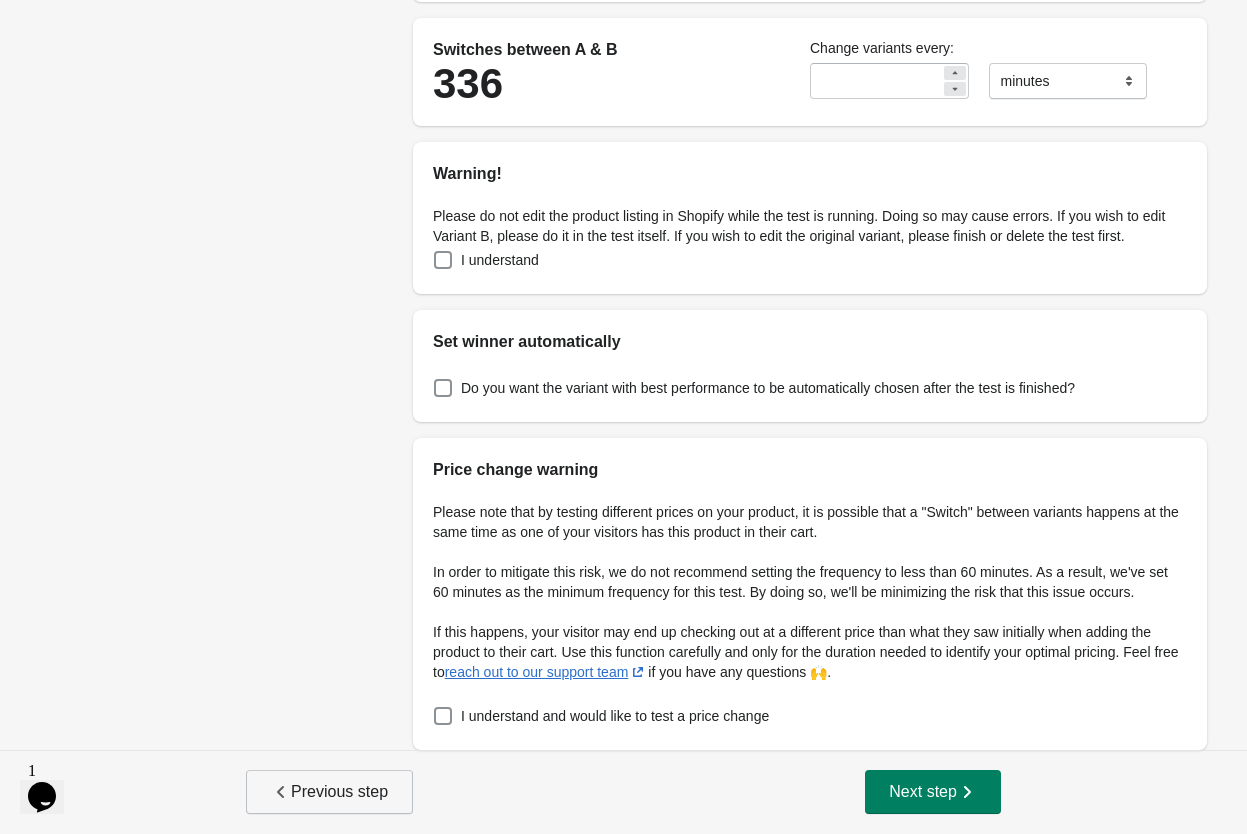 click on "Previous step" at bounding box center (329, 792) 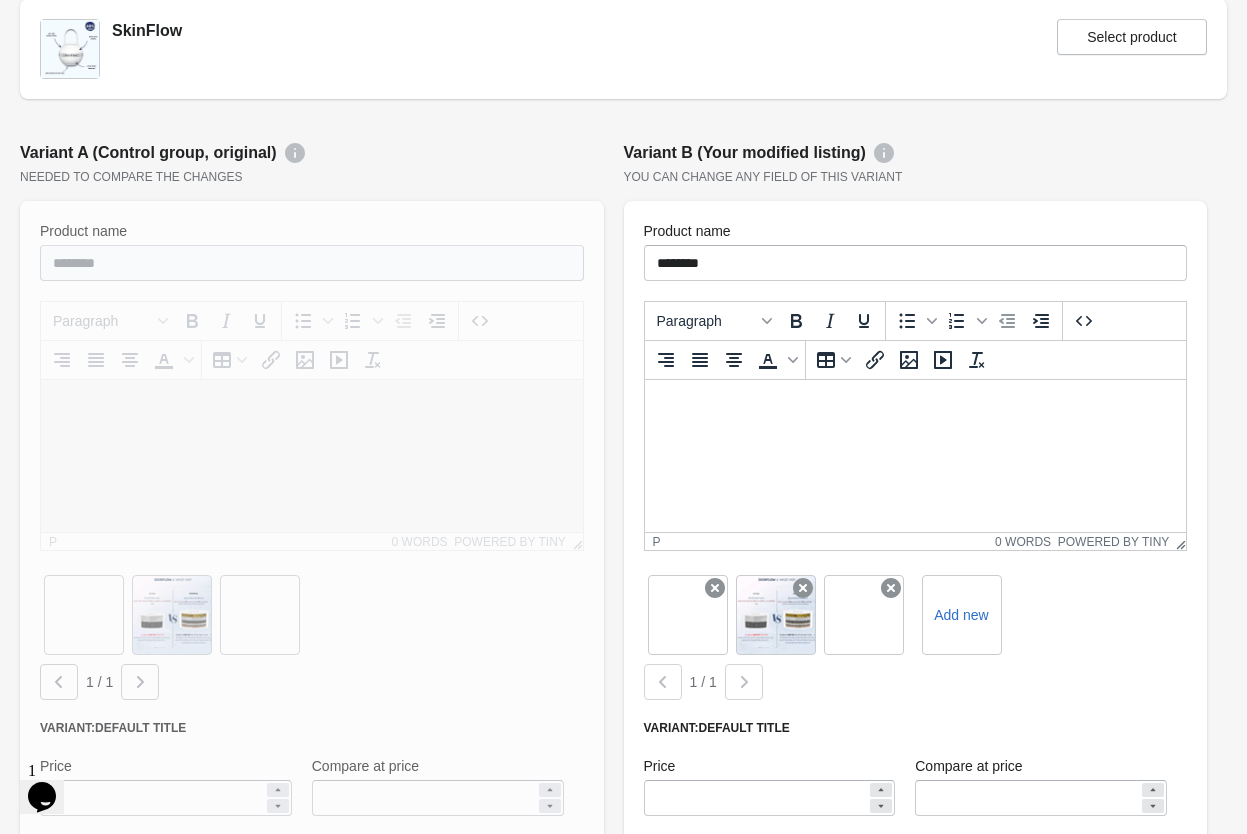 scroll, scrollTop: 111, scrollLeft: 0, axis: vertical 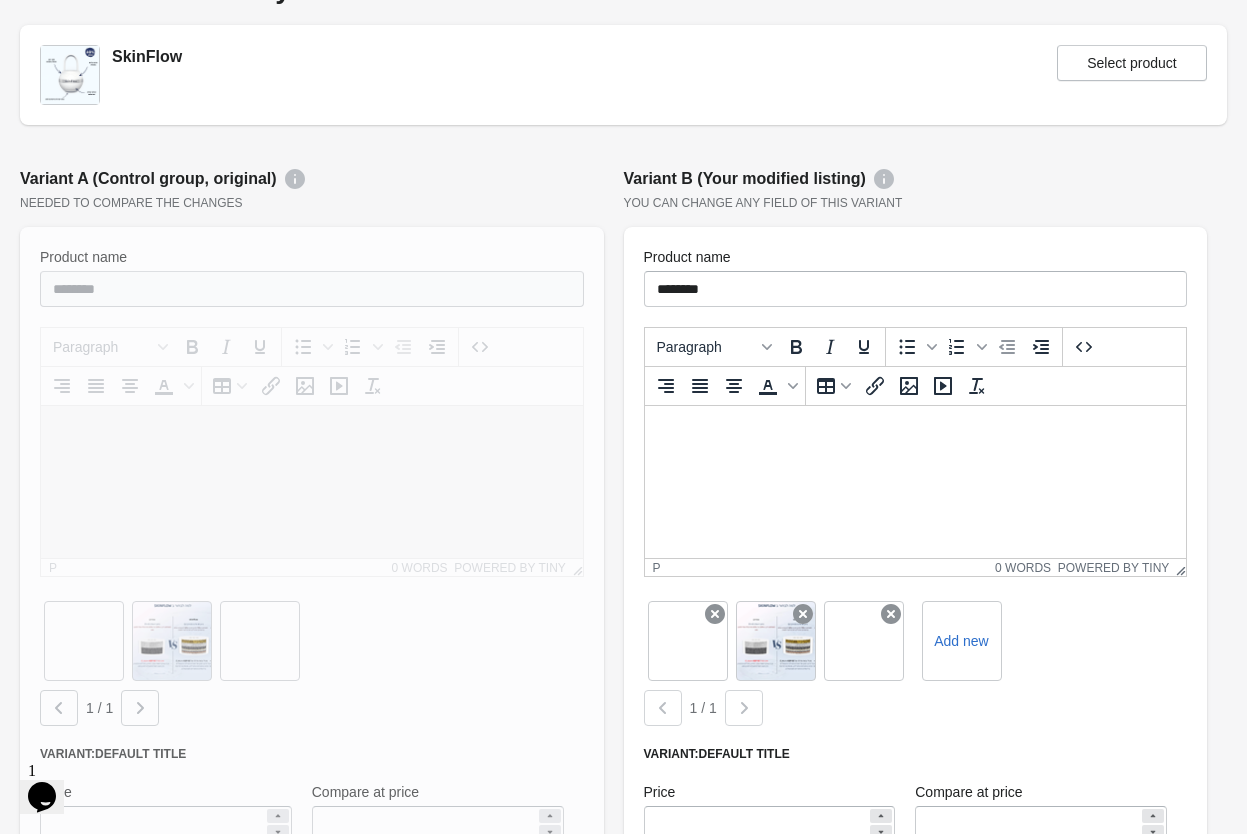 click at bounding box center (70, 75) 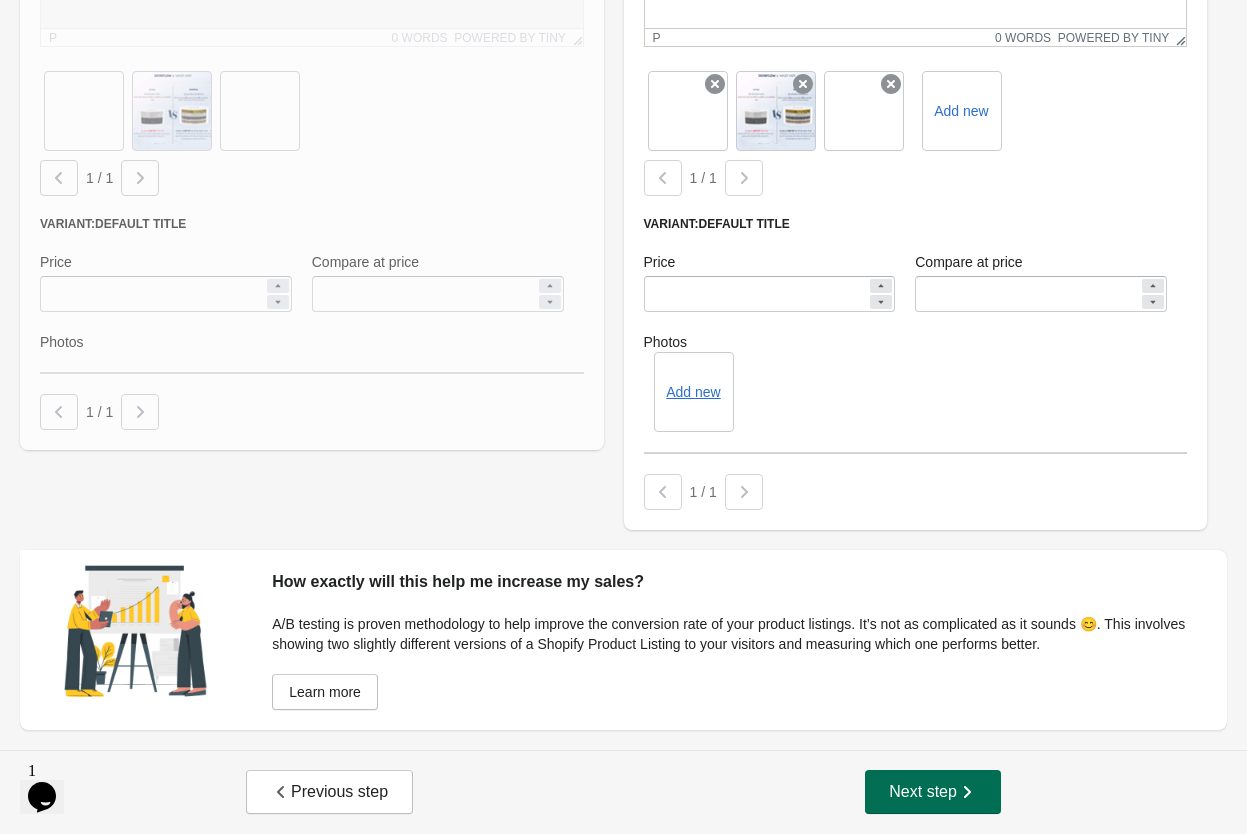 scroll, scrollTop: 641, scrollLeft: 0, axis: vertical 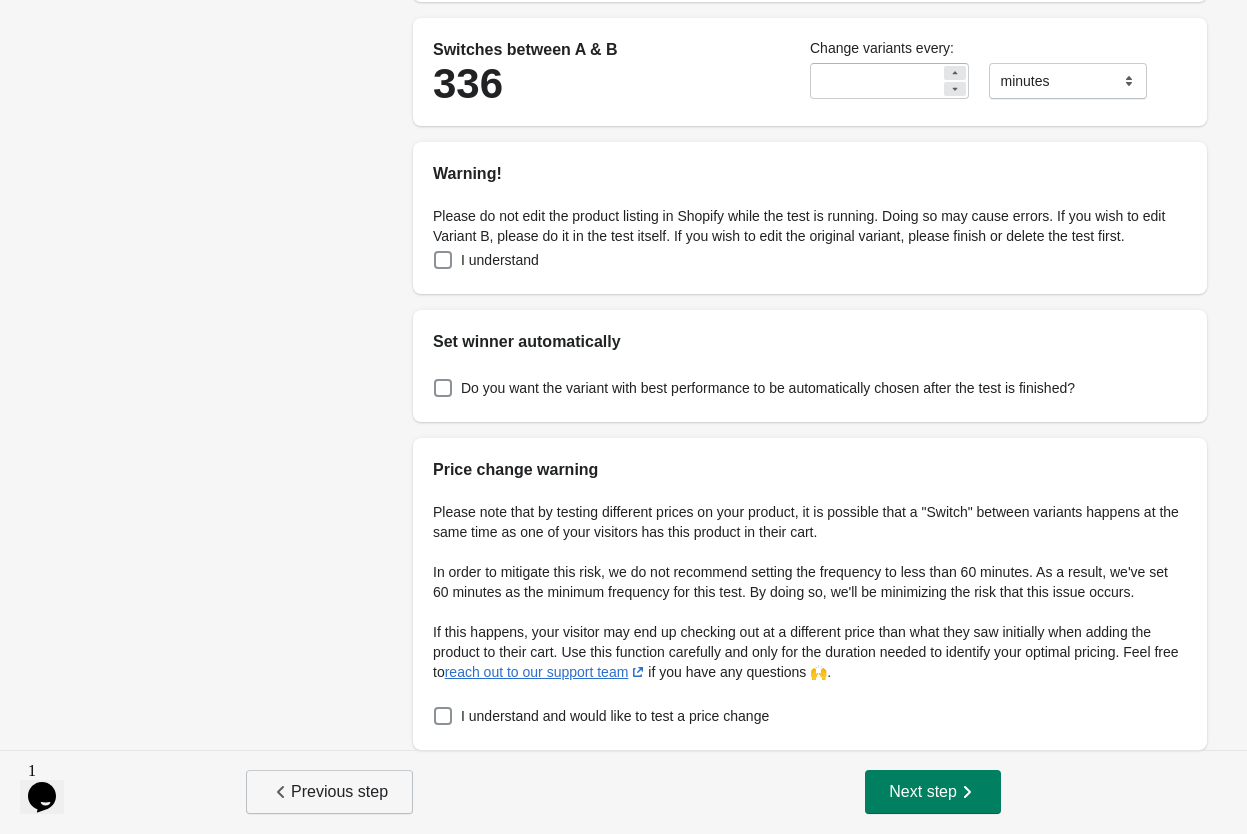 click on "Previous step" at bounding box center [329, 792] 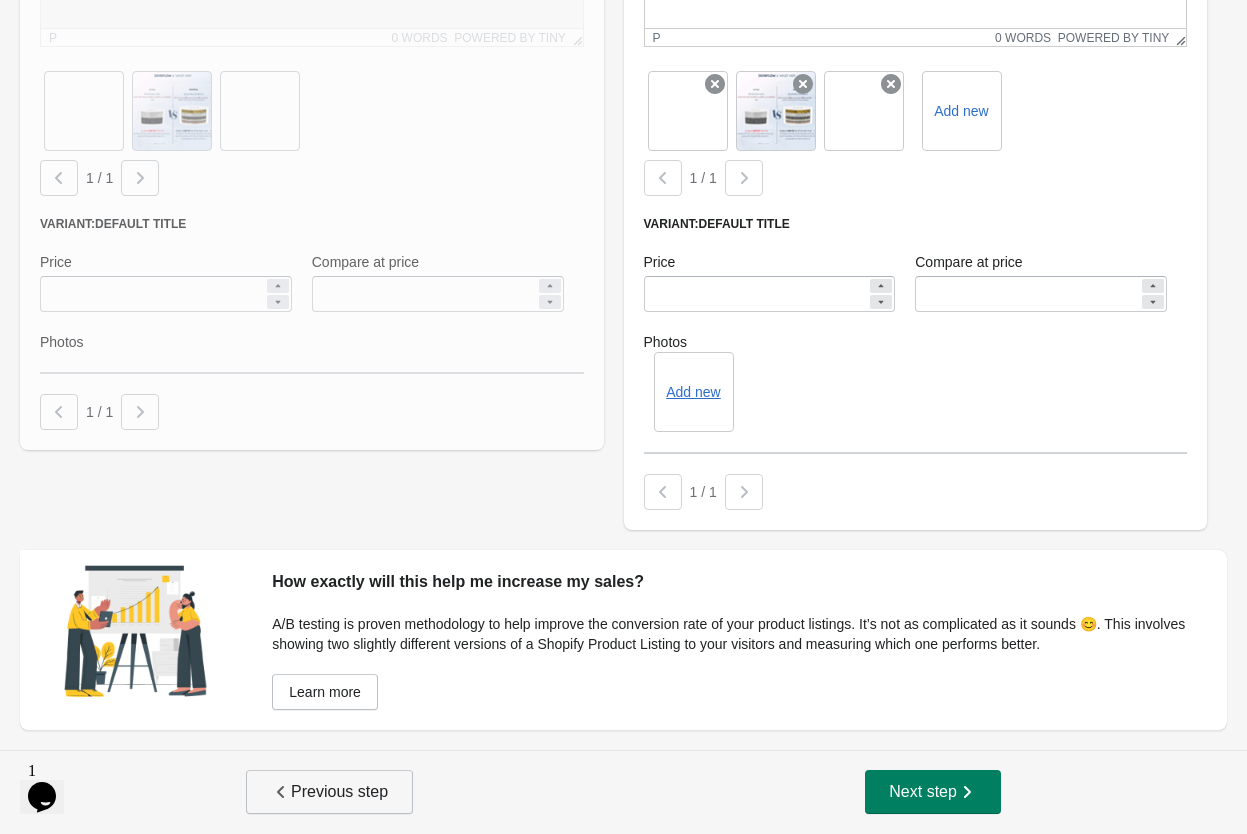 scroll, scrollTop: 642, scrollLeft: 0, axis: vertical 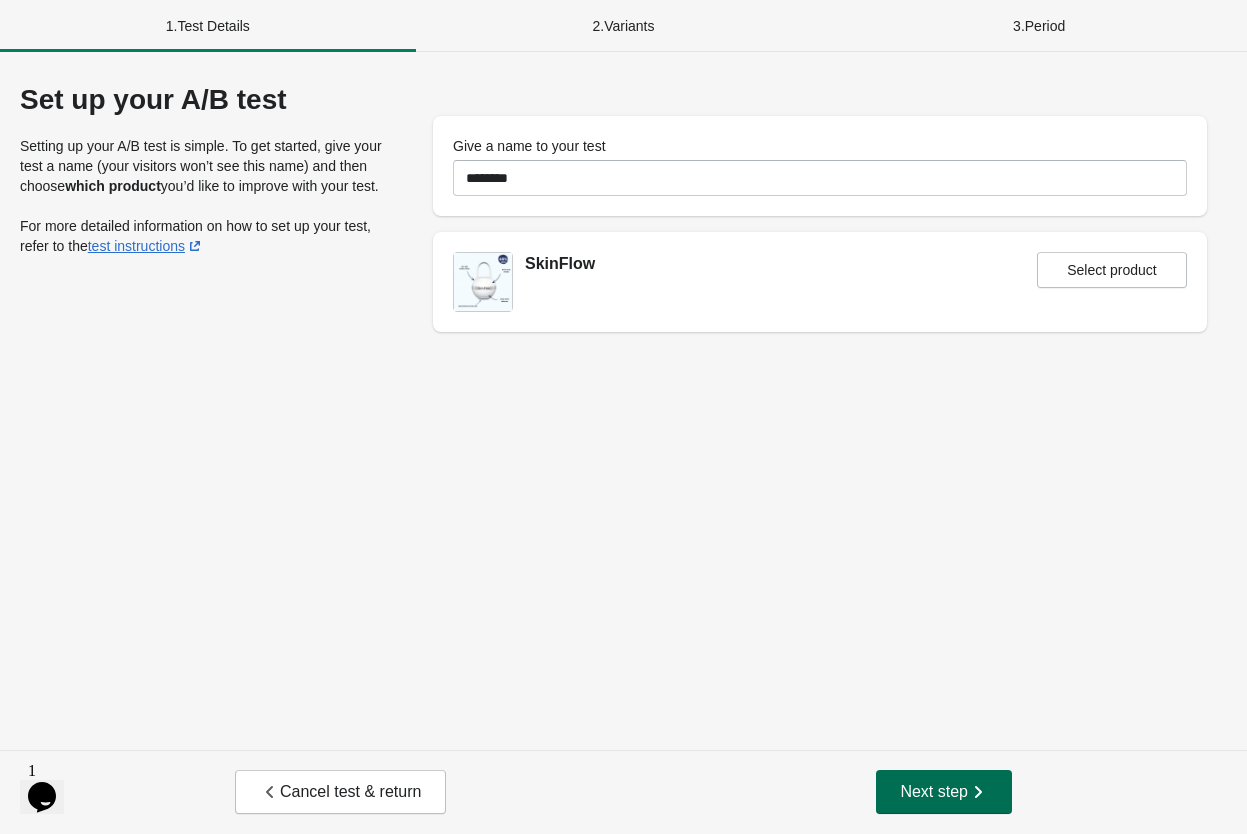 click on "Next step" at bounding box center (944, 792) 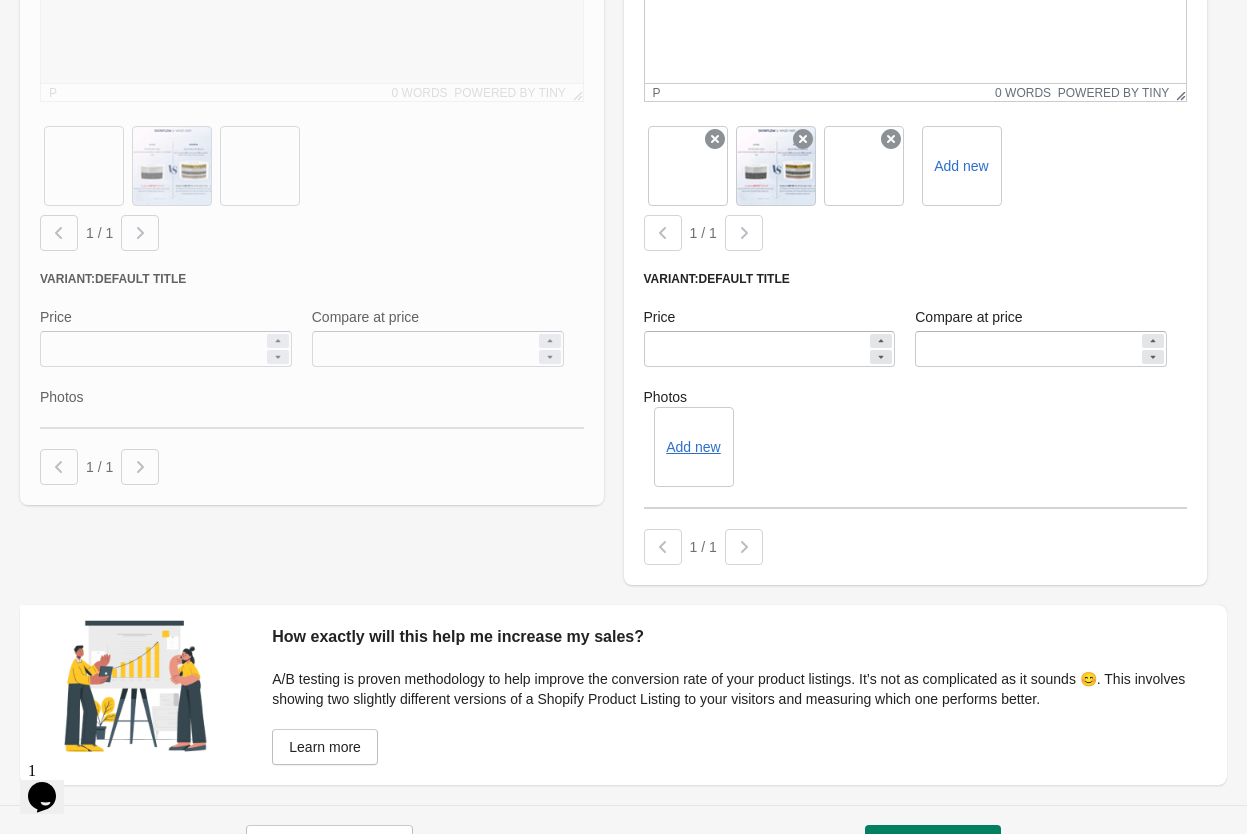 scroll, scrollTop: 607, scrollLeft: 0, axis: vertical 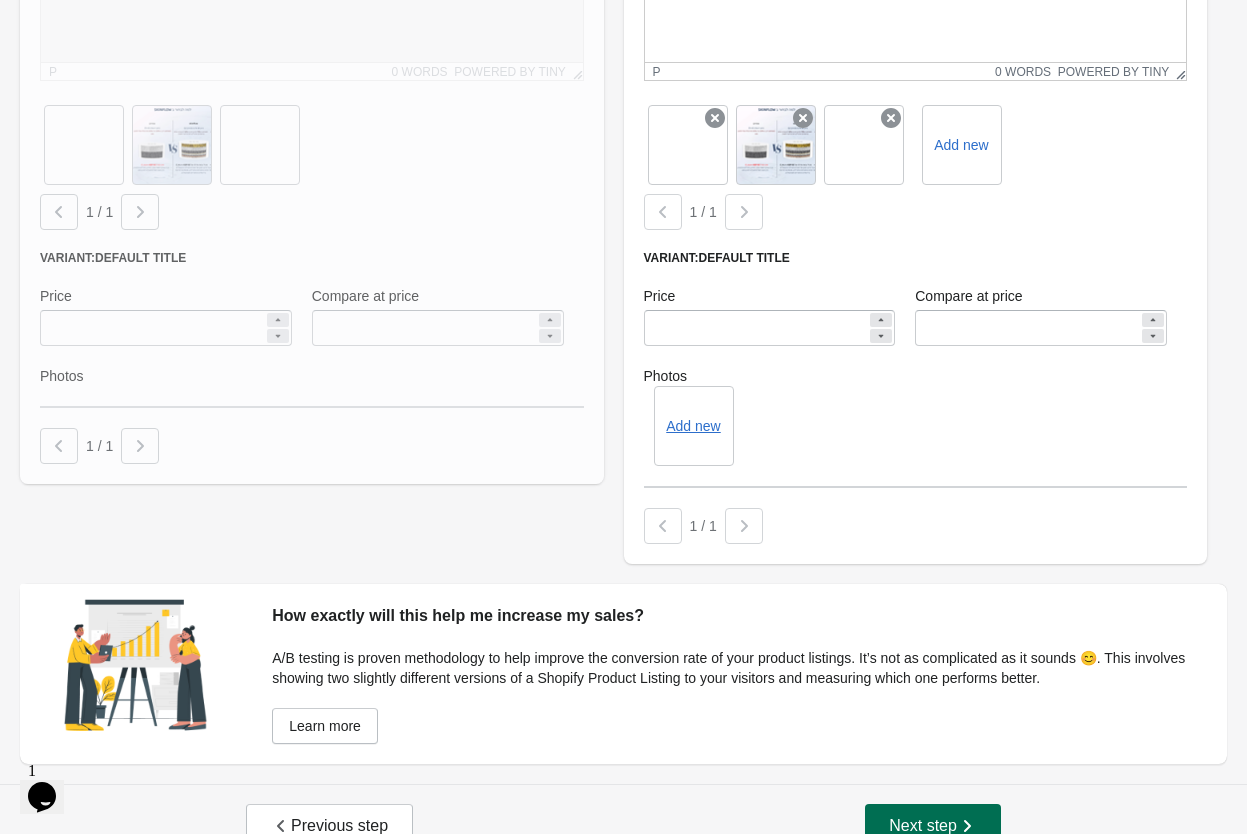 click on "Next step" at bounding box center (933, 826) 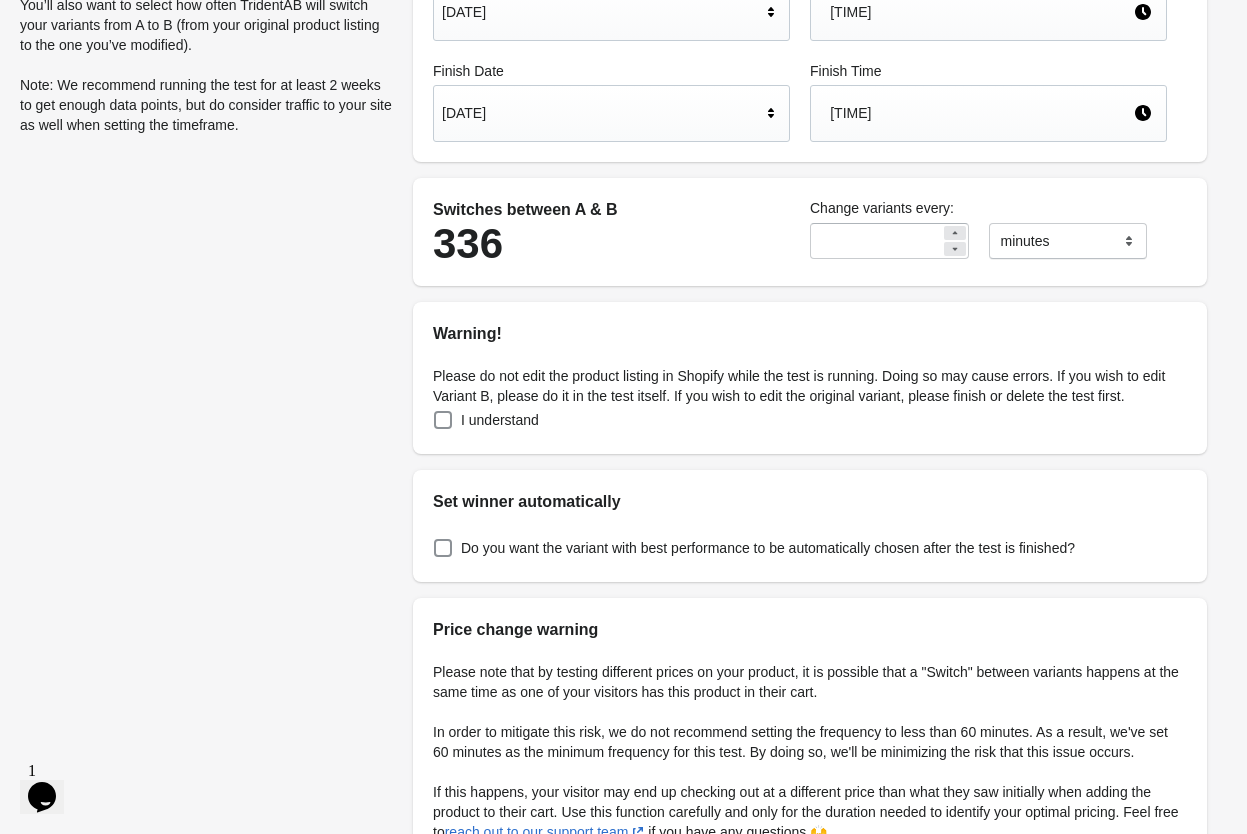 scroll, scrollTop: 234, scrollLeft: 0, axis: vertical 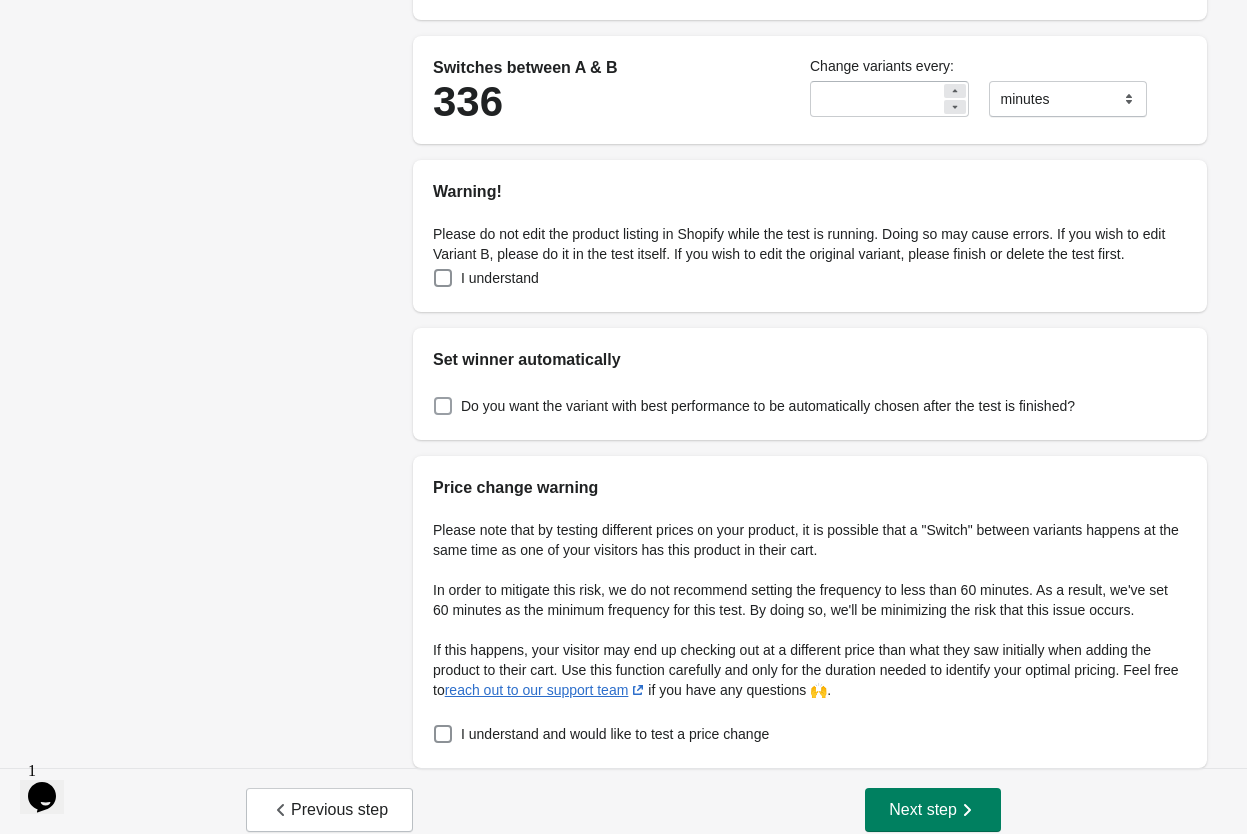 click on "Do you want the variant with best performance to be automatically chosen after the test is finished?" at bounding box center [768, 406] 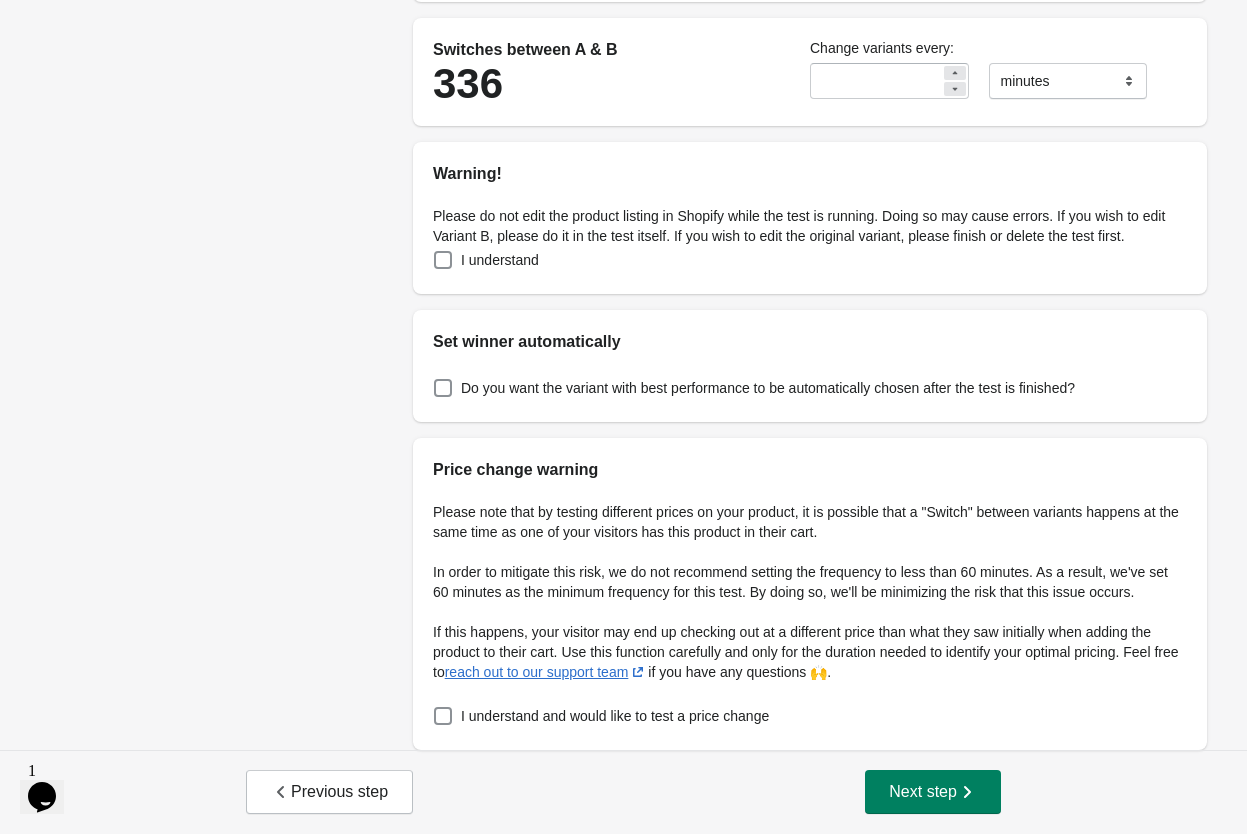 scroll, scrollTop: 401, scrollLeft: 0, axis: vertical 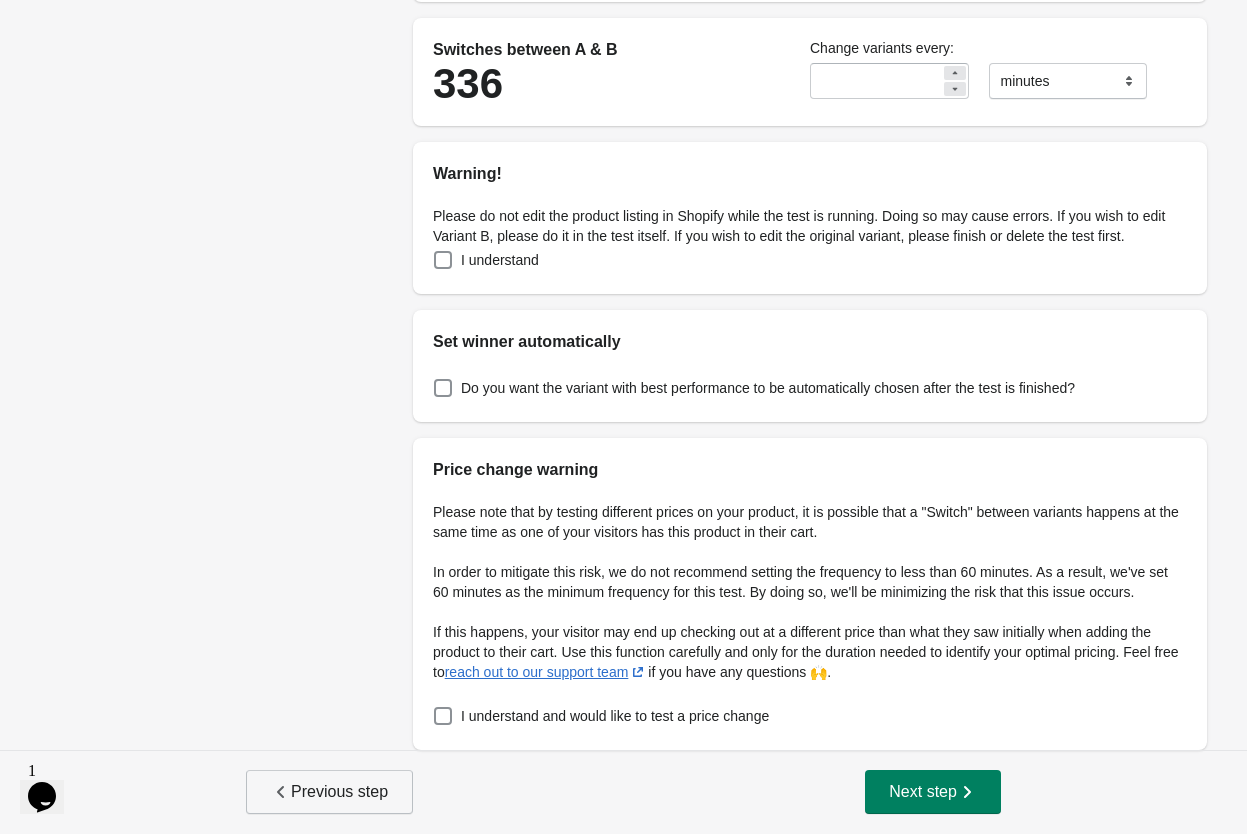 click on "Previous step" at bounding box center [329, 792] 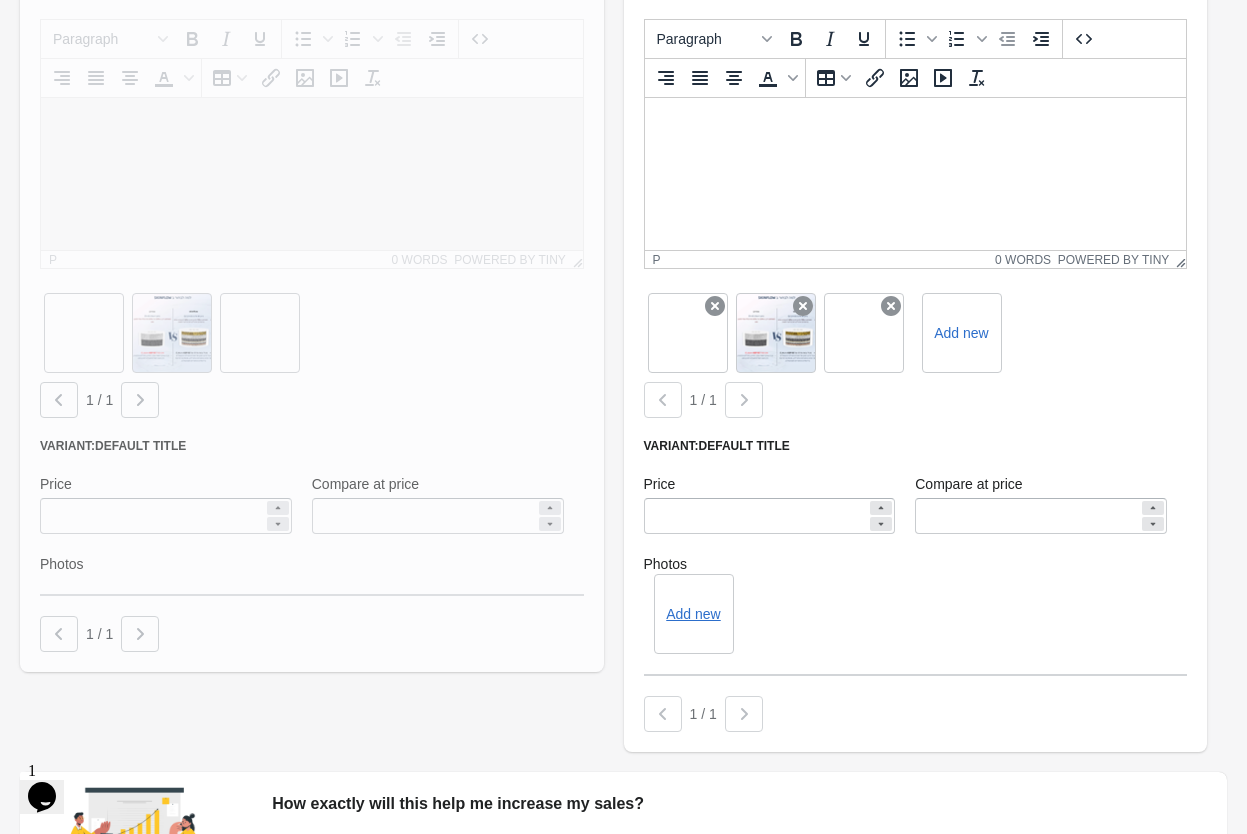 scroll, scrollTop: 442, scrollLeft: 0, axis: vertical 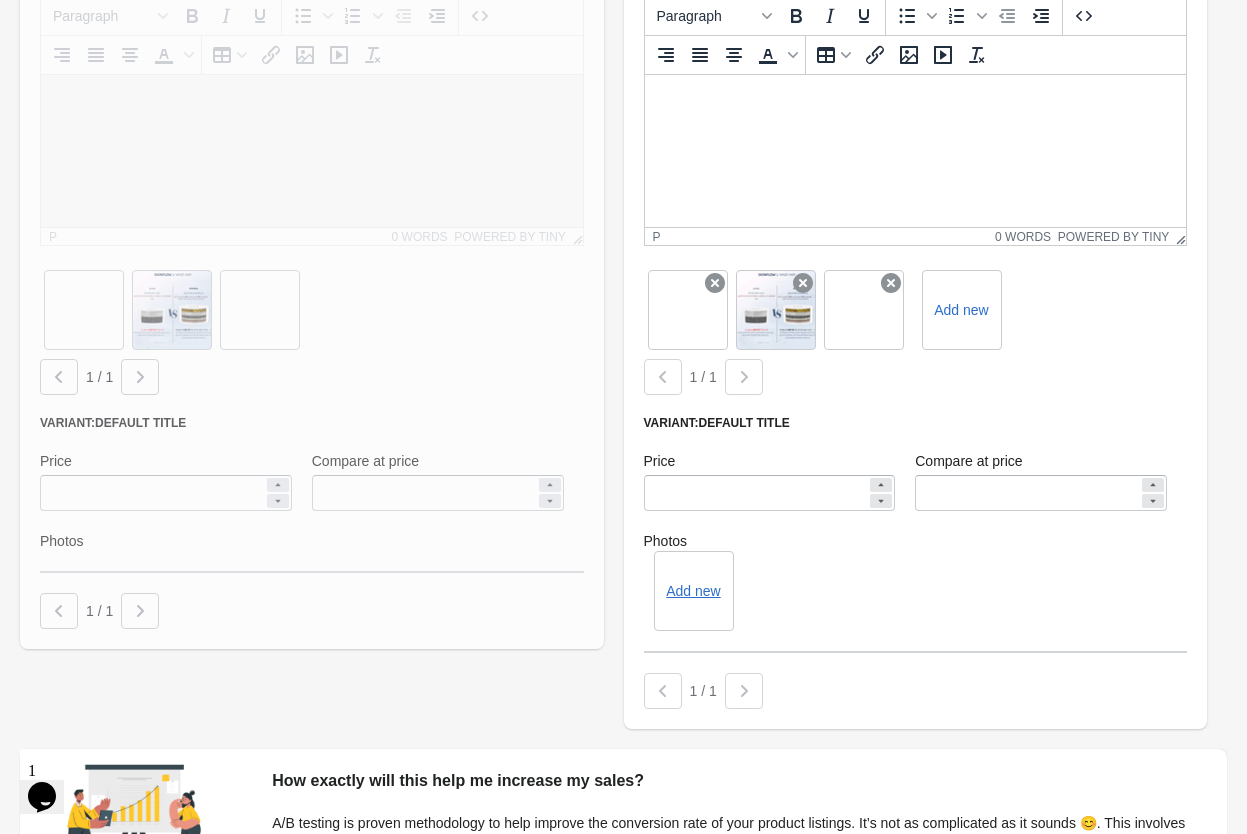 click at bounding box center [312, 272] 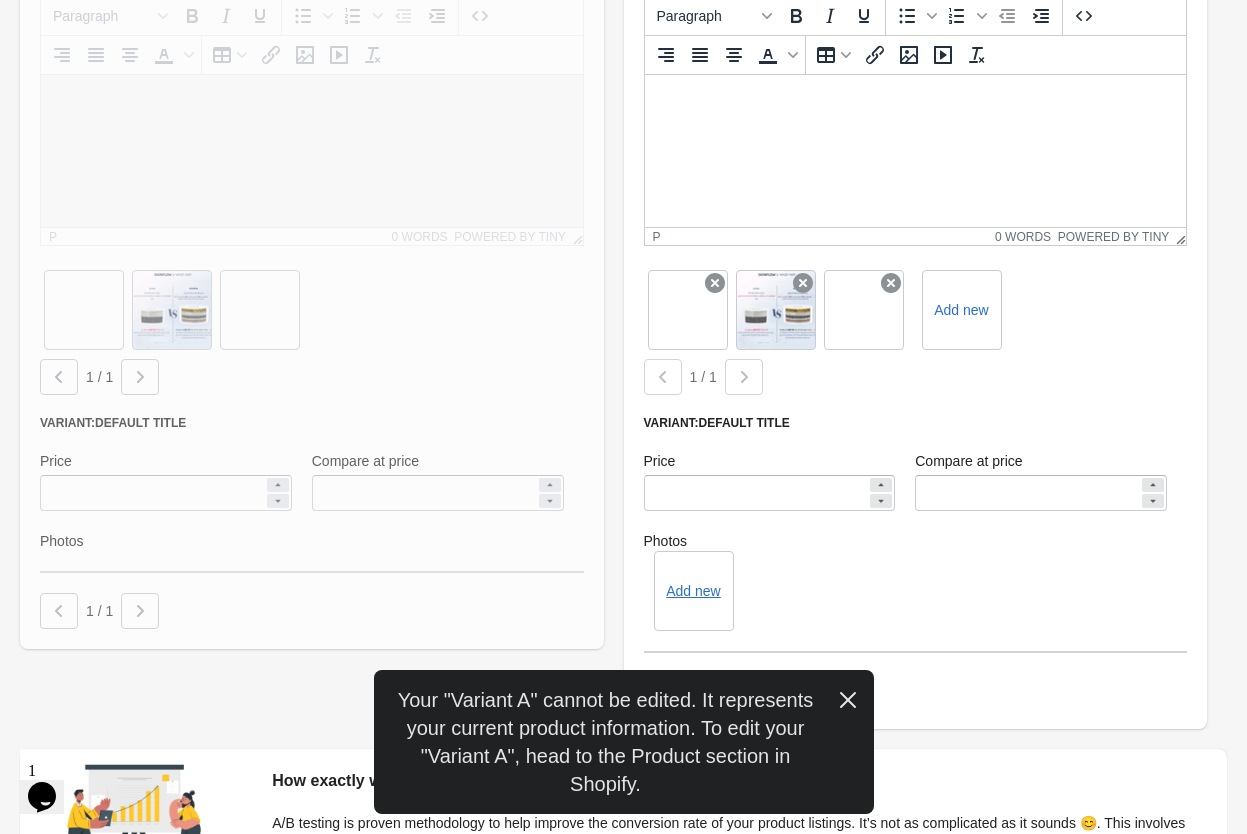 click at bounding box center (312, 272) 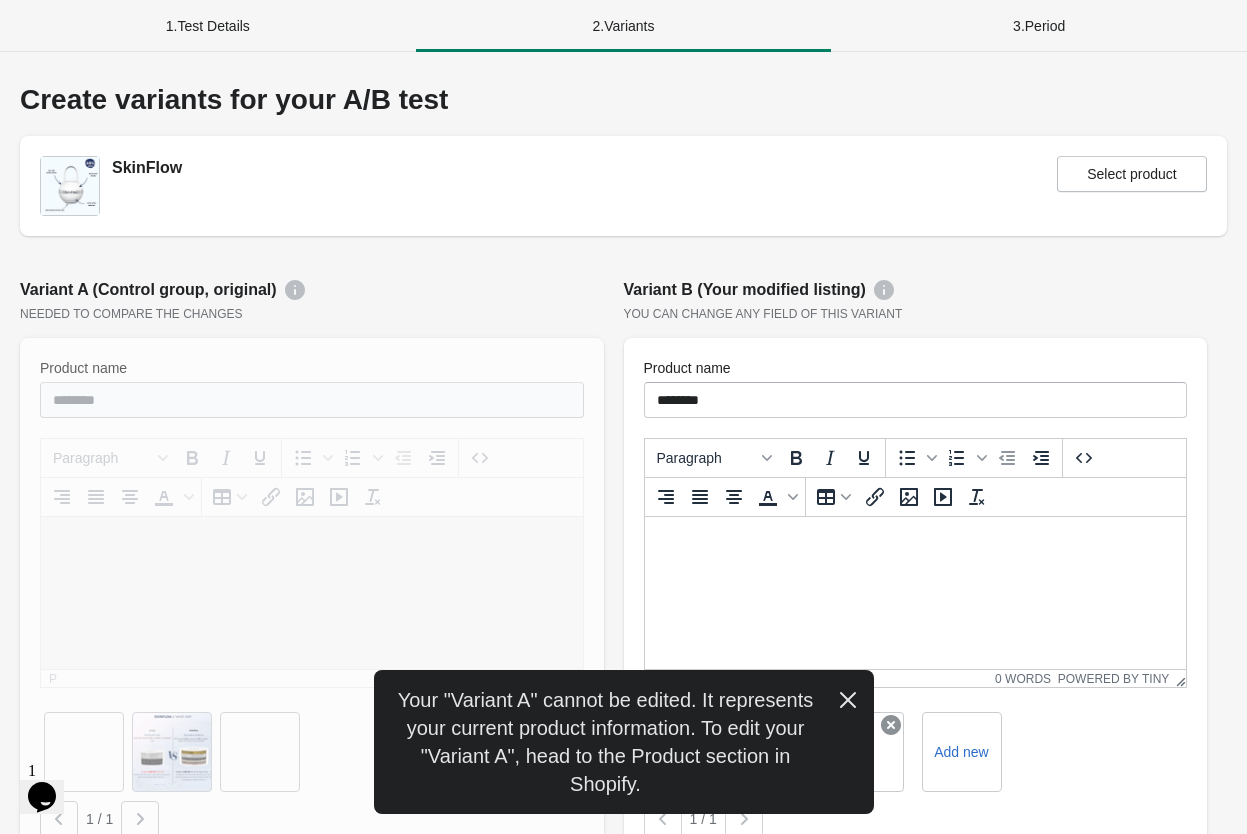 scroll, scrollTop: 0, scrollLeft: 0, axis: both 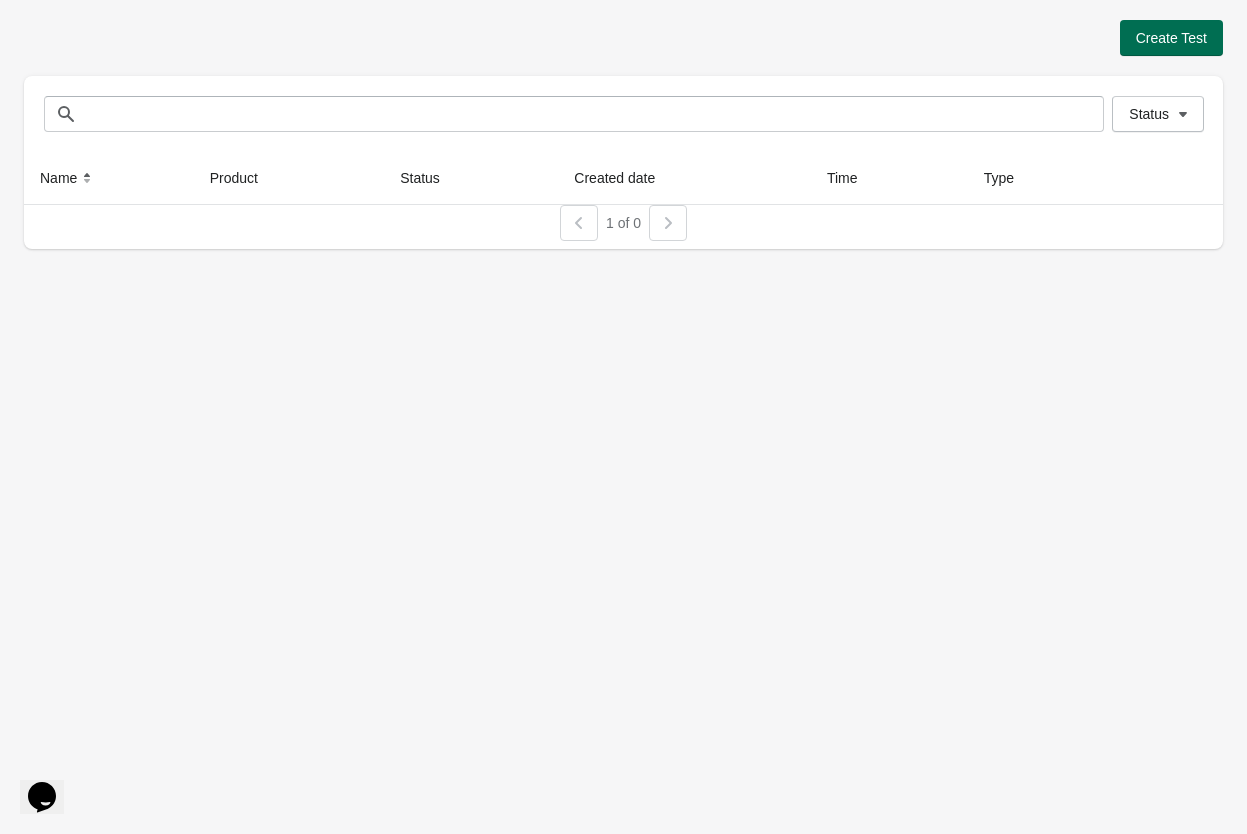 click on "Create Test" at bounding box center (1171, 38) 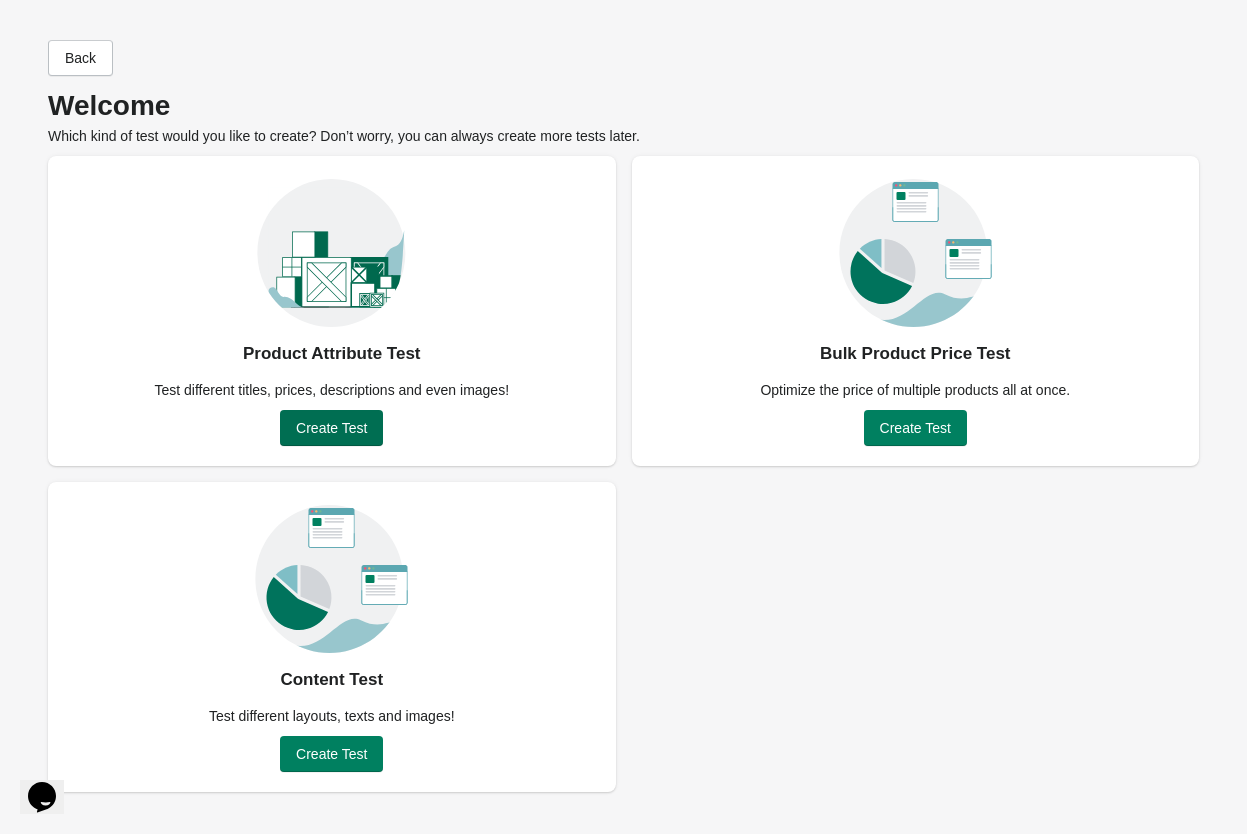 click on "Create Test" at bounding box center [331, 428] 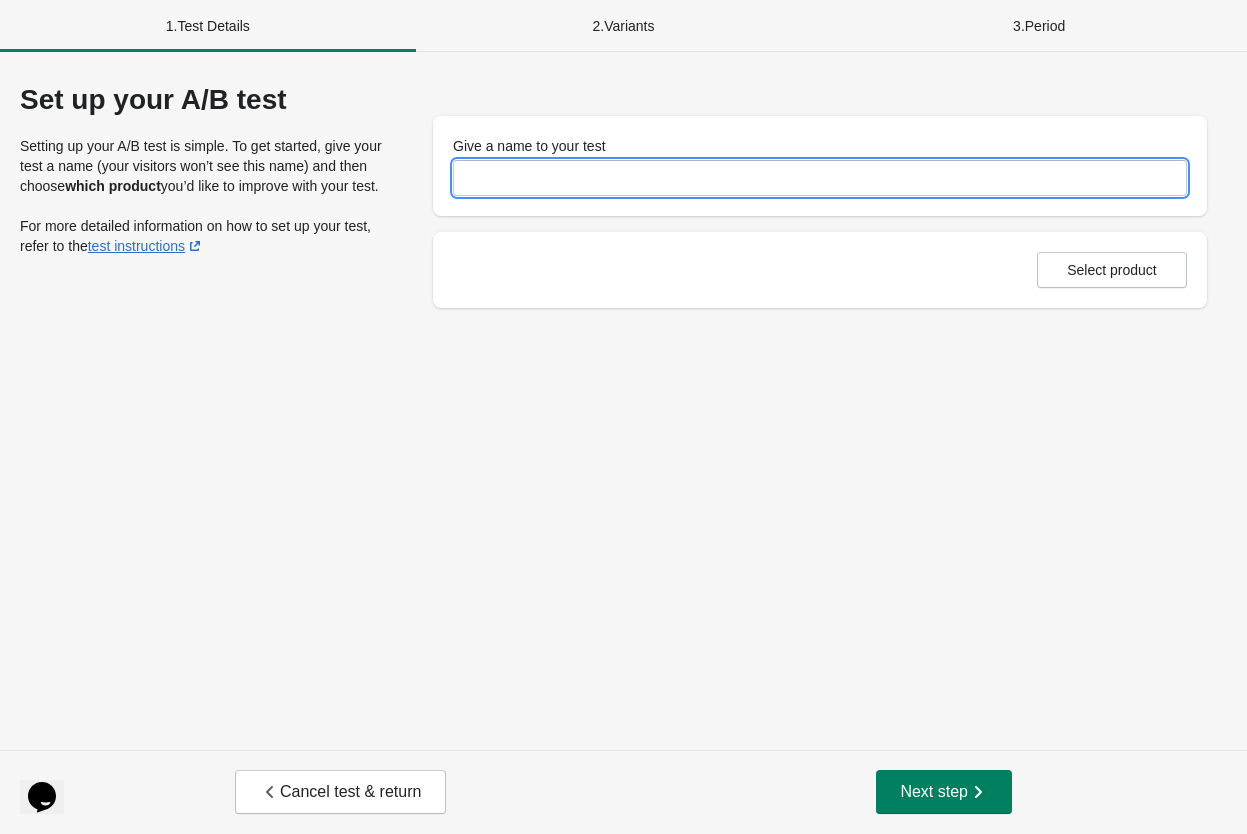 click on "Give a name to your test" at bounding box center [820, 178] 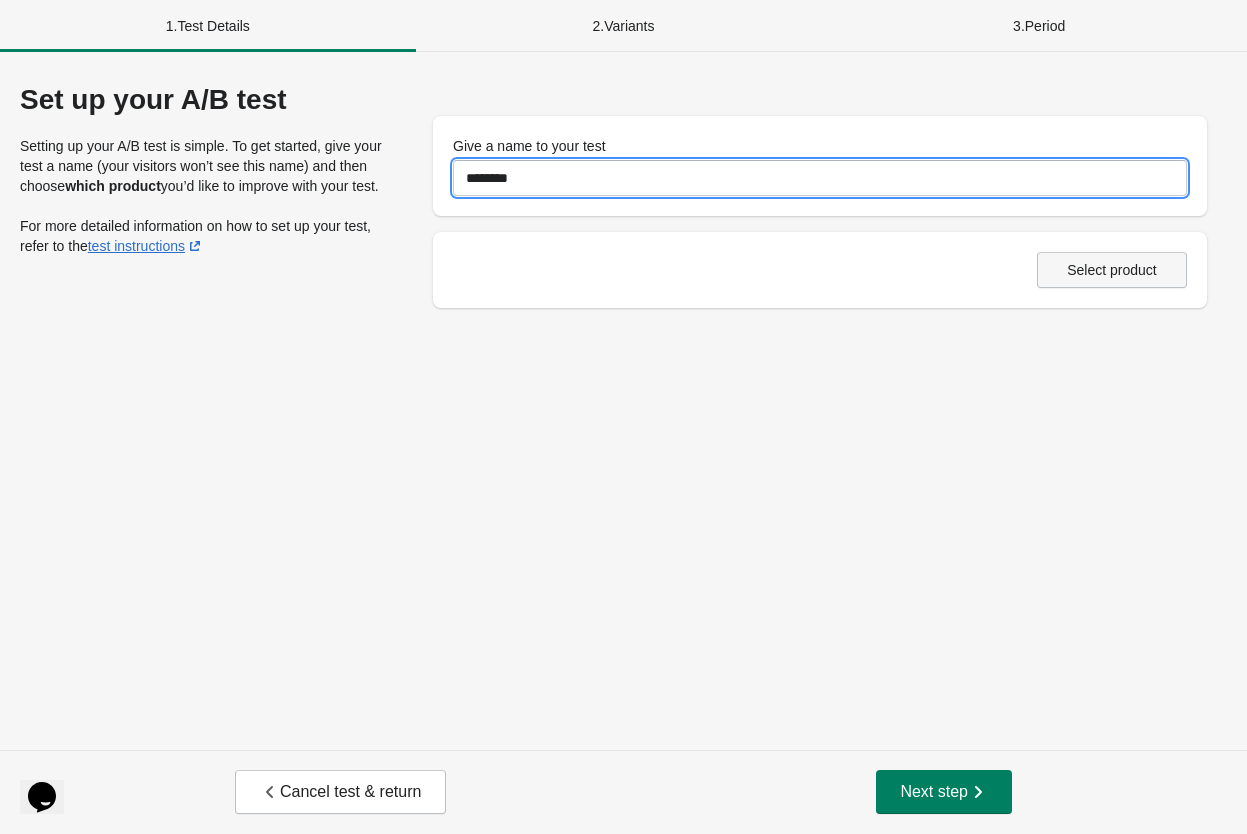 type on "********" 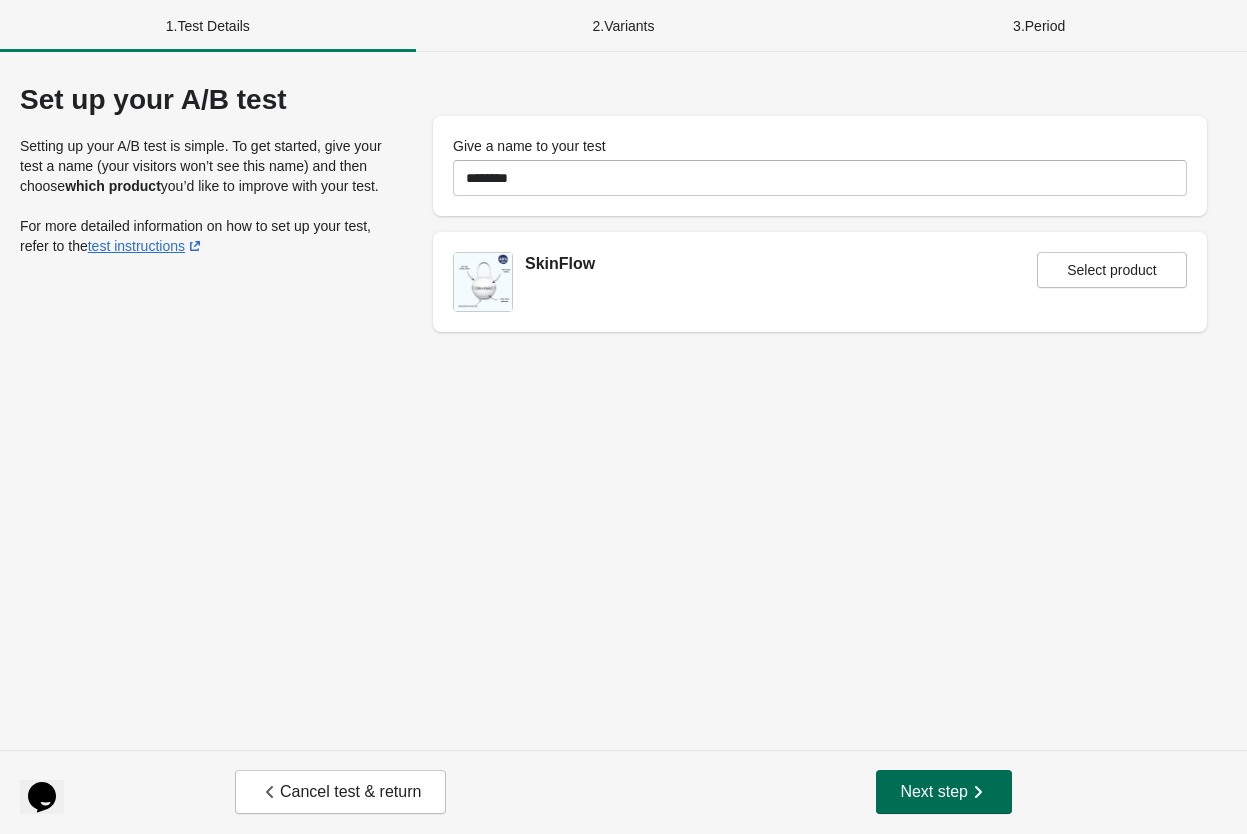 click on "Next step" at bounding box center [944, 792] 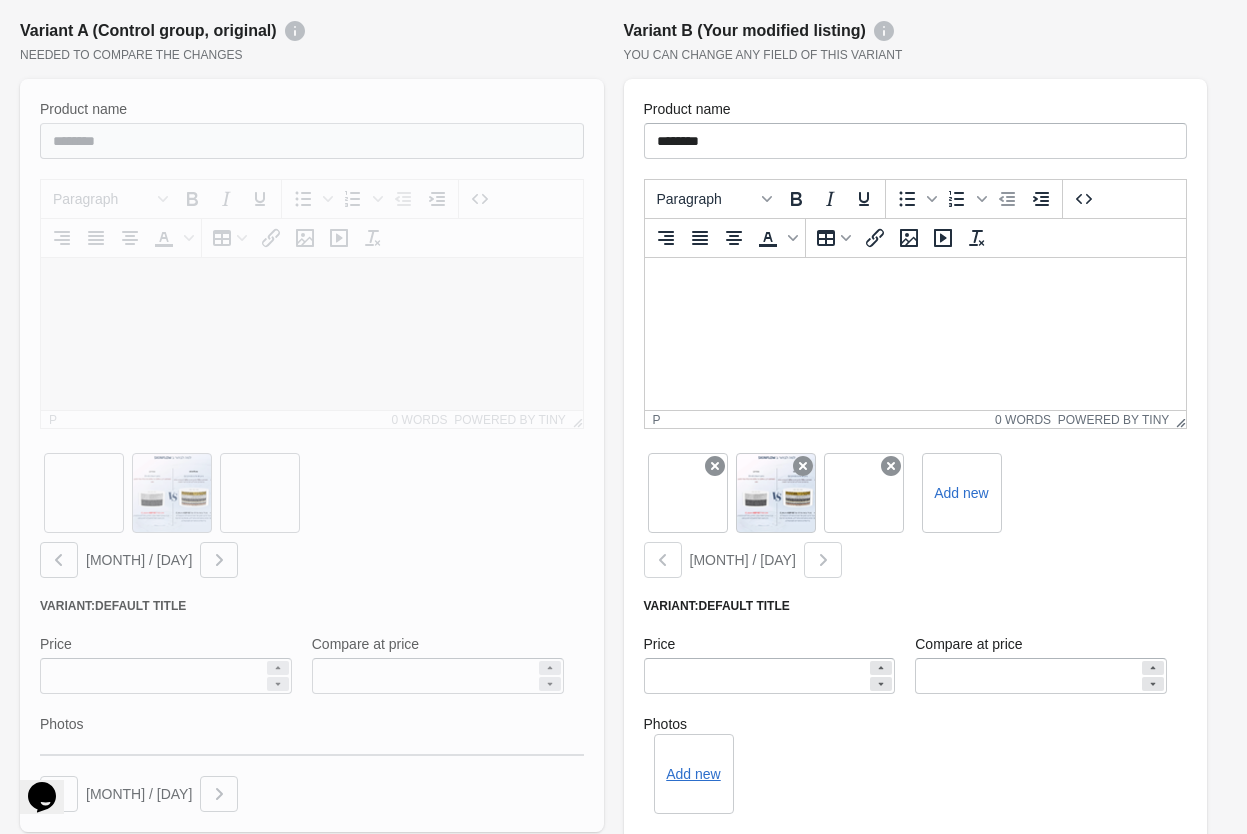 scroll, scrollTop: 560, scrollLeft: 0, axis: vertical 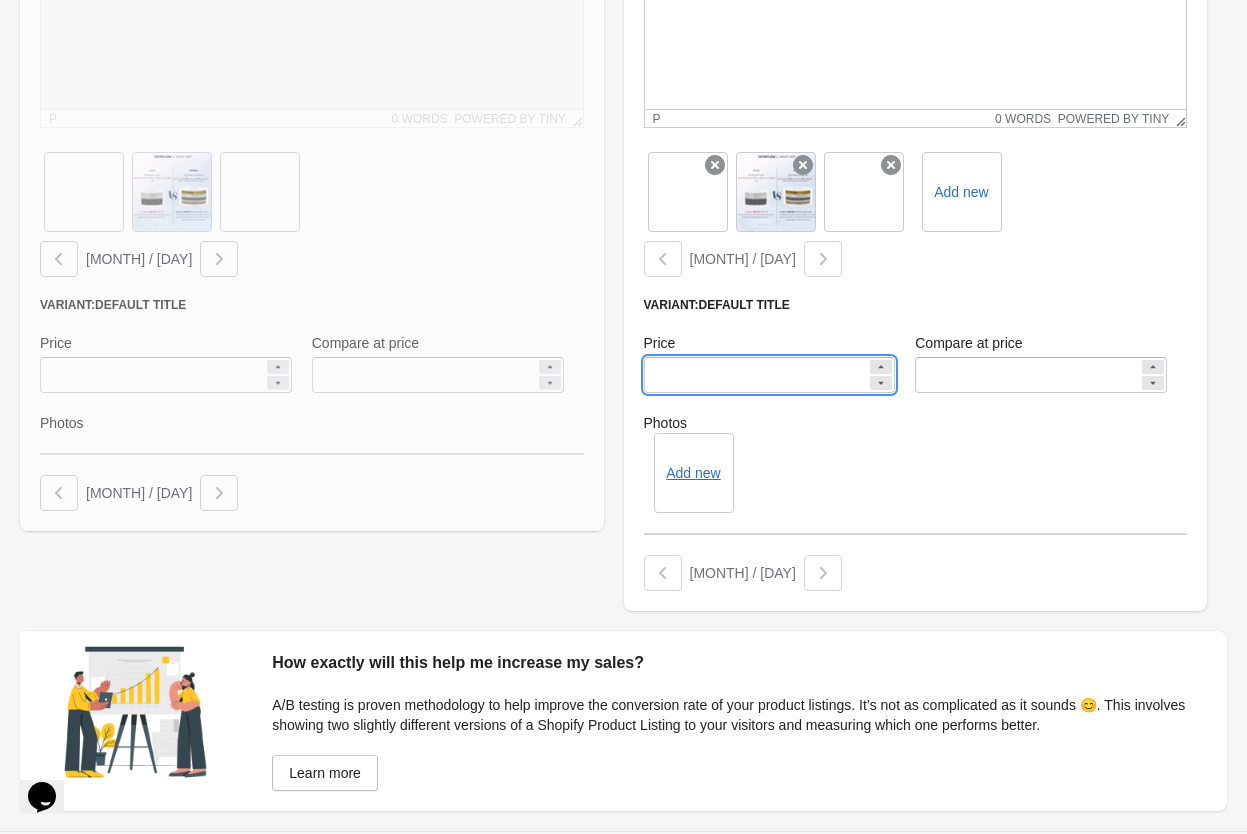 click on "******" at bounding box center [756, 375] 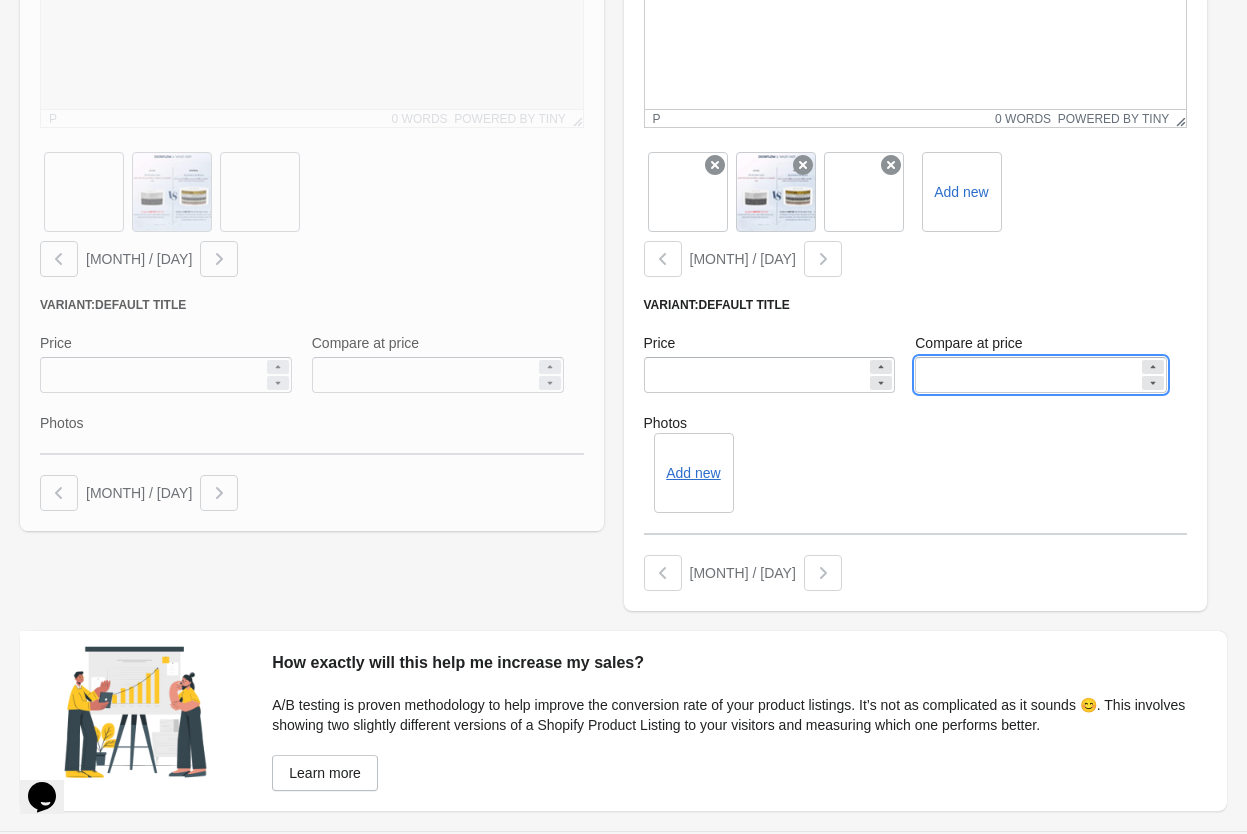click on "******" at bounding box center (1027, 375) 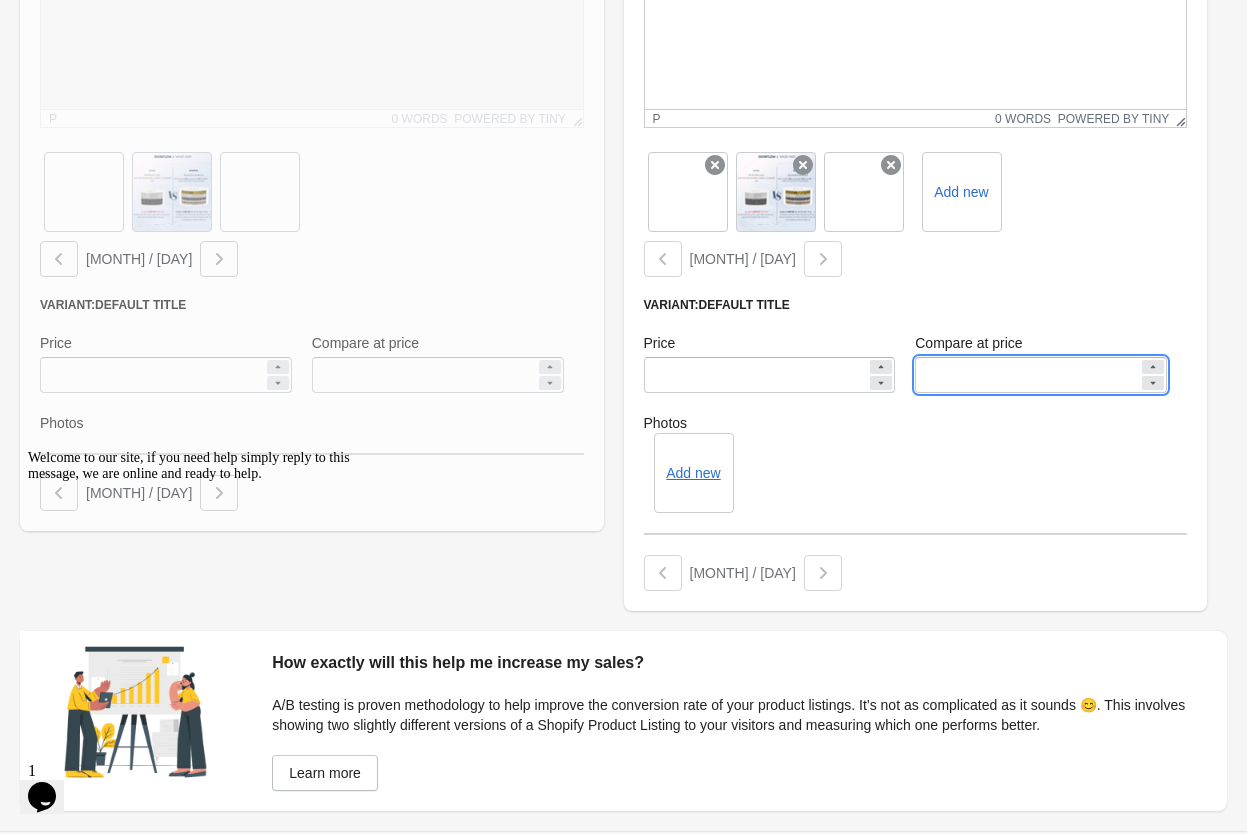 click on "******" at bounding box center (1027, 375) 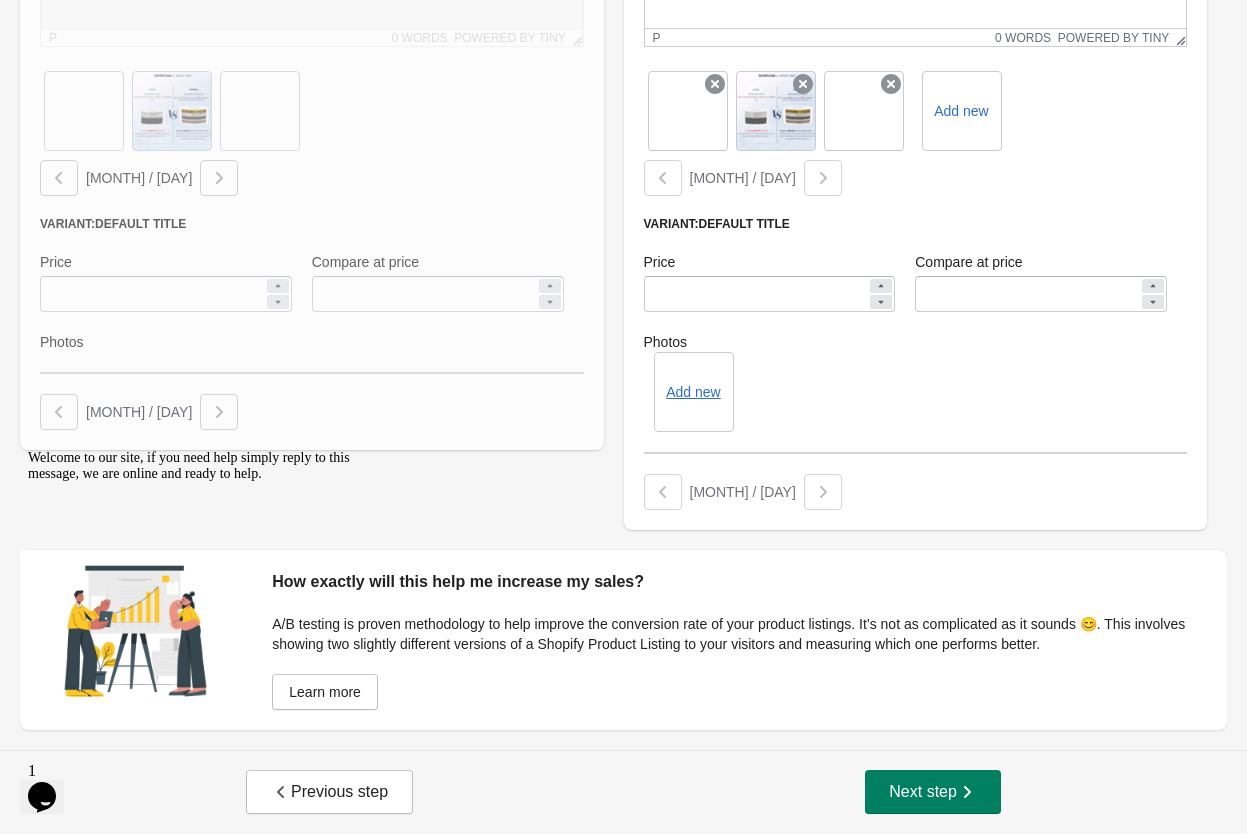 scroll, scrollTop: 641, scrollLeft: 0, axis: vertical 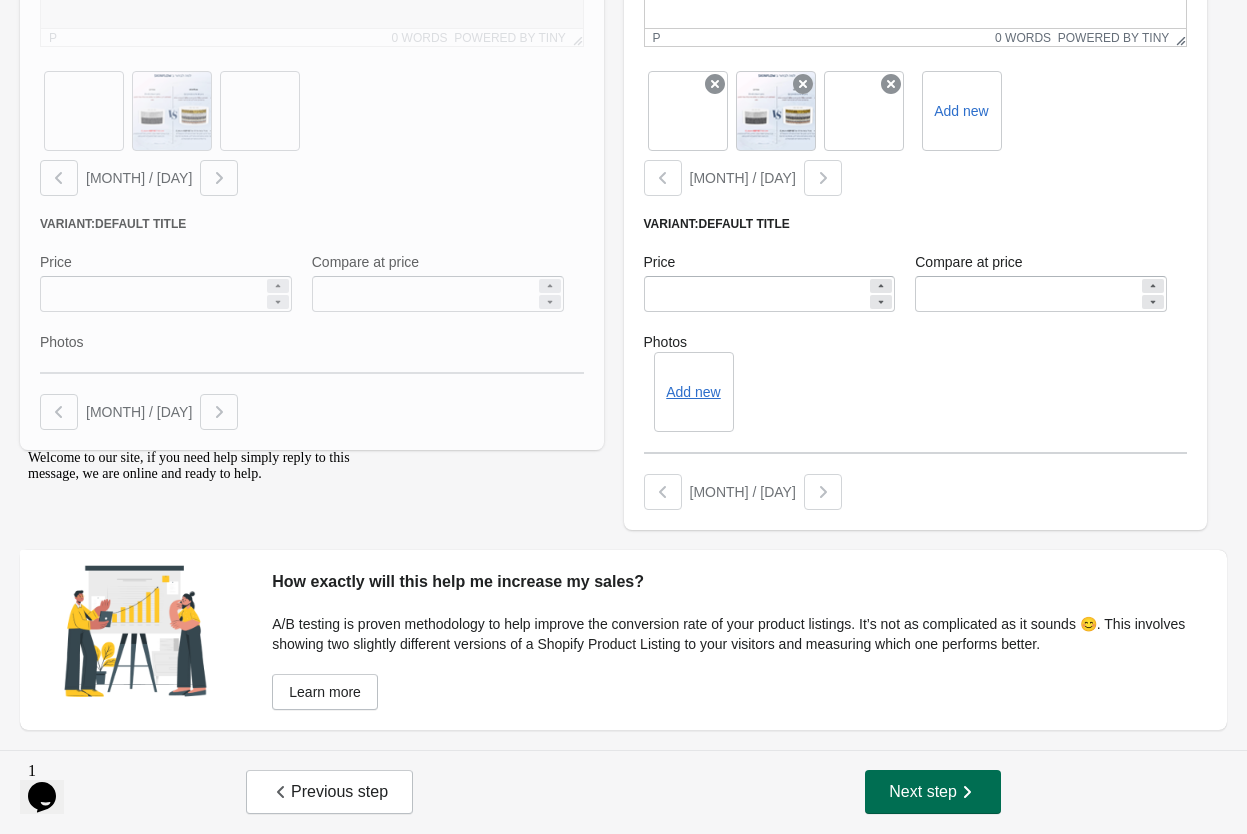 click on "Next step" at bounding box center (933, 792) 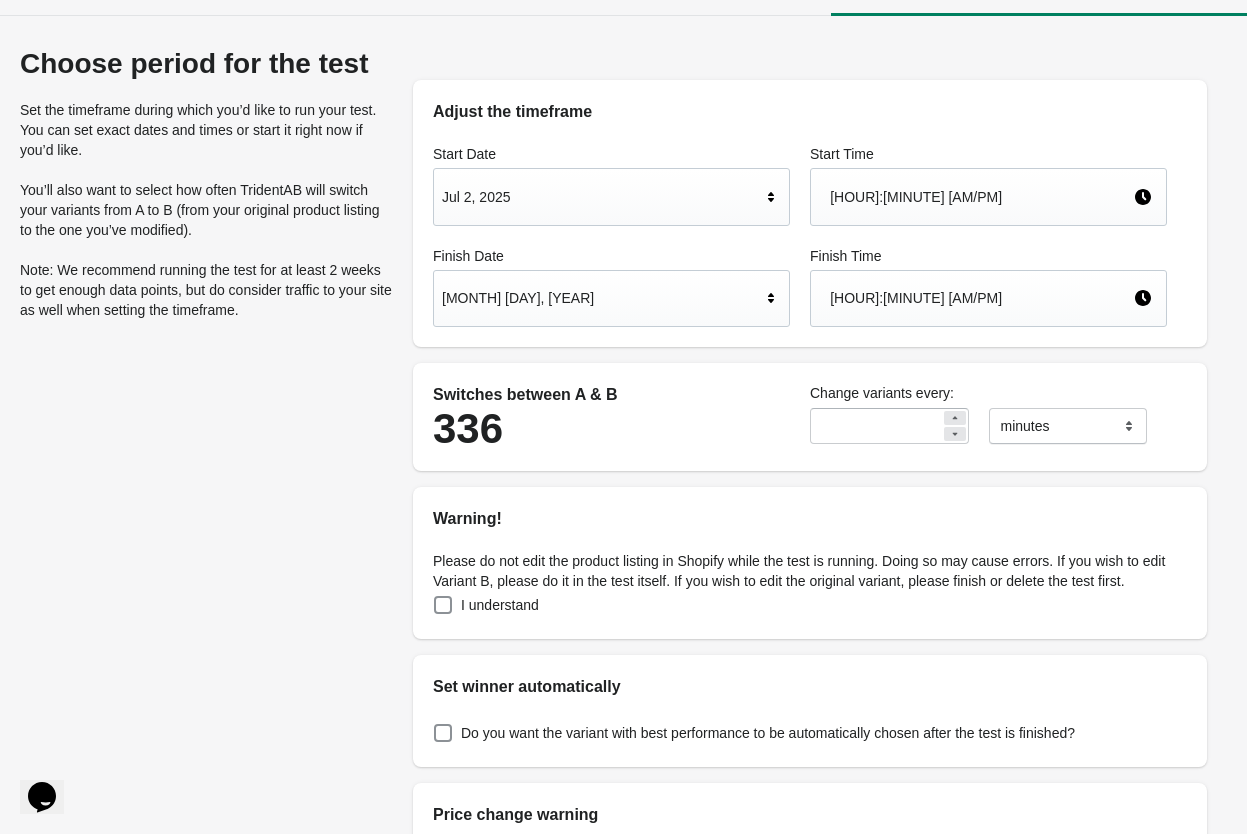 scroll, scrollTop: 41, scrollLeft: 0, axis: vertical 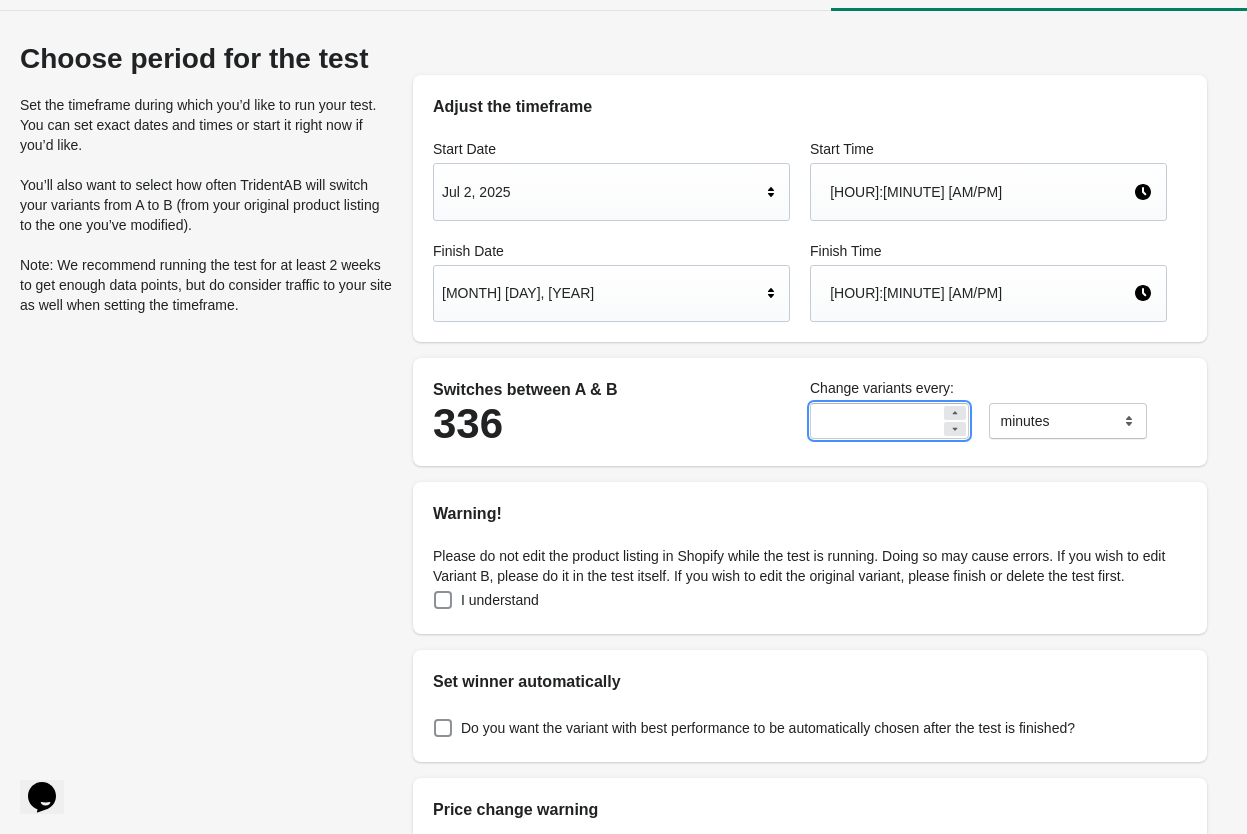 click on "**" at bounding box center (875, 421) 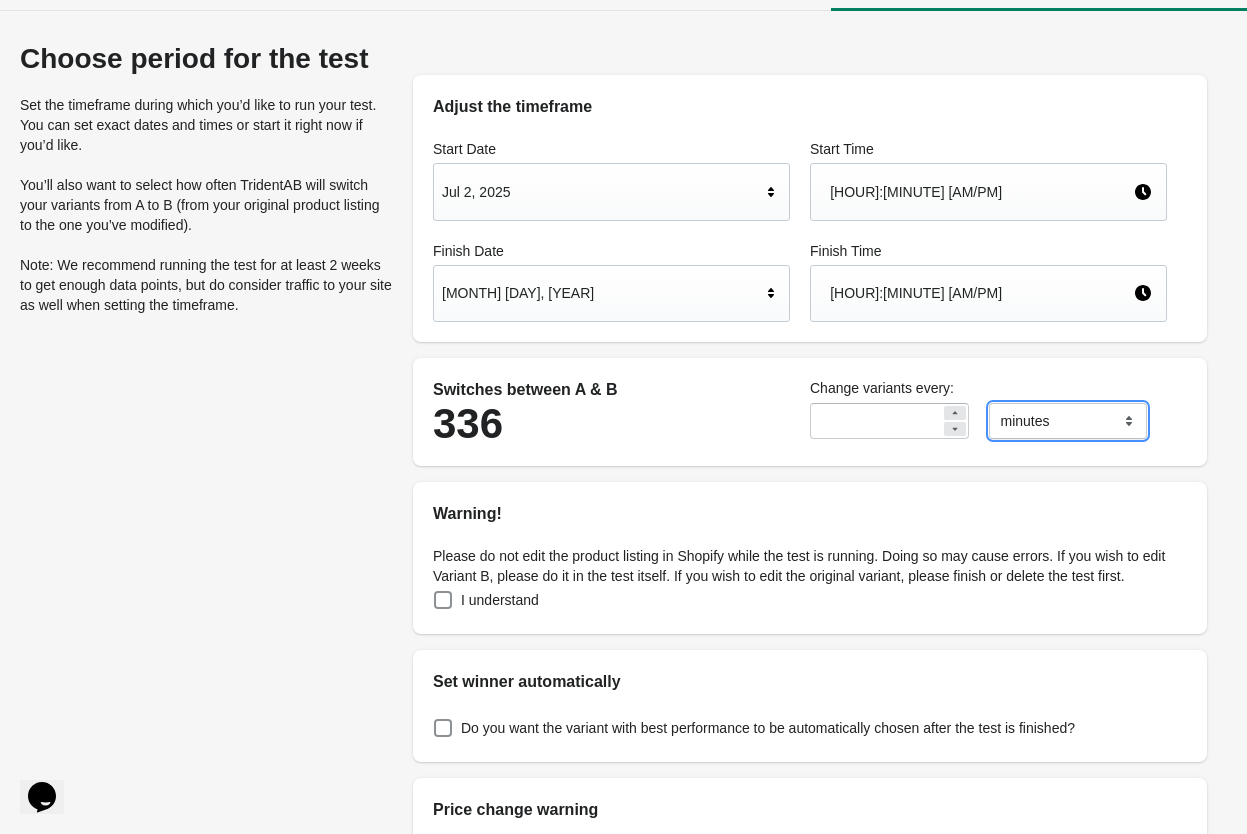 select on "*****" 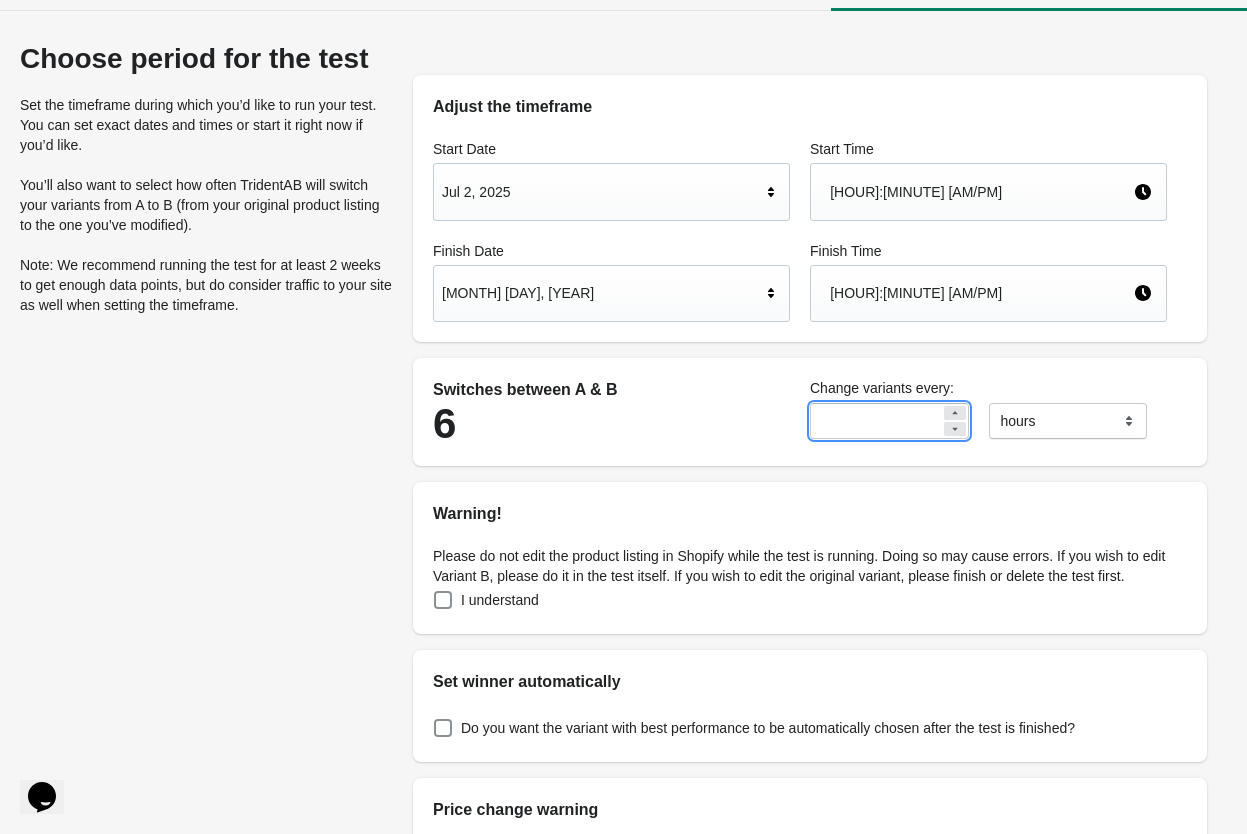 click on "**" at bounding box center (875, 421) 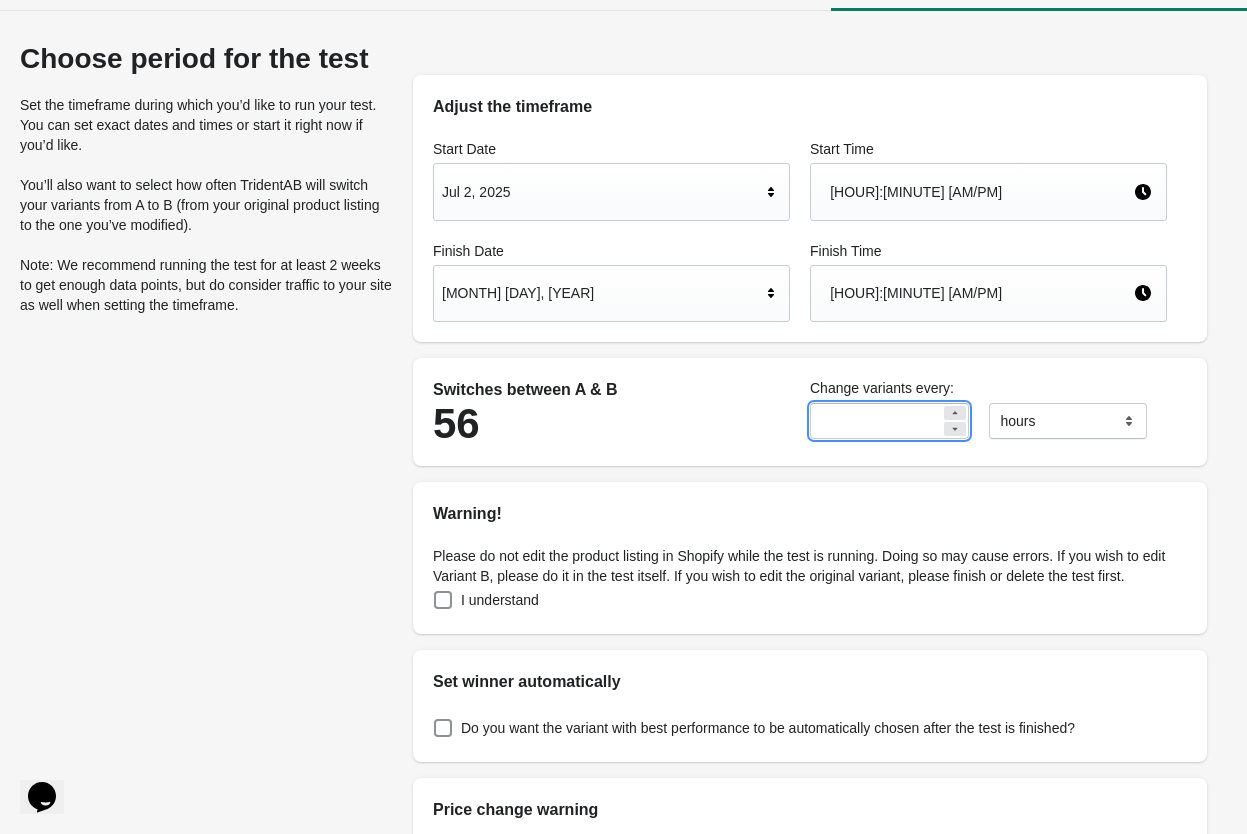 type on "*" 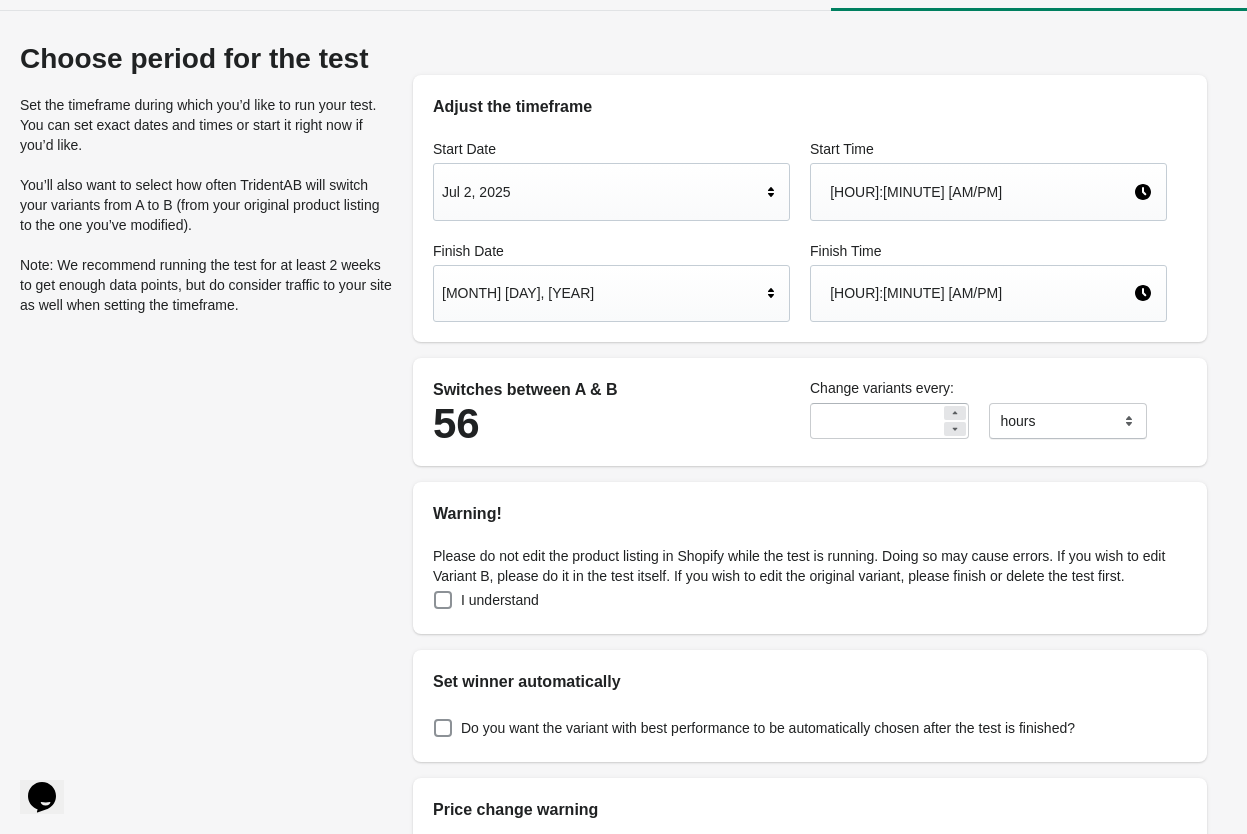 click on "Switches between A & B 56 Change variants every: * ******* ***** **** hours" at bounding box center [810, 412] 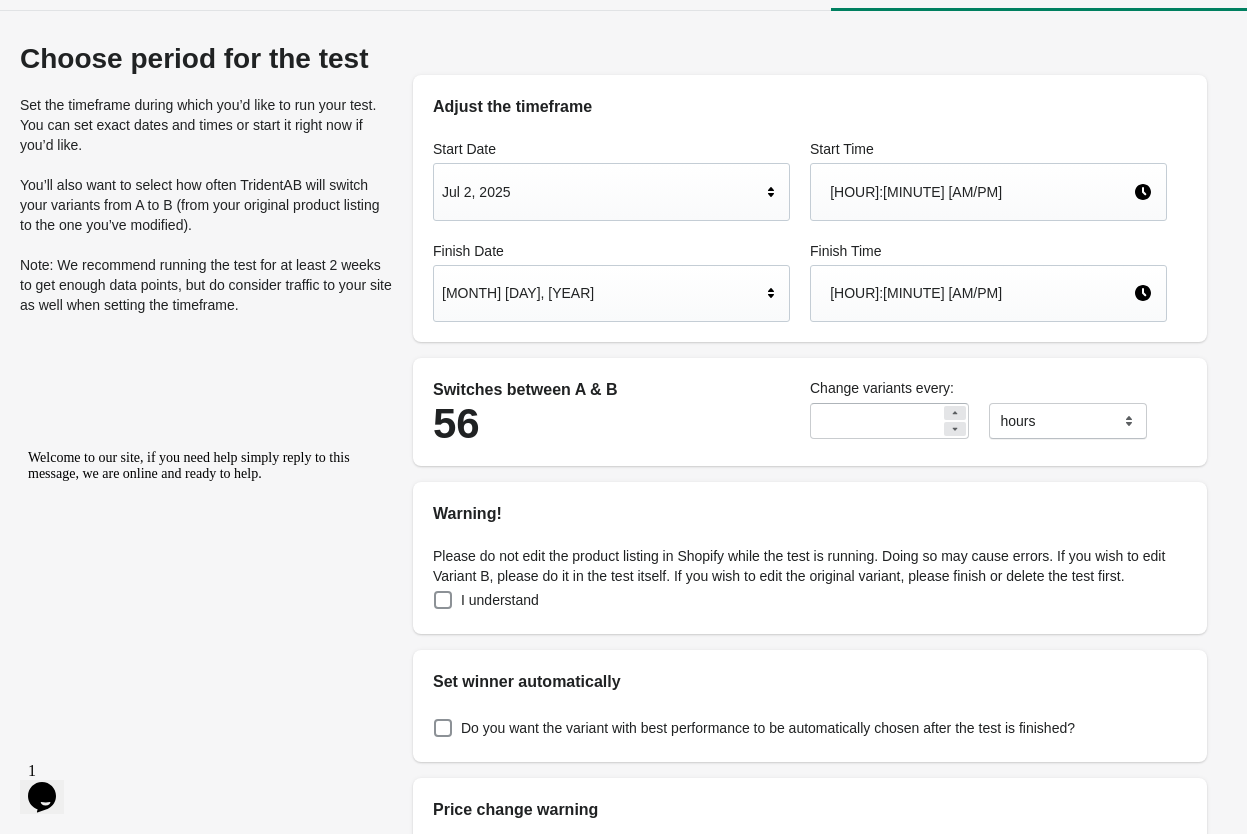 click on "56" at bounding box center [611, 424] 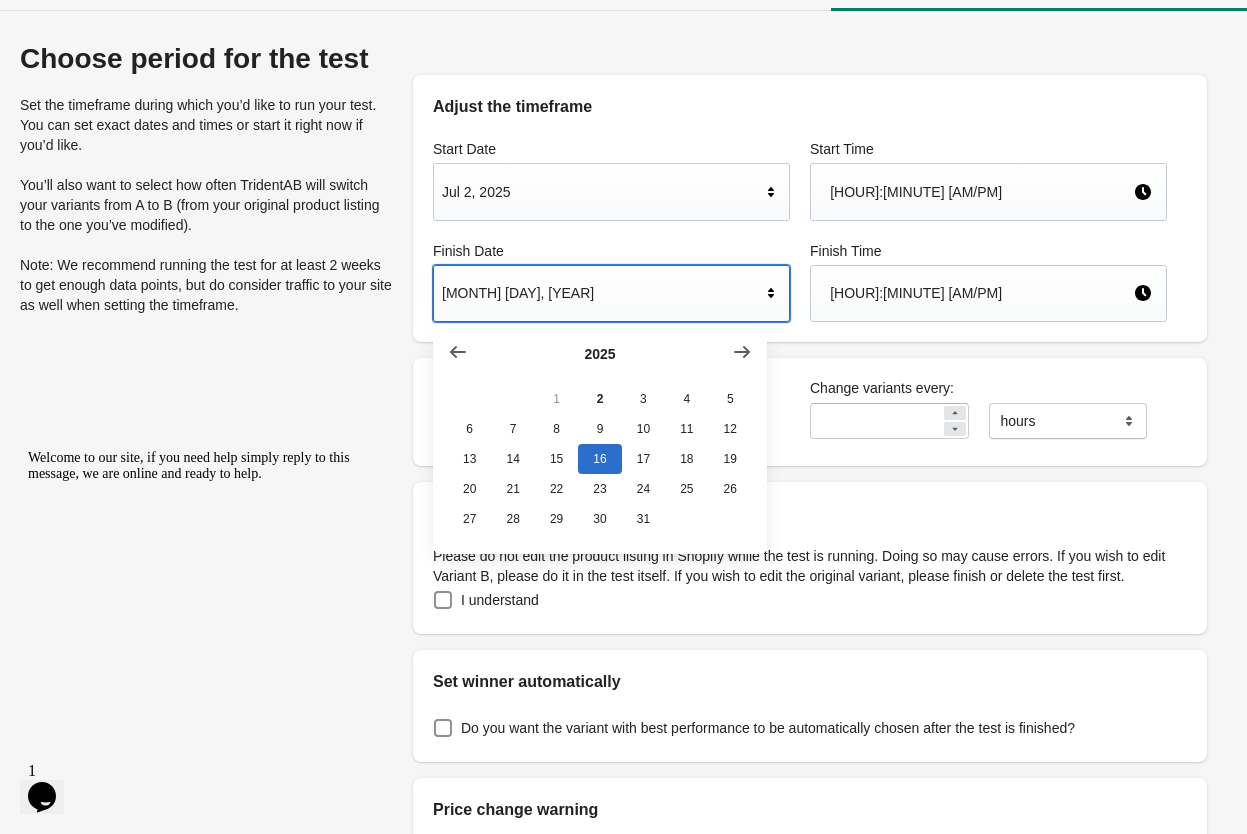 drag, startPoint x: 616, startPoint y: 470, endPoint x: 661, endPoint y: 191, distance: 282.60574 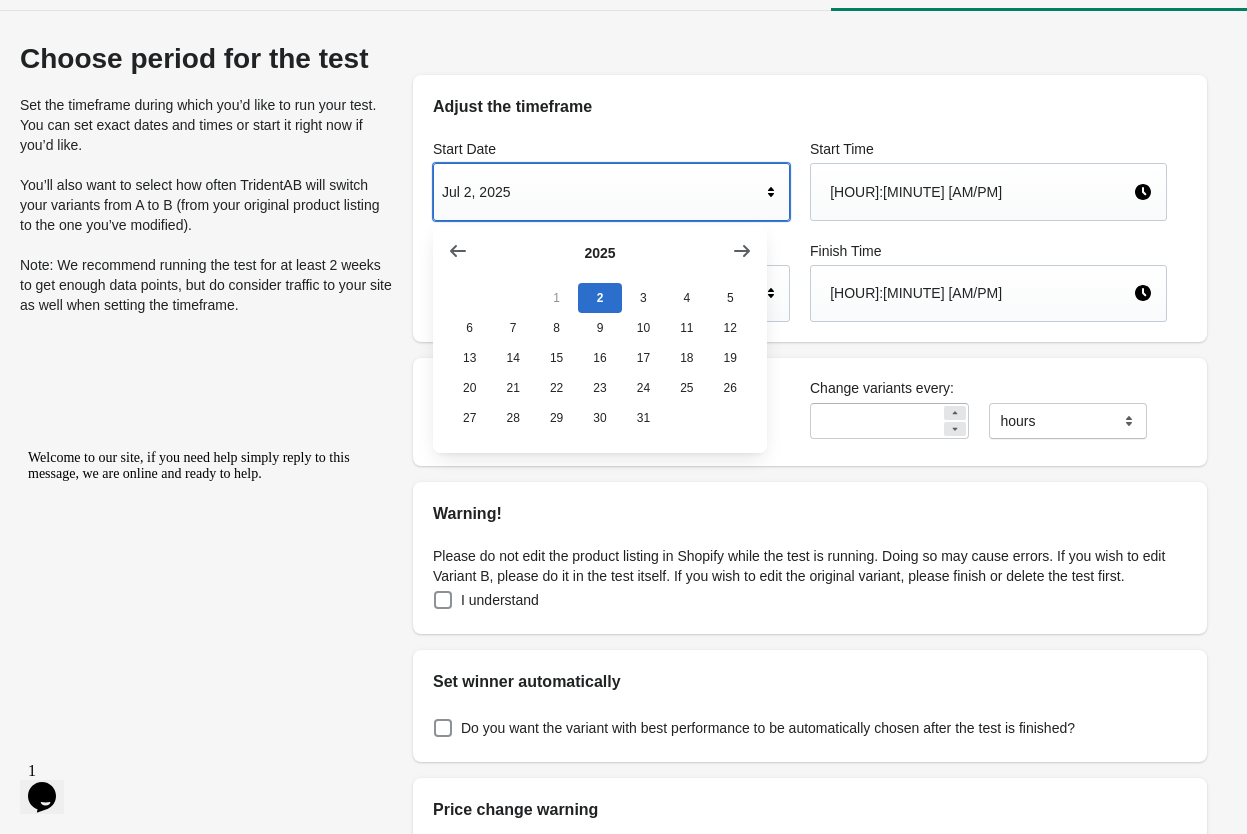 click on "Jul 2, 2025" at bounding box center [601, 192] 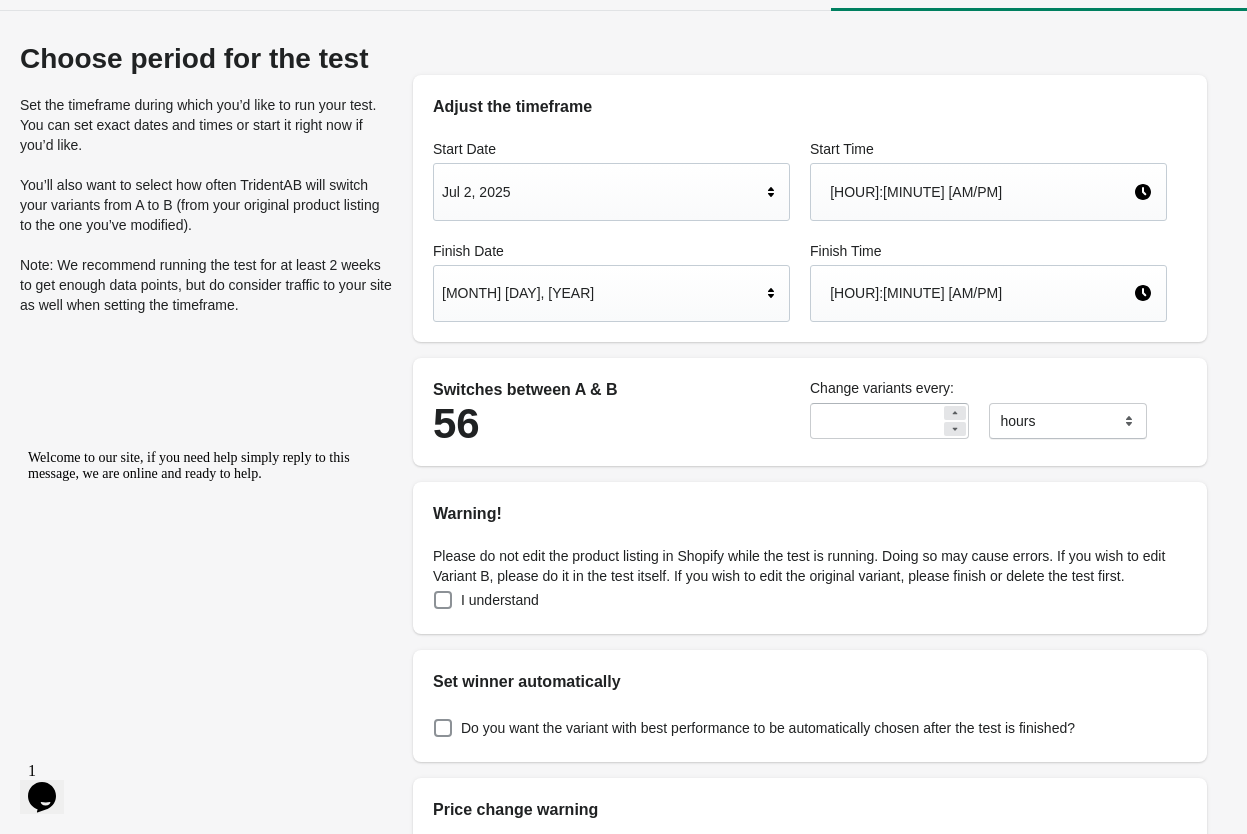 click on "Jul 2, 2025" at bounding box center (601, 192) 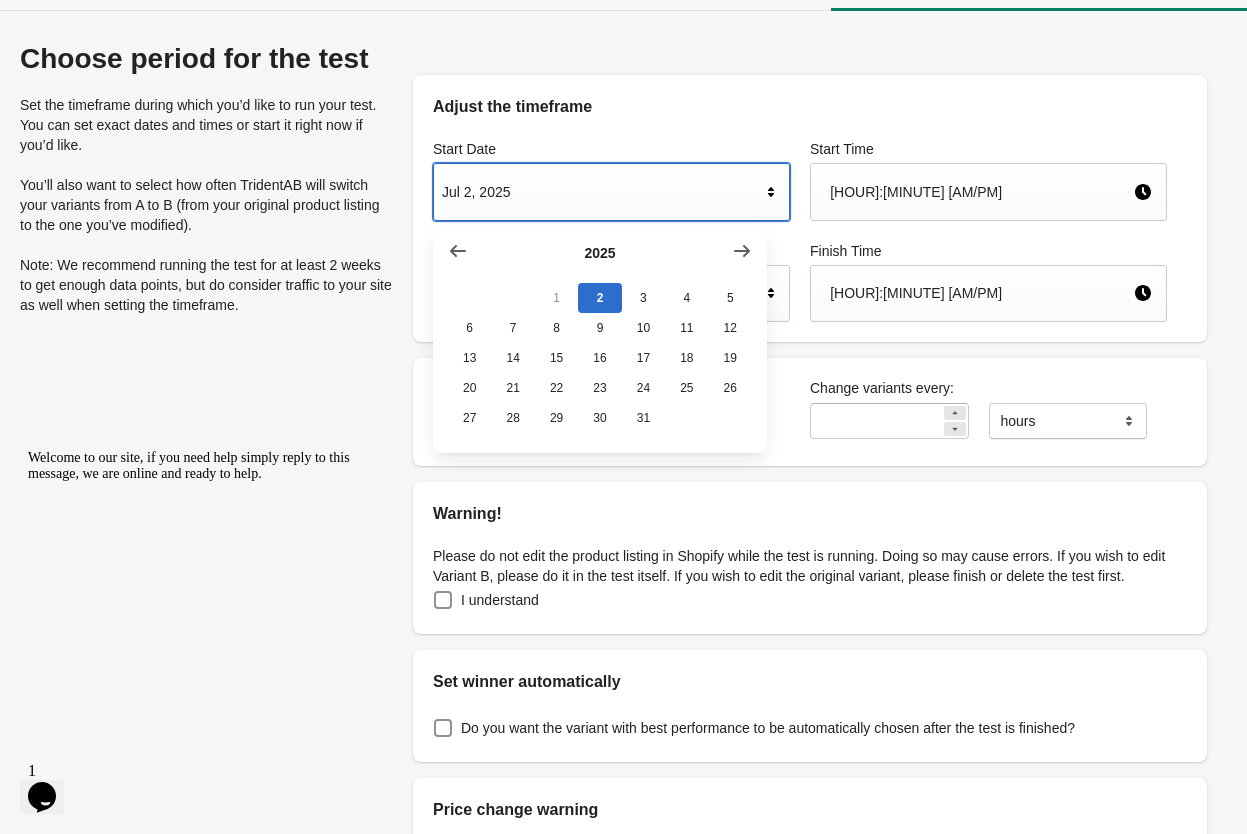 click on "1" at bounding box center (556, 298) 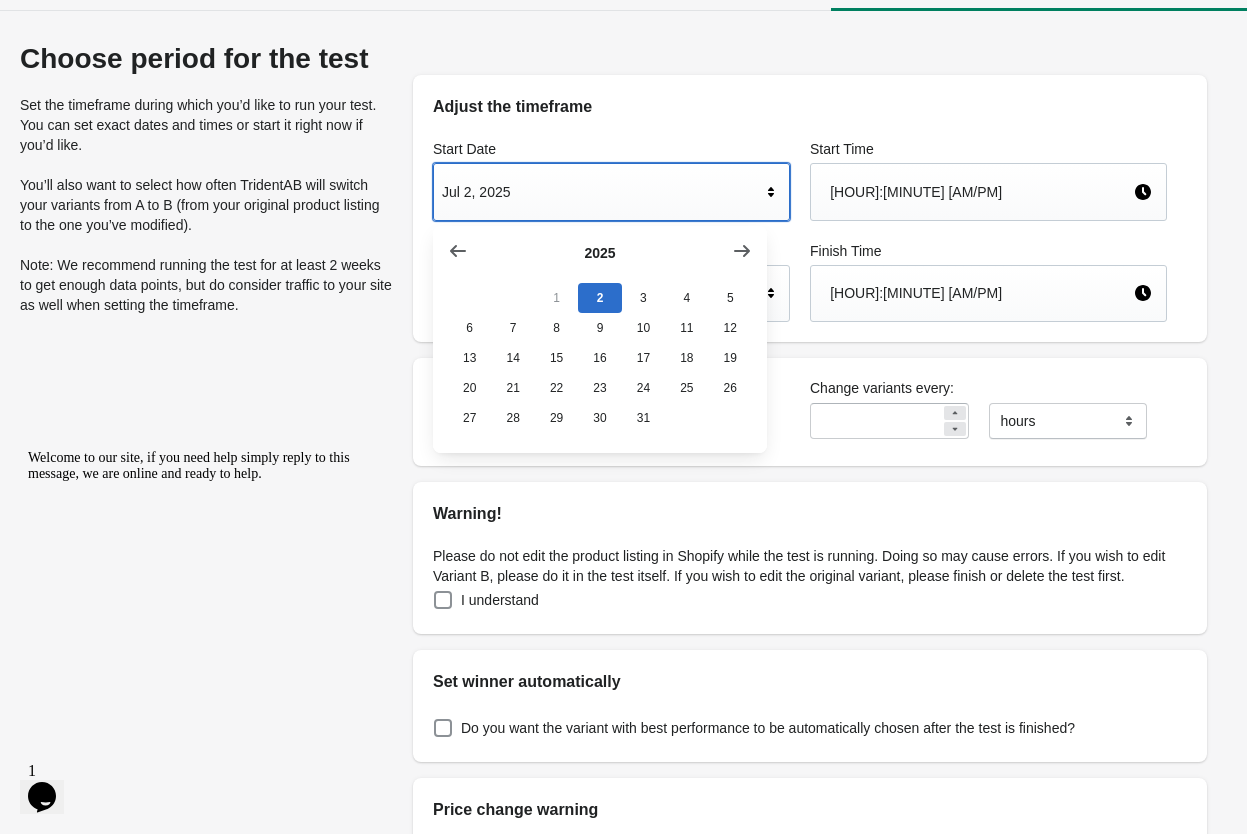 click on "[HOUR]:[MINUTE] [AM/PM]" at bounding box center (981, 192) 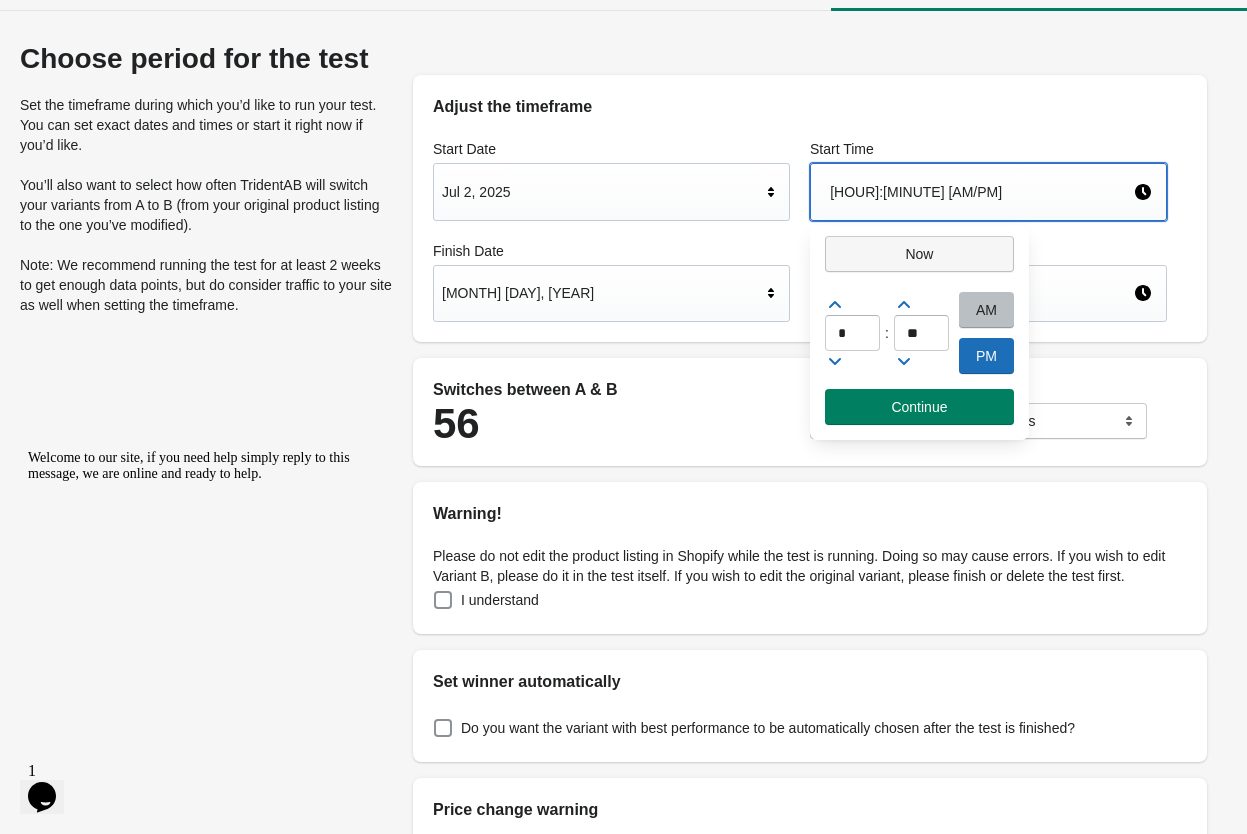 click on "Now" at bounding box center [919, 254] 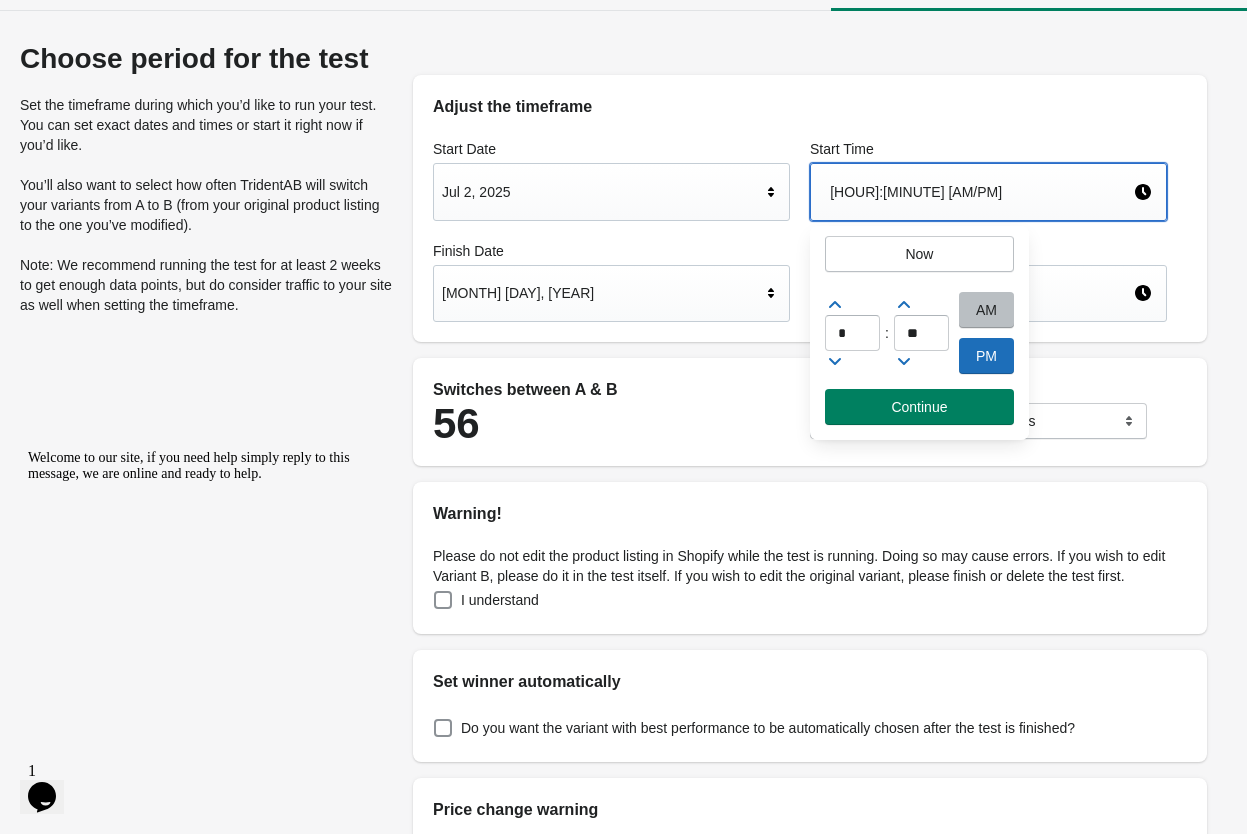 click on "AM" at bounding box center (986, 310) 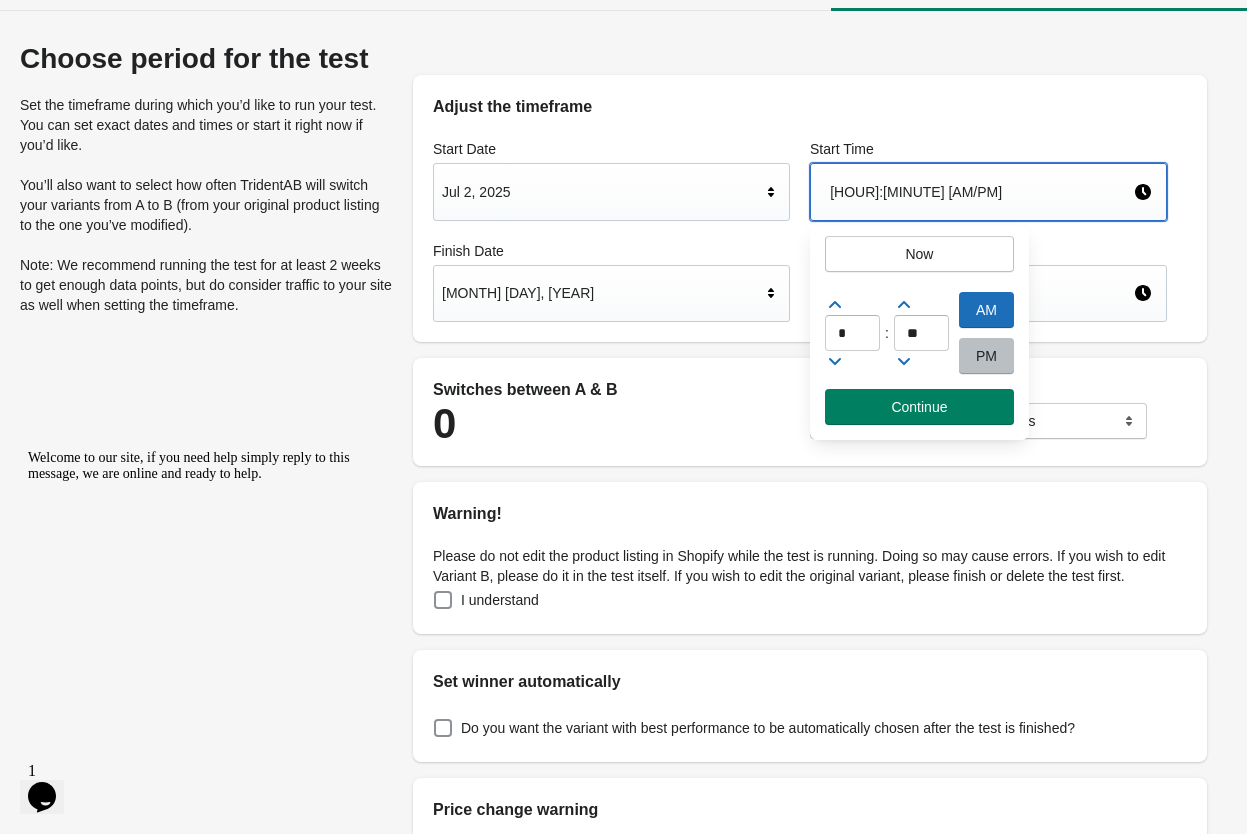 click on "Start Time [HOUR]:[MINUTE] [AM/PM]" at bounding box center (988, 180) 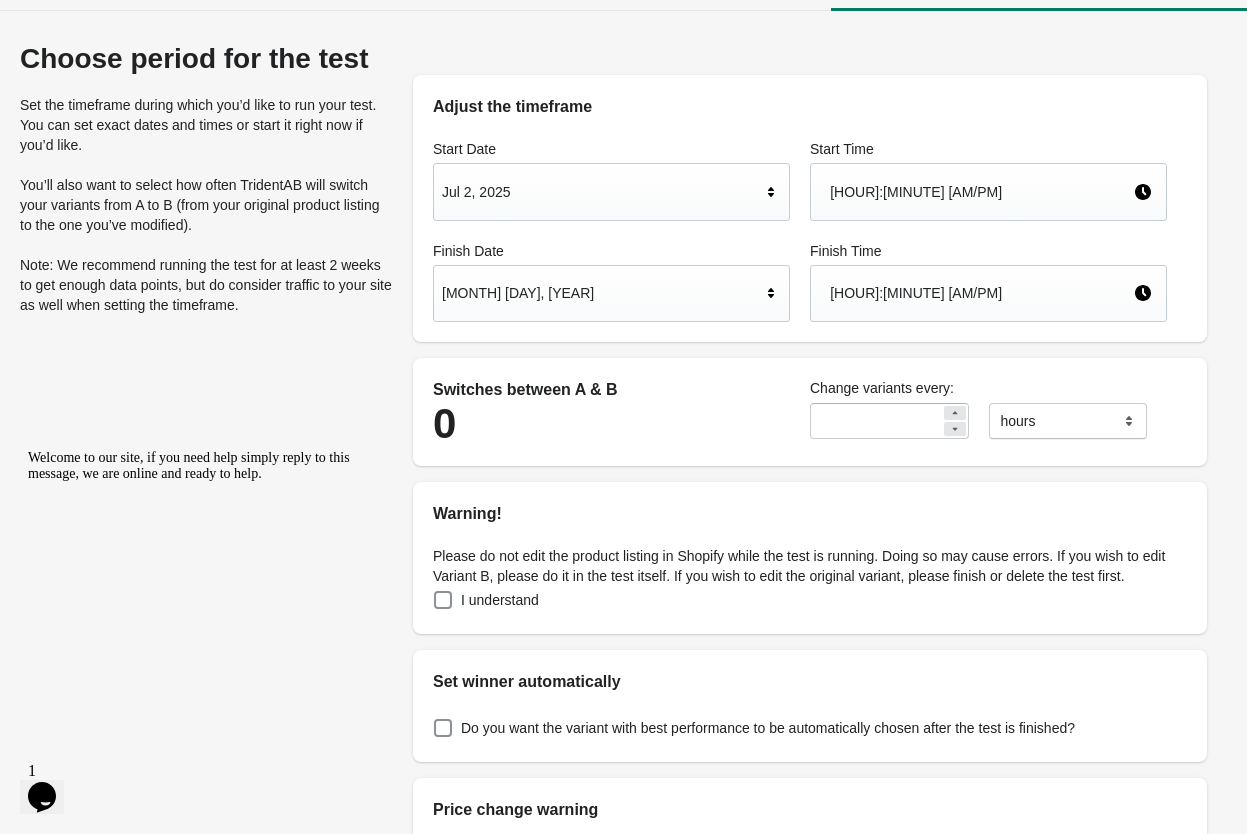 click on "[HOUR]:[MINUTE] [AM/PM]" at bounding box center [981, 192] 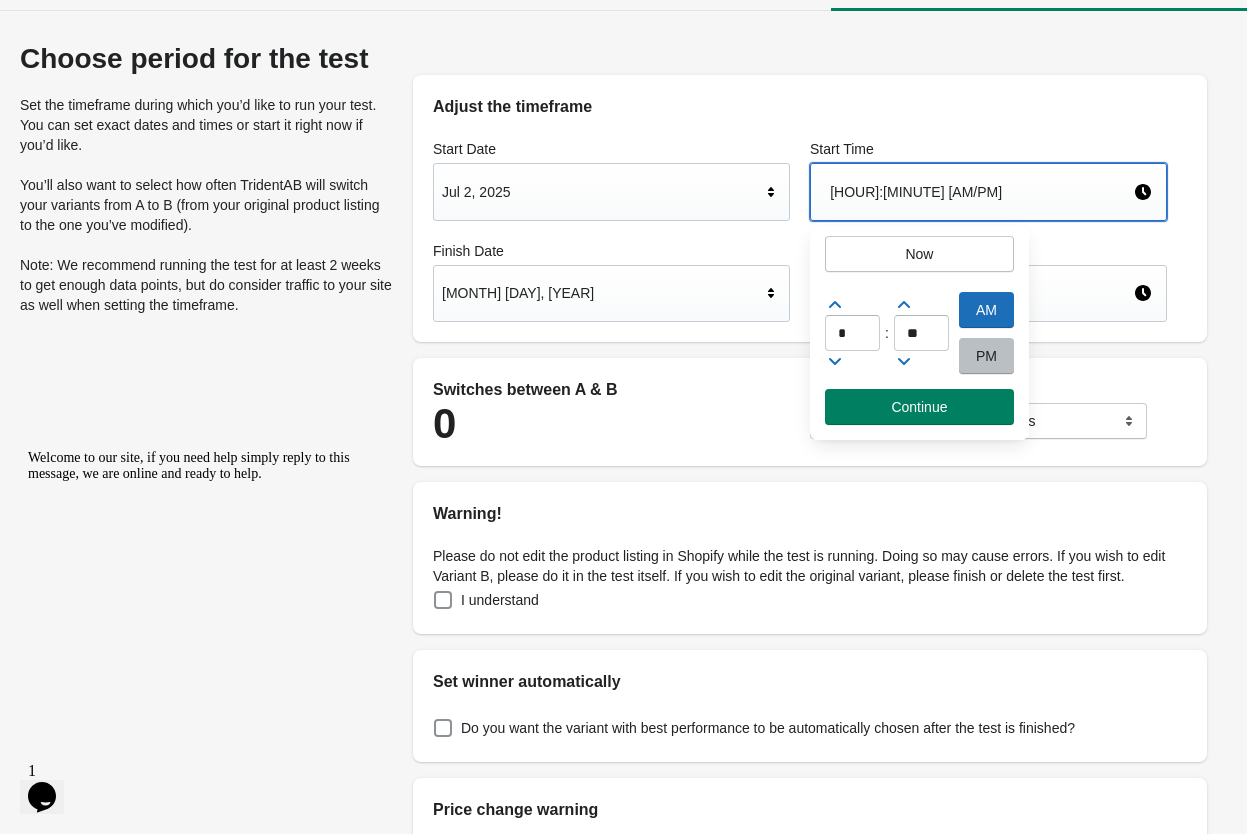 click on "PM" at bounding box center (986, 356) 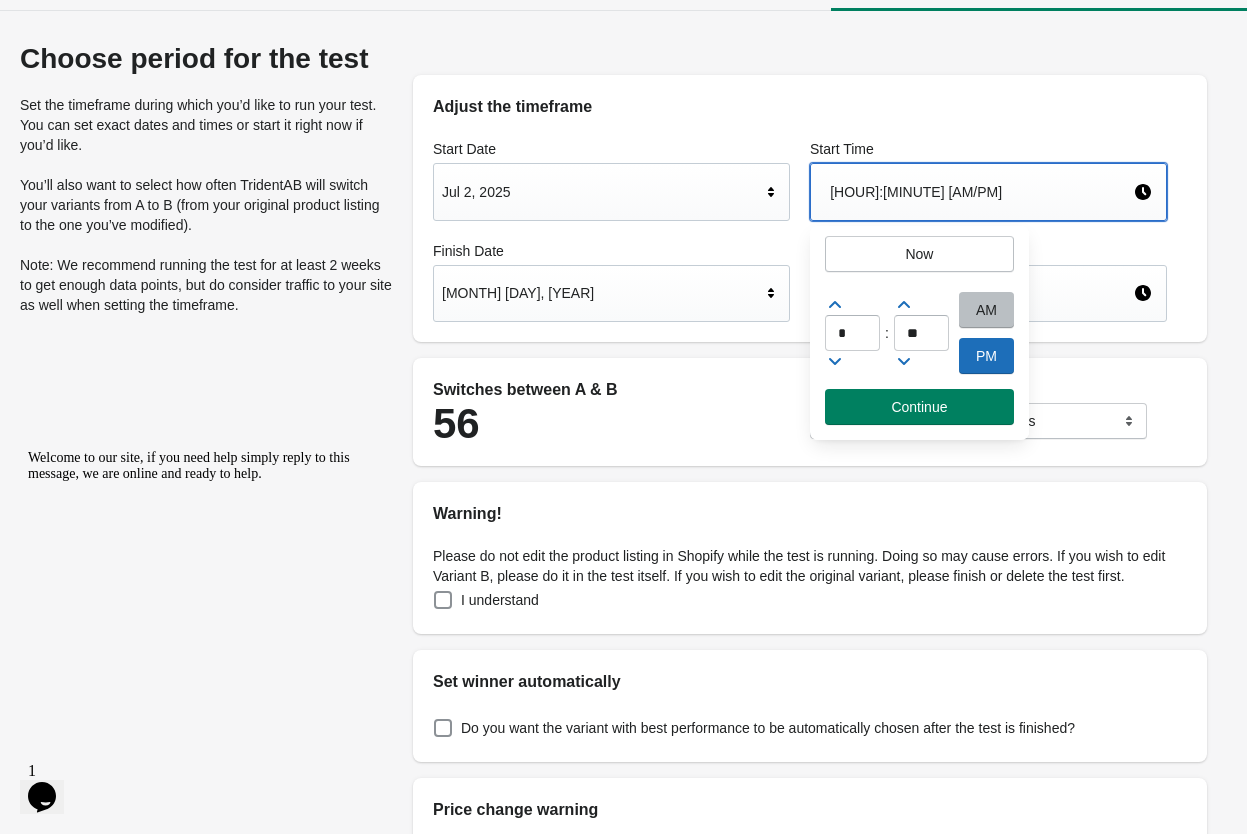 click on "AM" at bounding box center [986, 310] 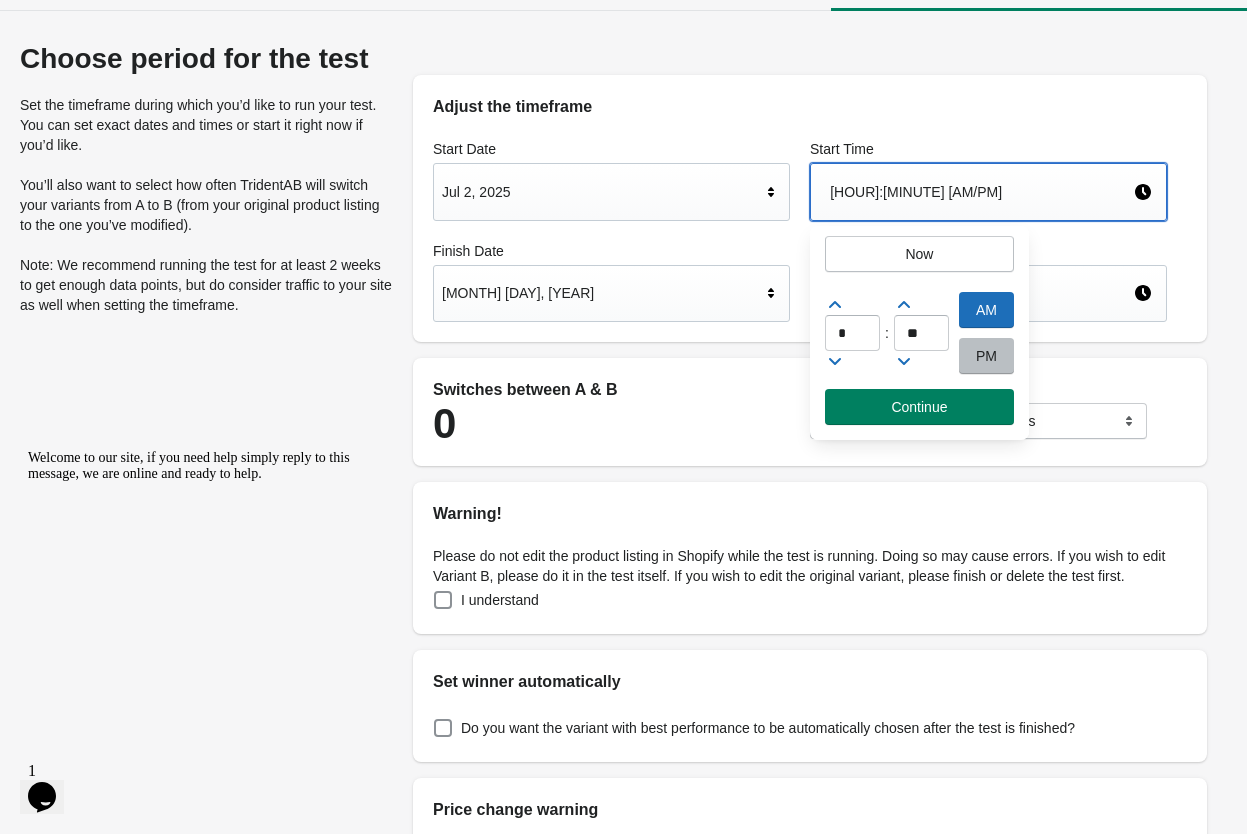click on "PM" at bounding box center [986, 356] 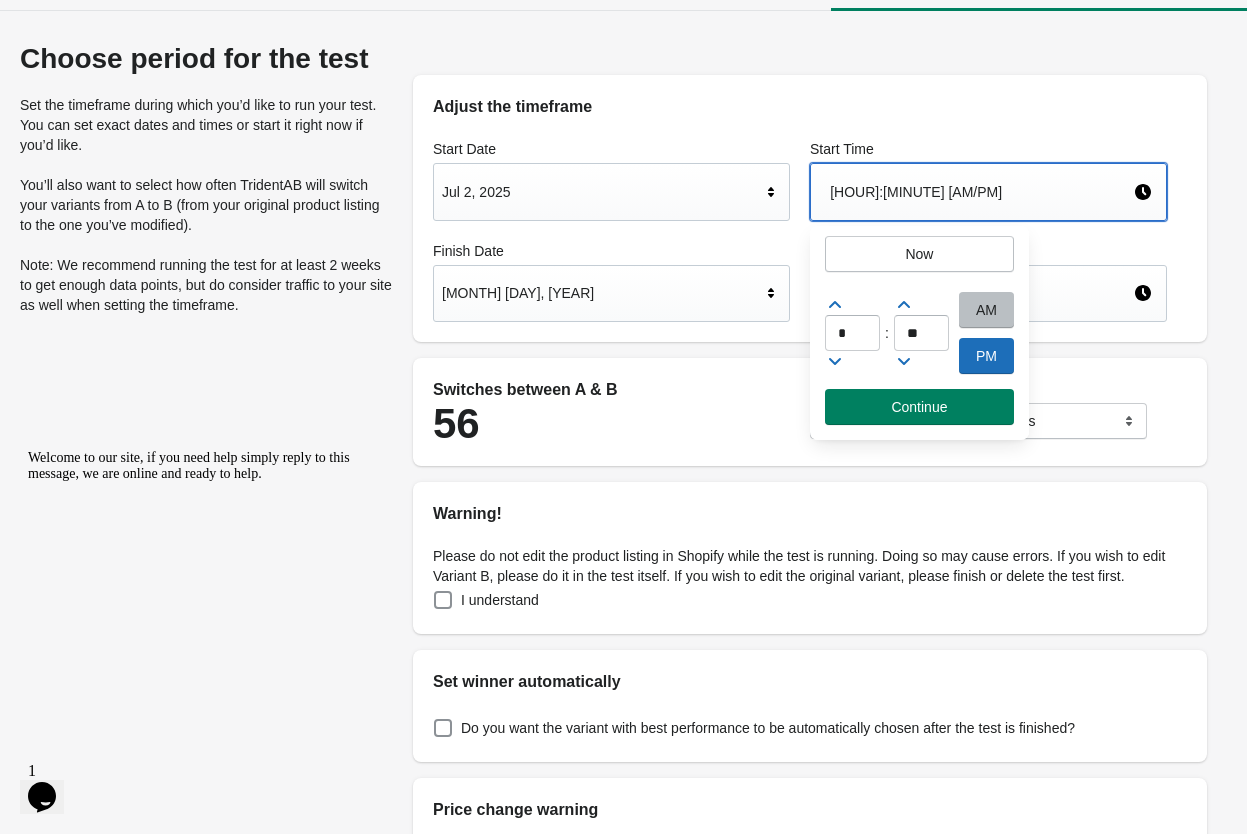 click on "Start Date" at bounding box center [611, 149] 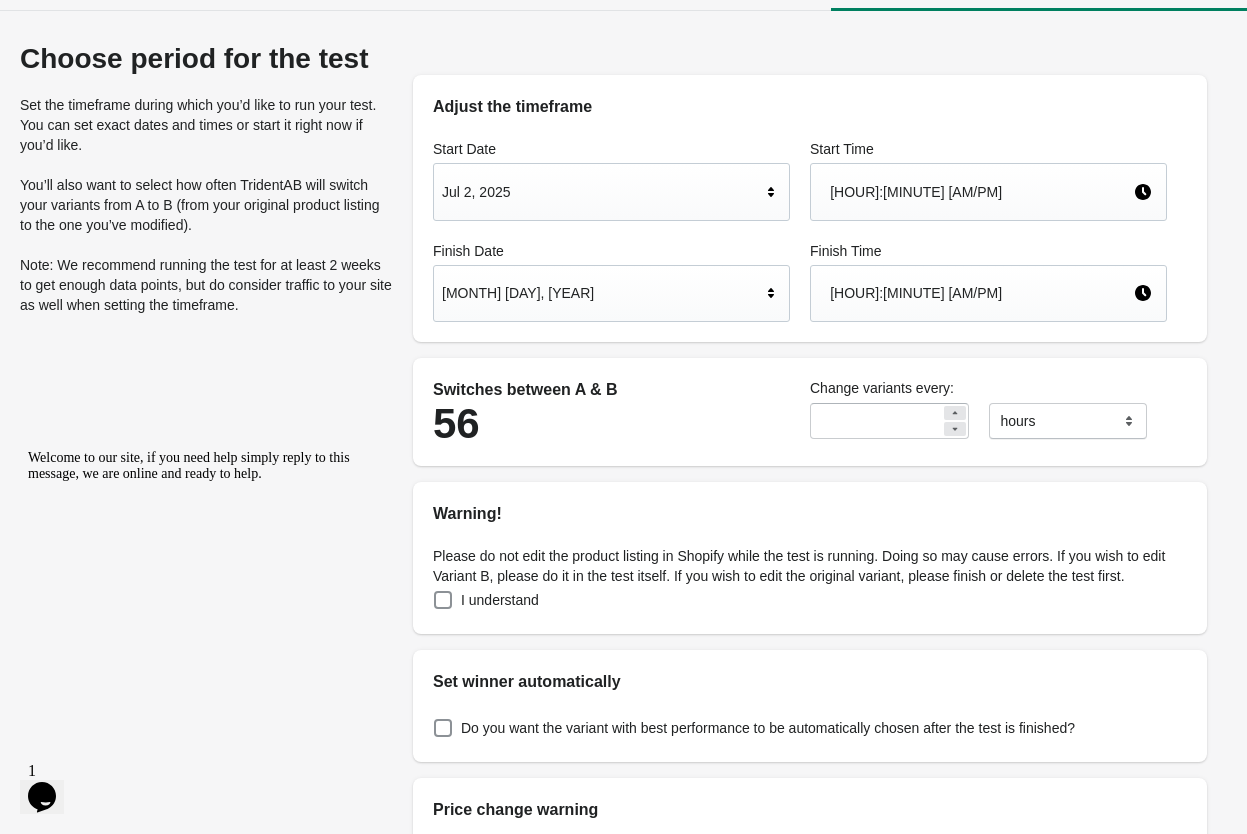 click at bounding box center (1143, 192) 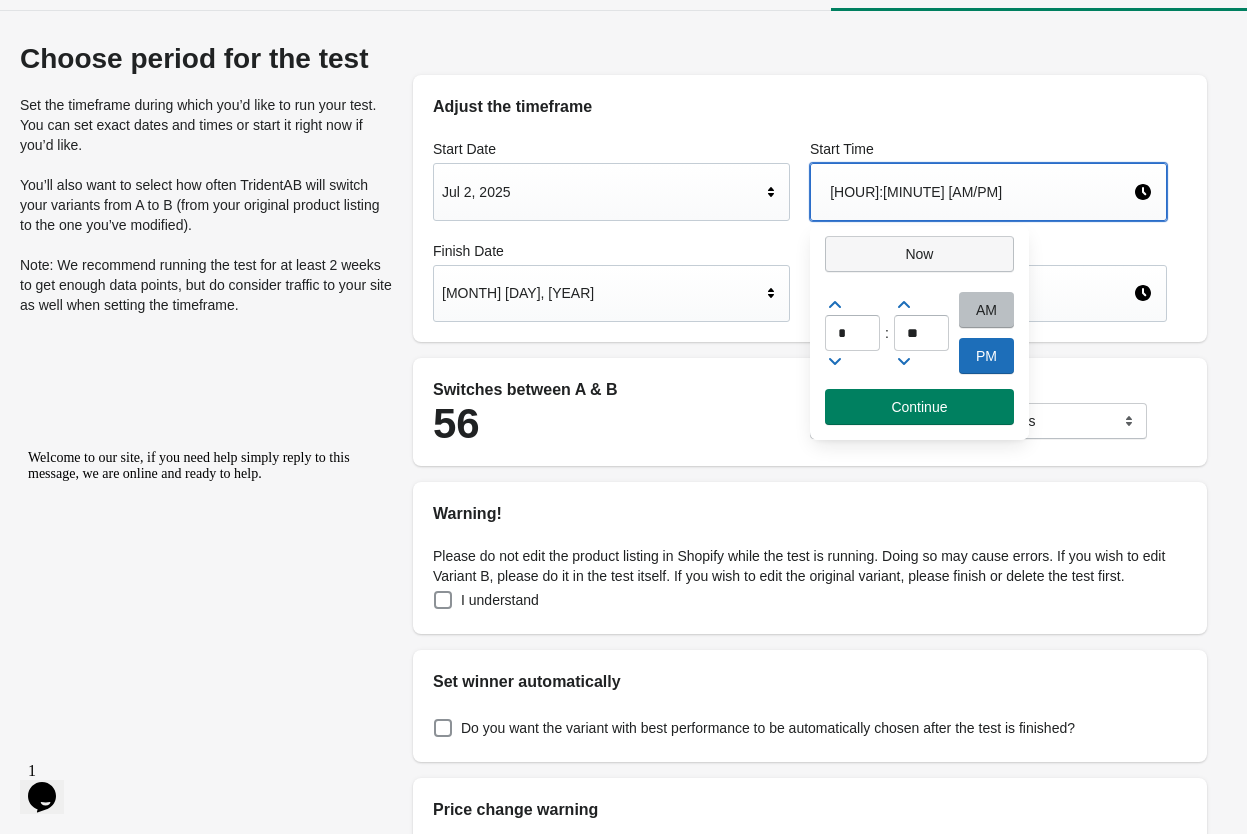 click on "Now" at bounding box center (919, 254) 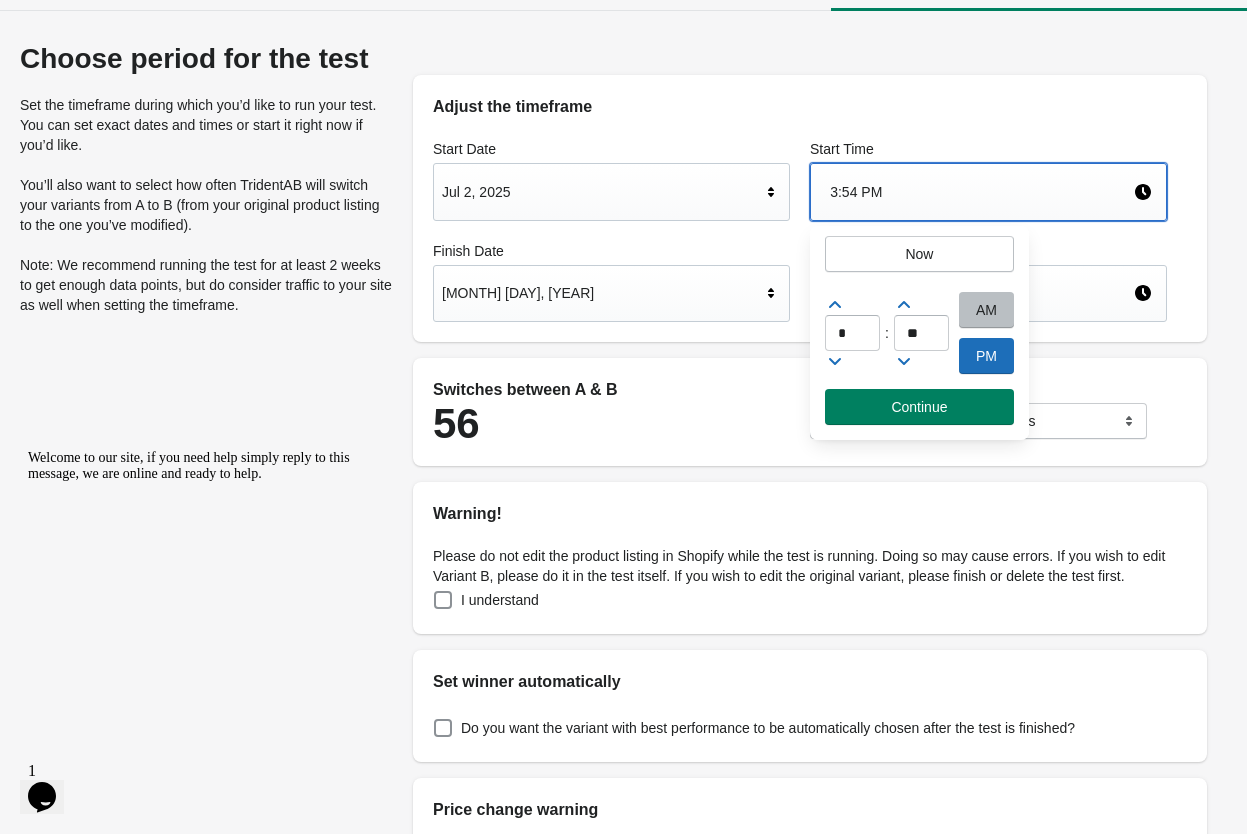click on "3:54 PM" at bounding box center [988, 192] 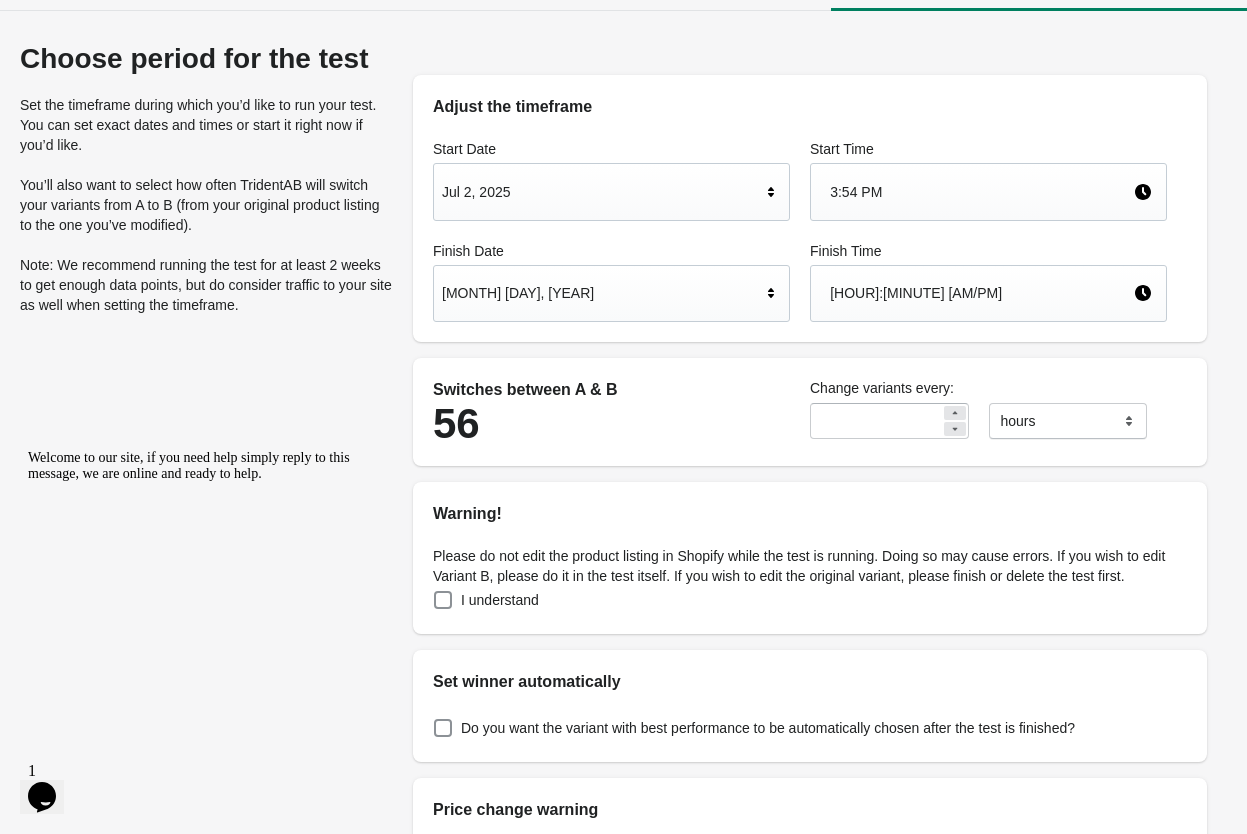 click on "[MONTH] [DAY], [YEAR]" at bounding box center (601, 192) 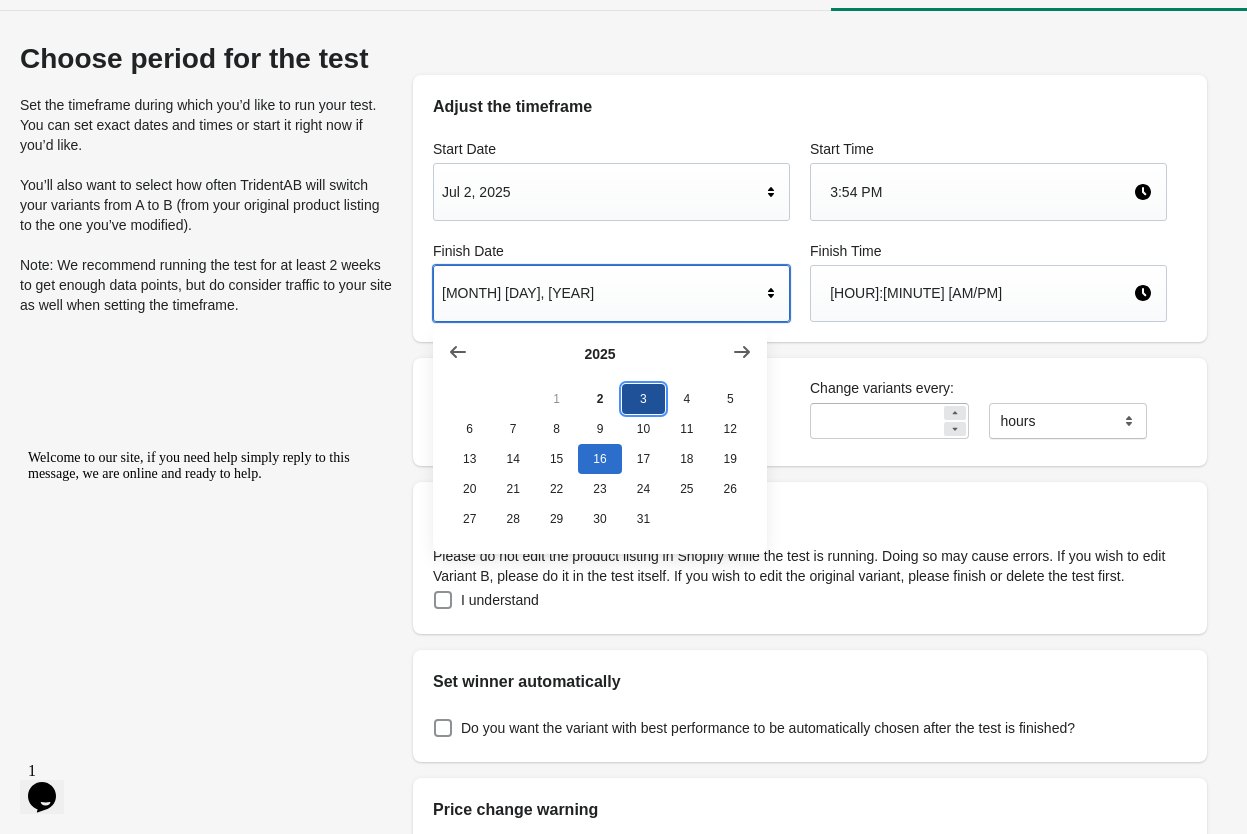 click on "3" at bounding box center [643, 399] 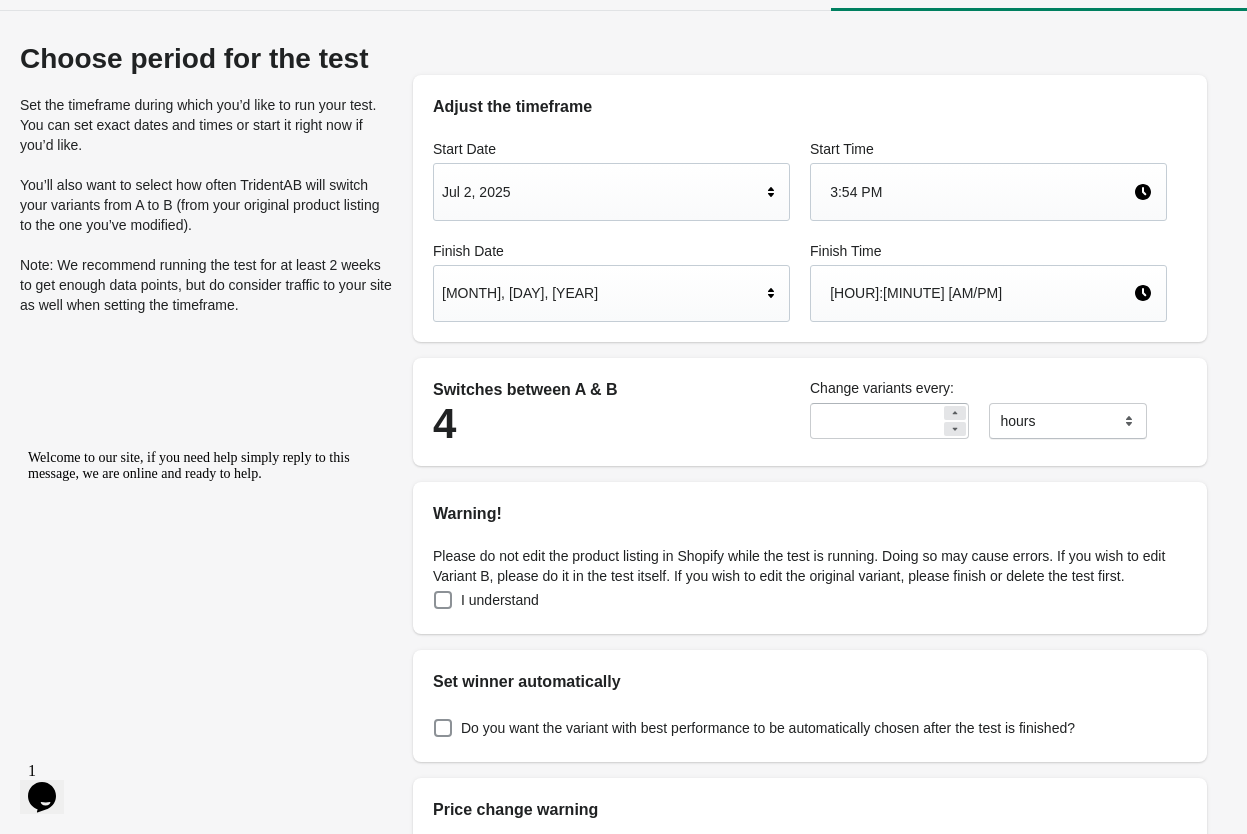 click on "[HOUR]:[MINUTE] [AM/PM]" at bounding box center [981, 192] 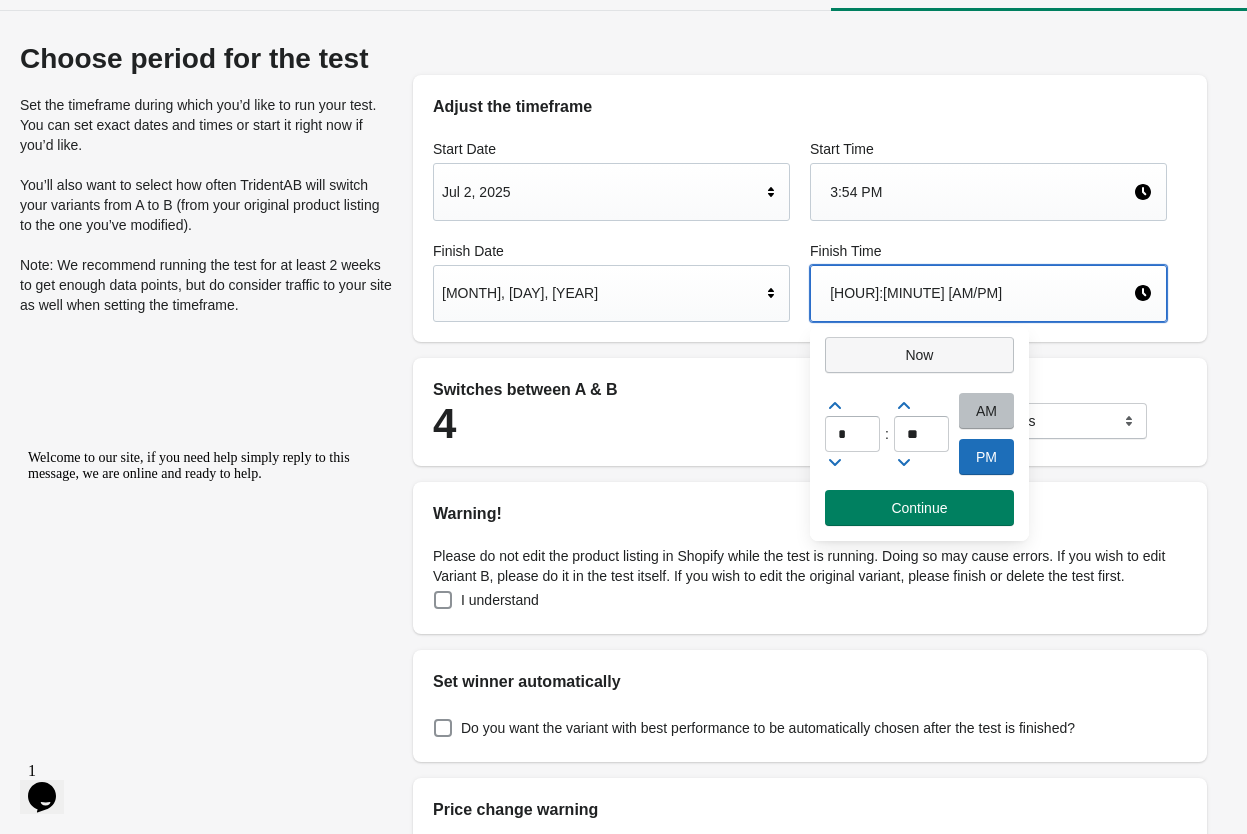 click on "Now" at bounding box center [919, 355] 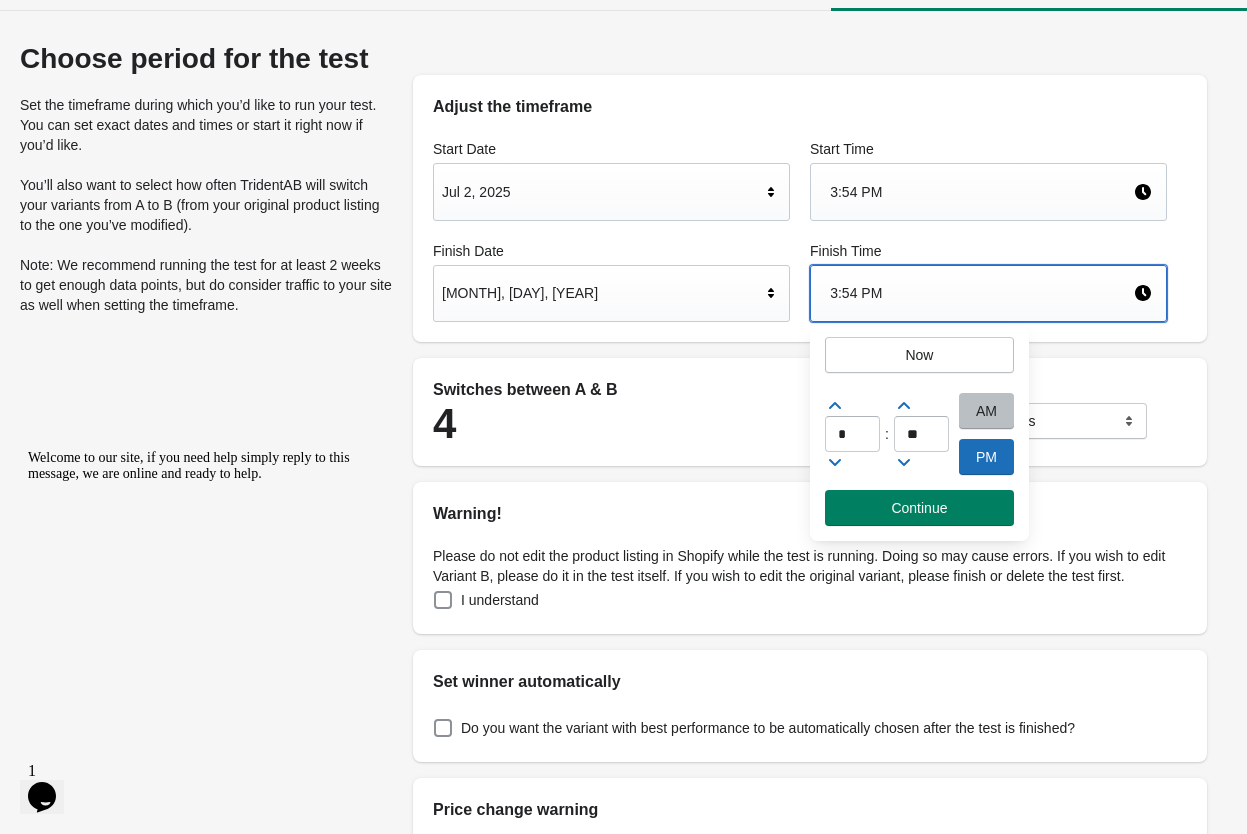 click on "Switches between A & B 4" at bounding box center [611, 412] 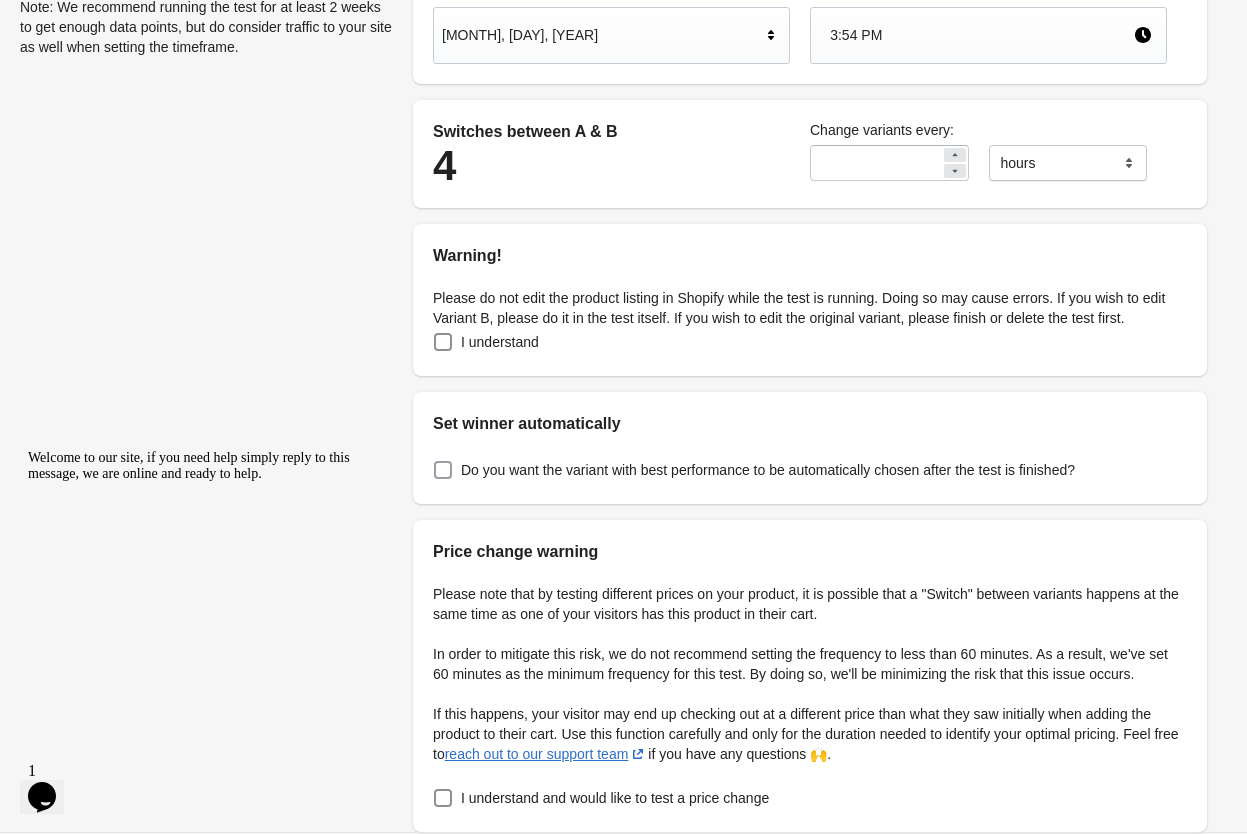 scroll, scrollTop: 313, scrollLeft: 0, axis: vertical 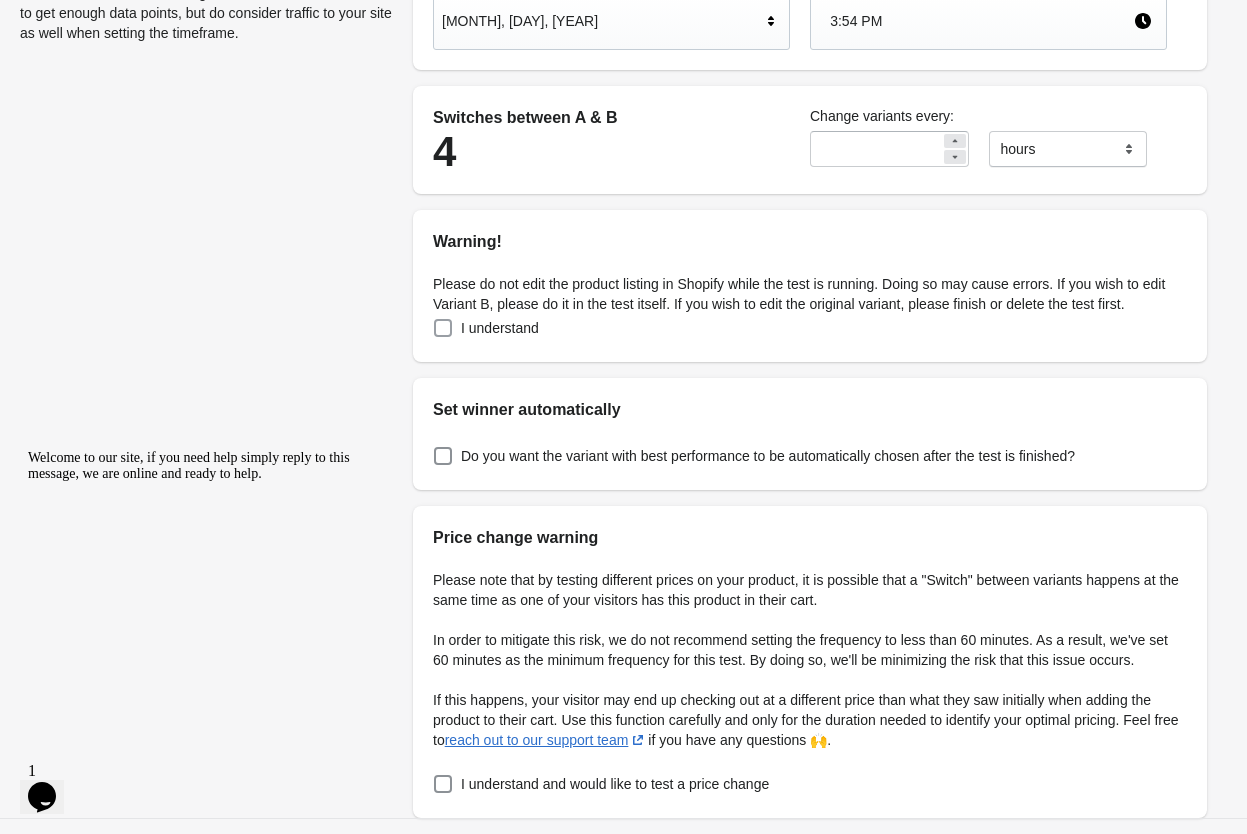 click on "I understand" at bounding box center (486, 328) 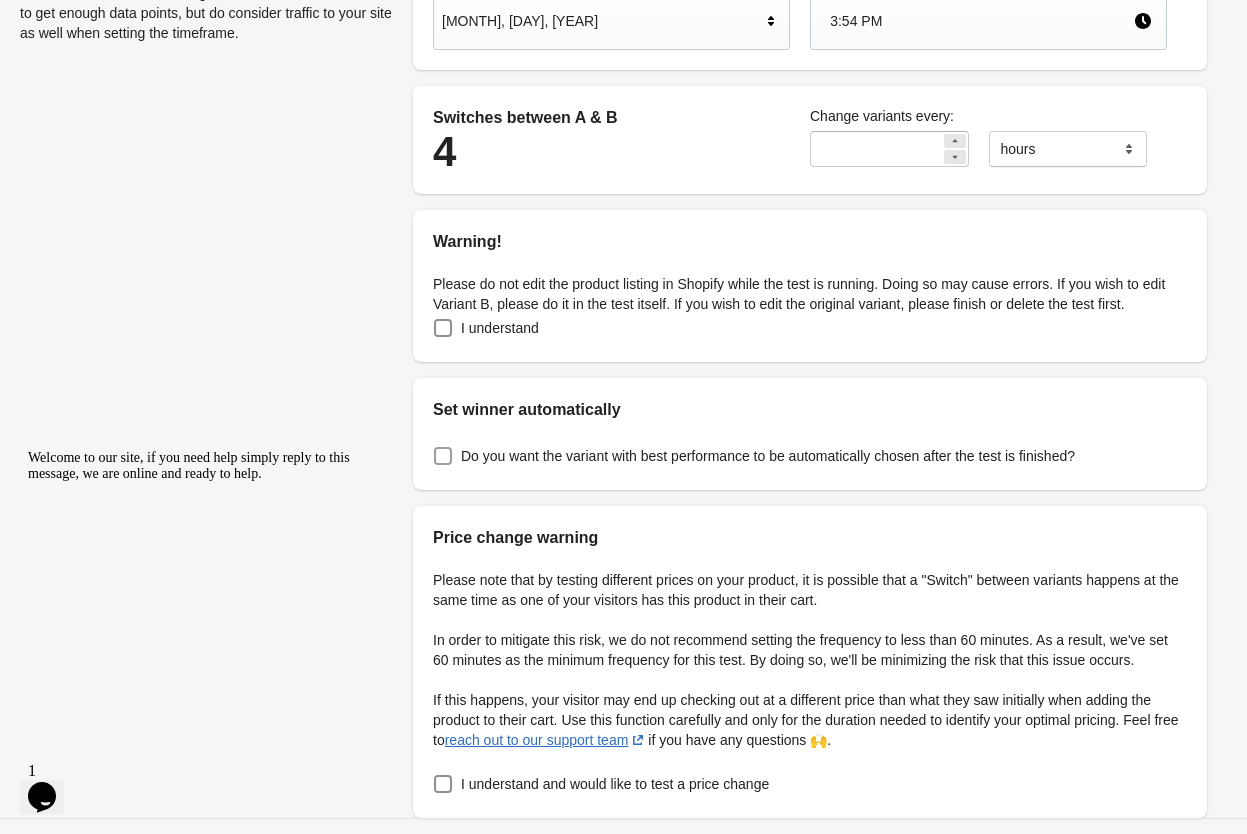 click on "Do you want the variant with best performance to be automatically chosen after the test is finished?" at bounding box center [768, 456] 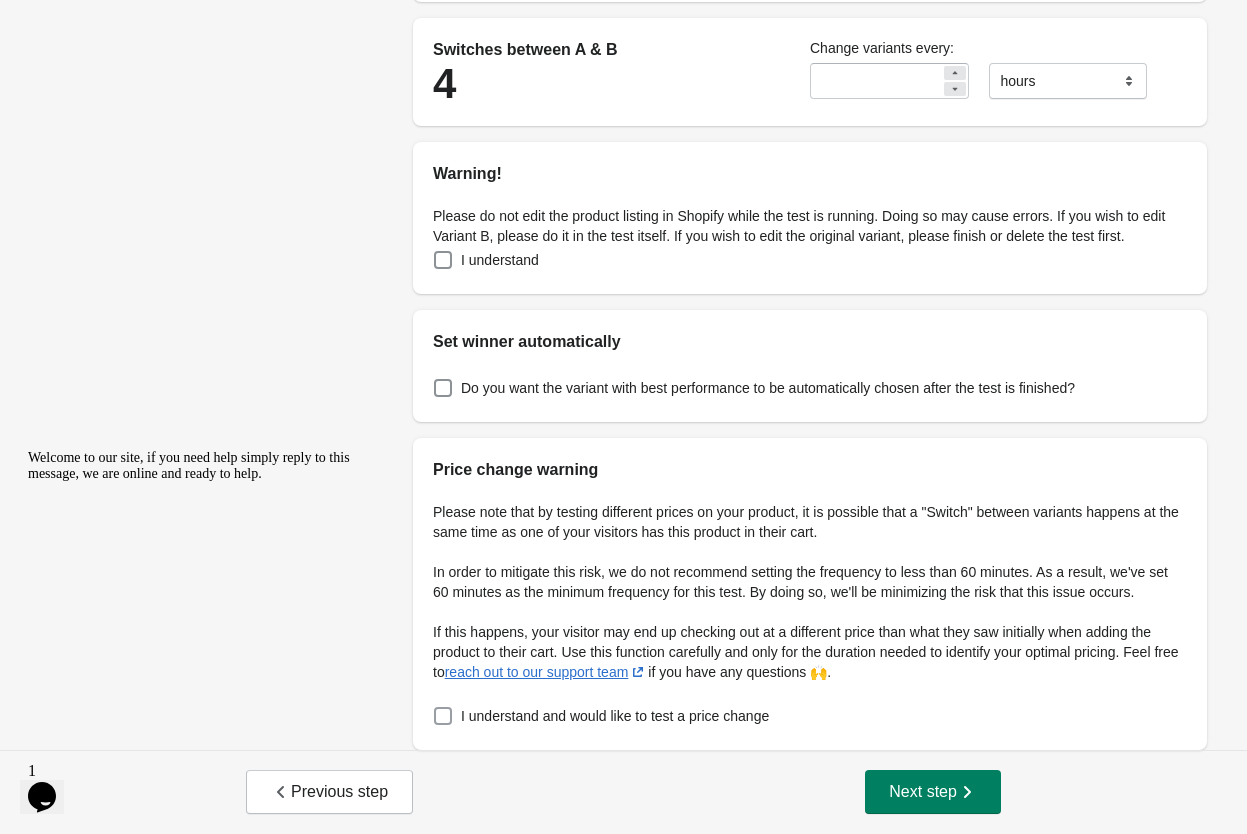 click on "I understand and would like to test a price change" at bounding box center (601, 716) 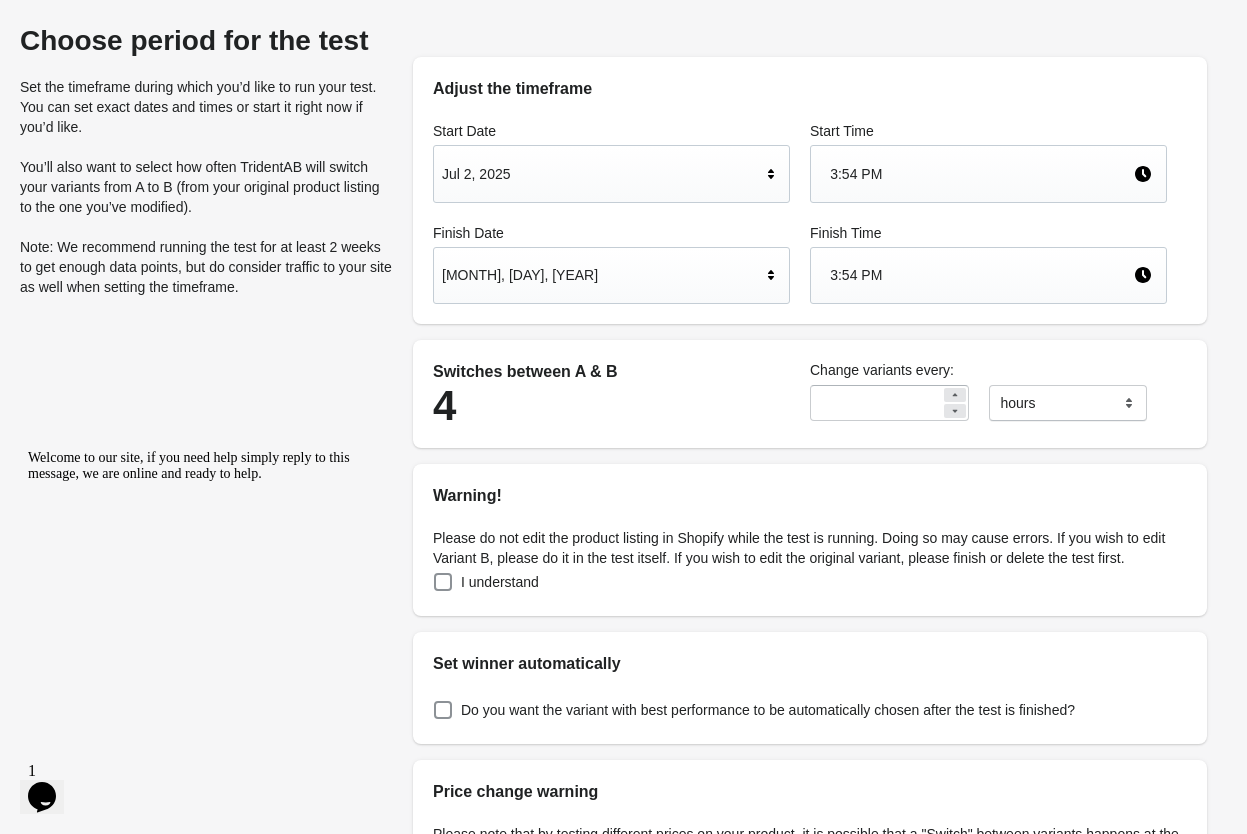 scroll, scrollTop: 56, scrollLeft: 0, axis: vertical 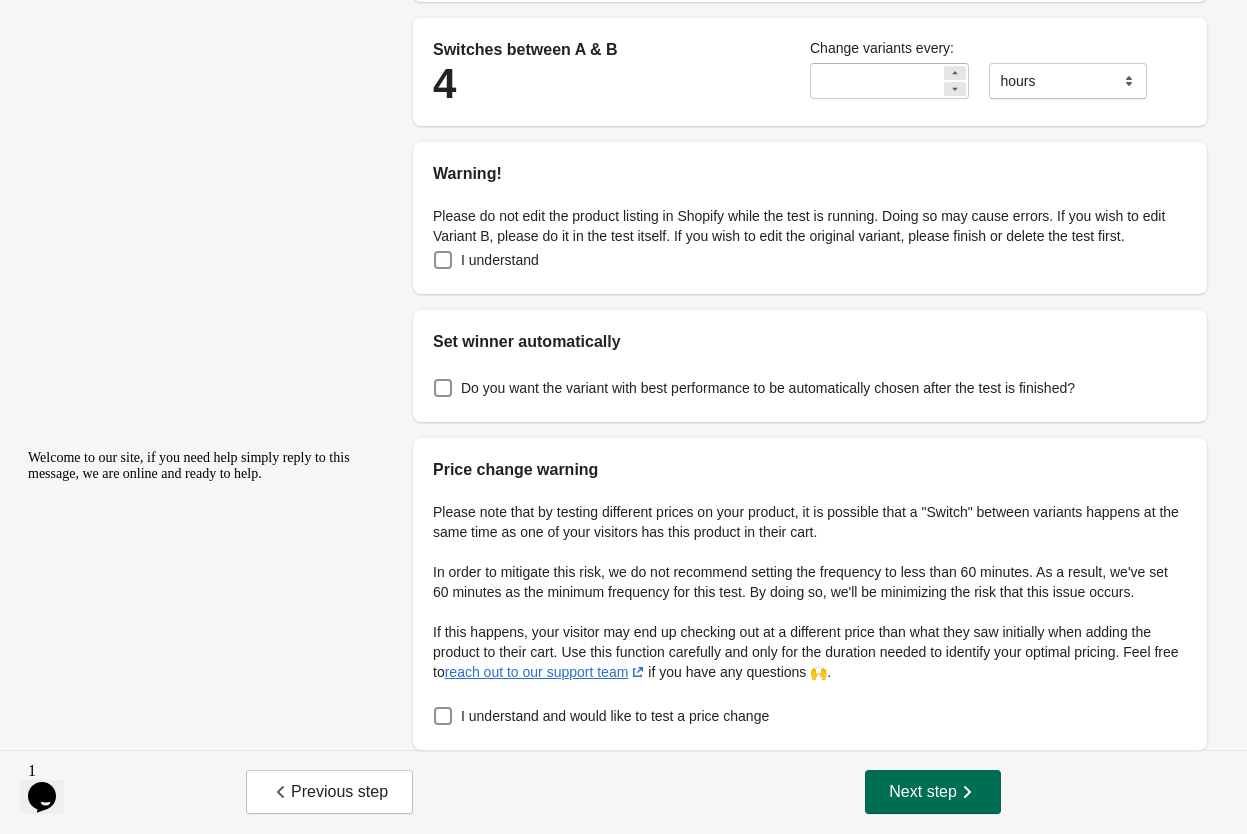 click at bounding box center (967, 792) 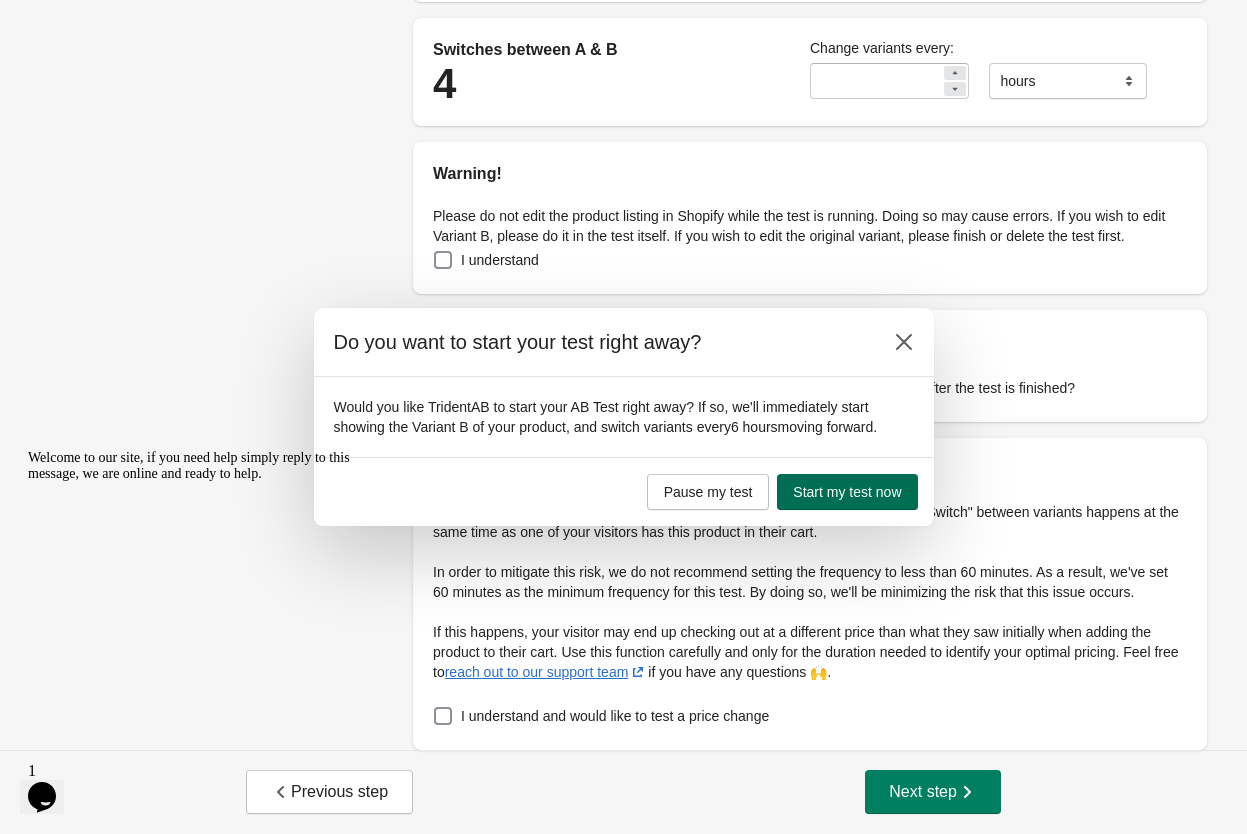 click on "Start my test now" at bounding box center [847, 492] 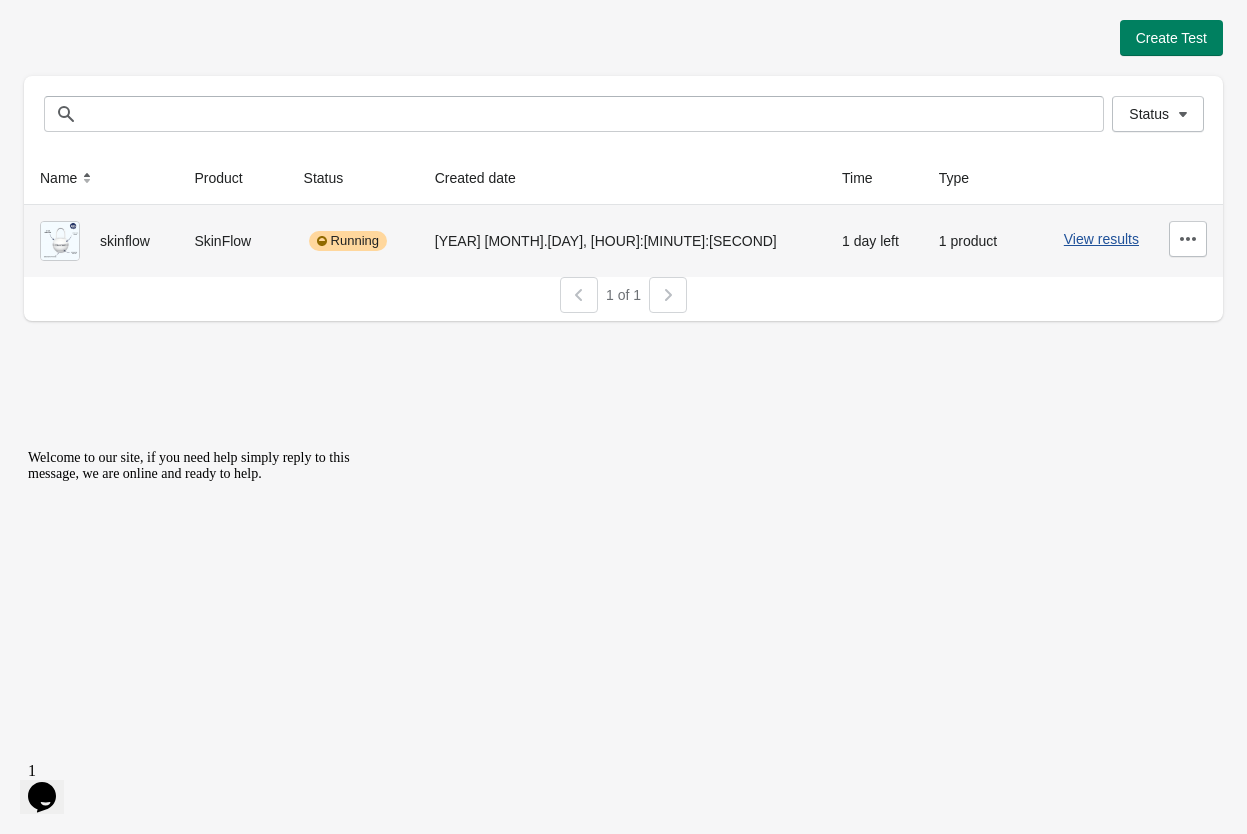 click on "View results" at bounding box center [1101, 239] 